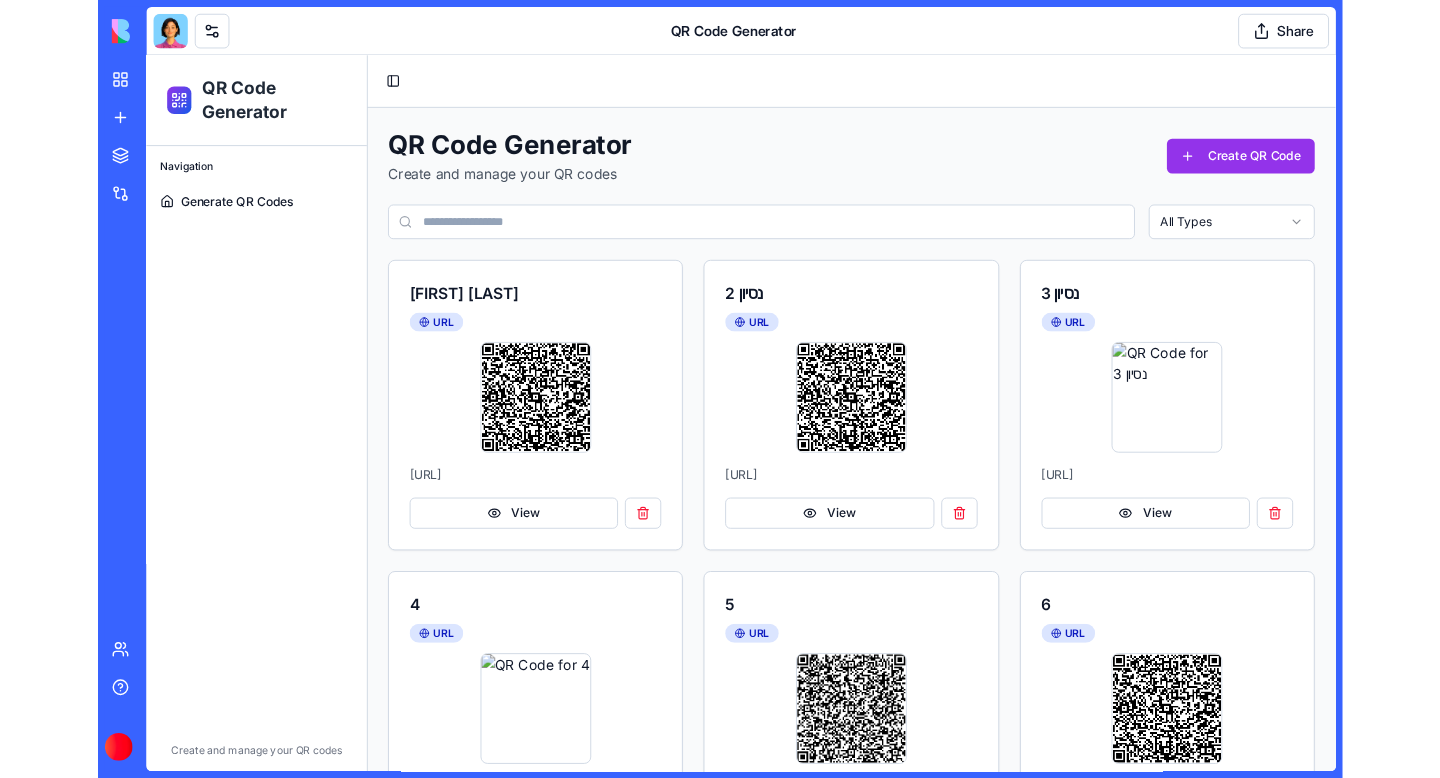 scroll, scrollTop: 0, scrollLeft: 0, axis: both 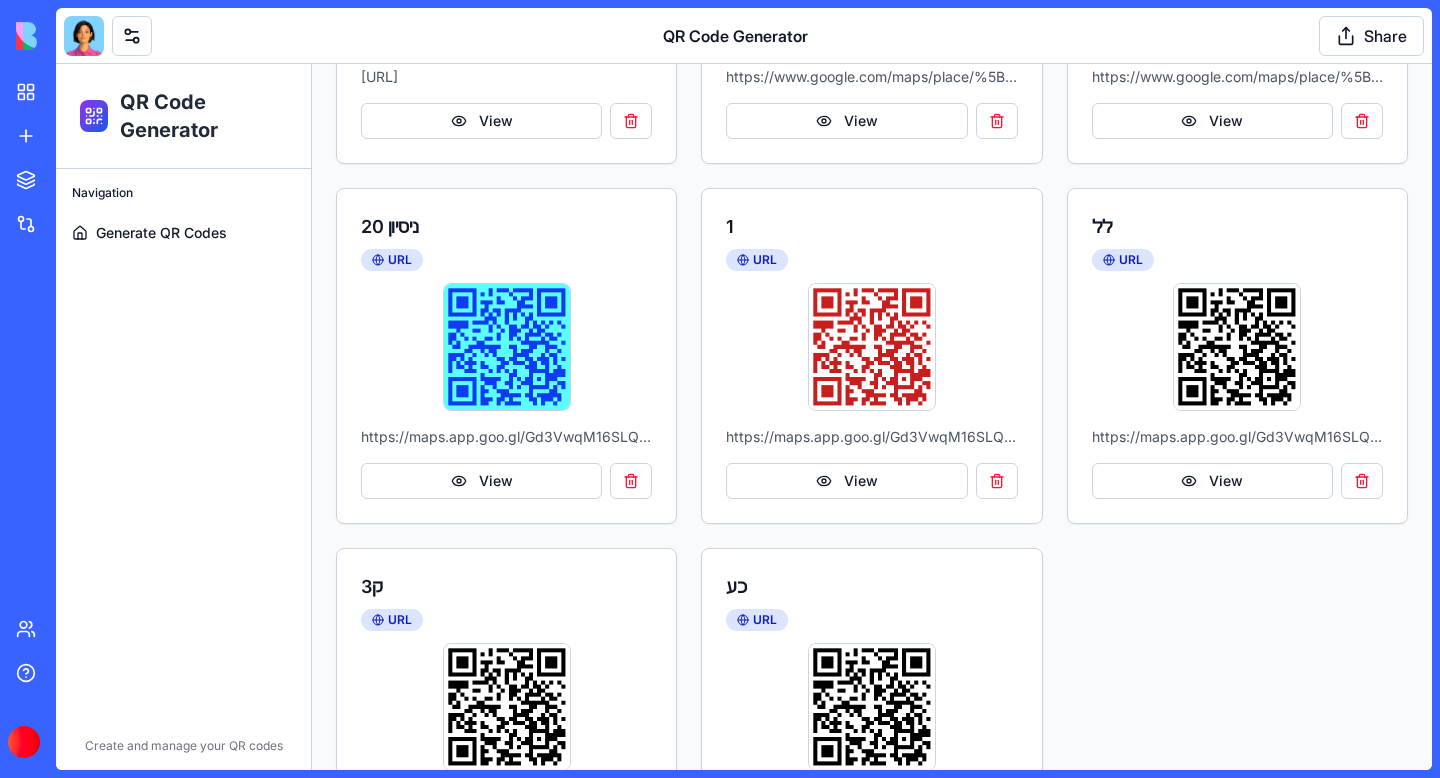 click at bounding box center (84, 36) 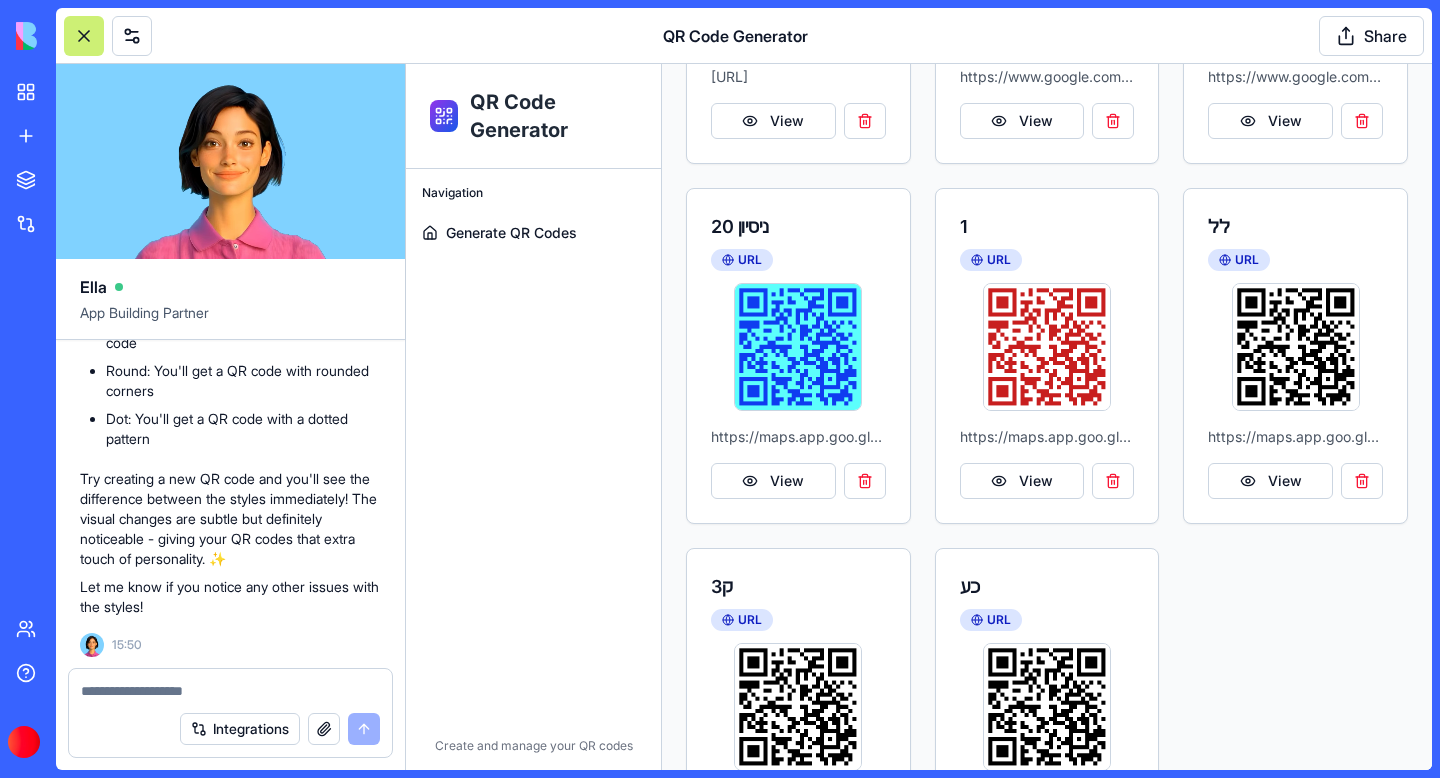 scroll, scrollTop: 12759, scrollLeft: 0, axis: vertical 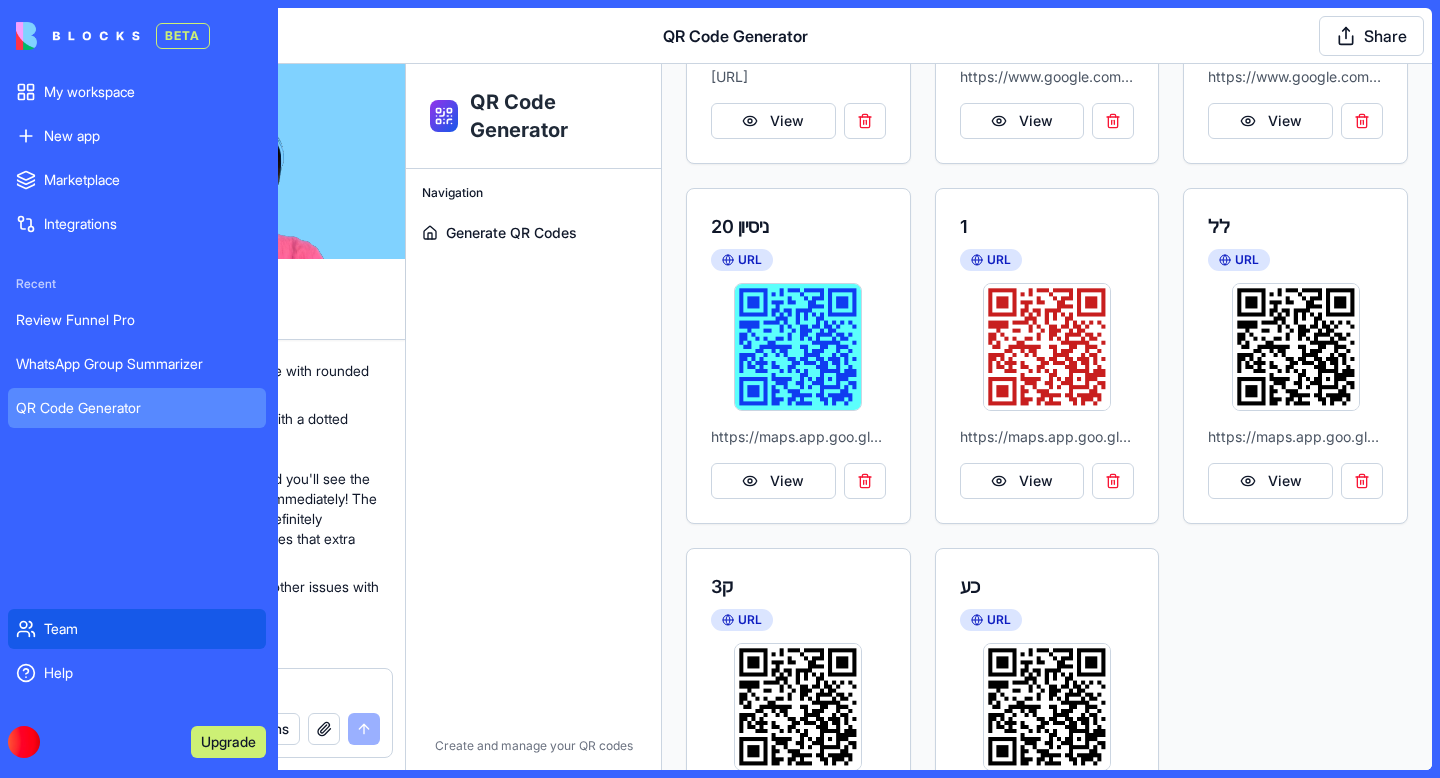 click on "Team" at bounding box center (151, 629) 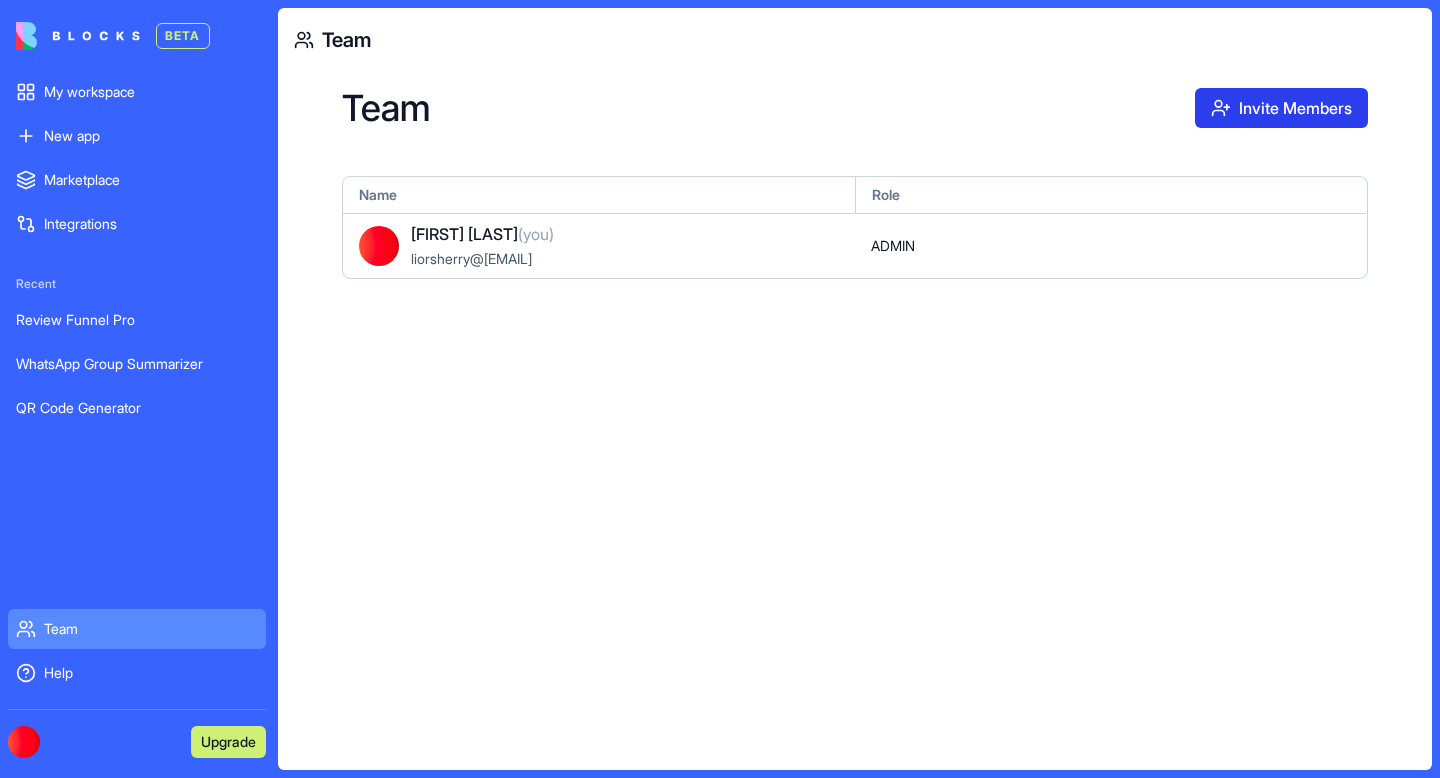 click on "Invite Members" at bounding box center (1281, 108) 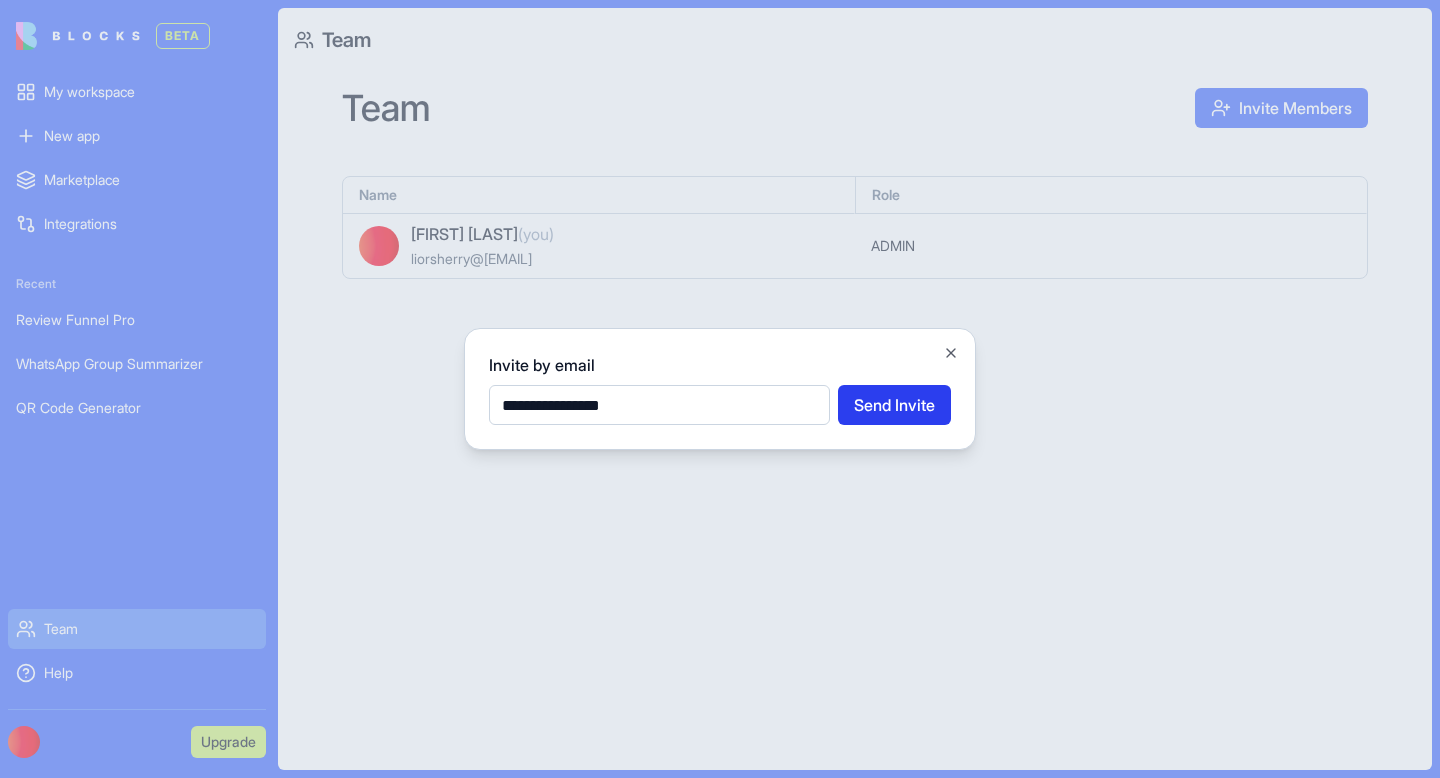type on "**********" 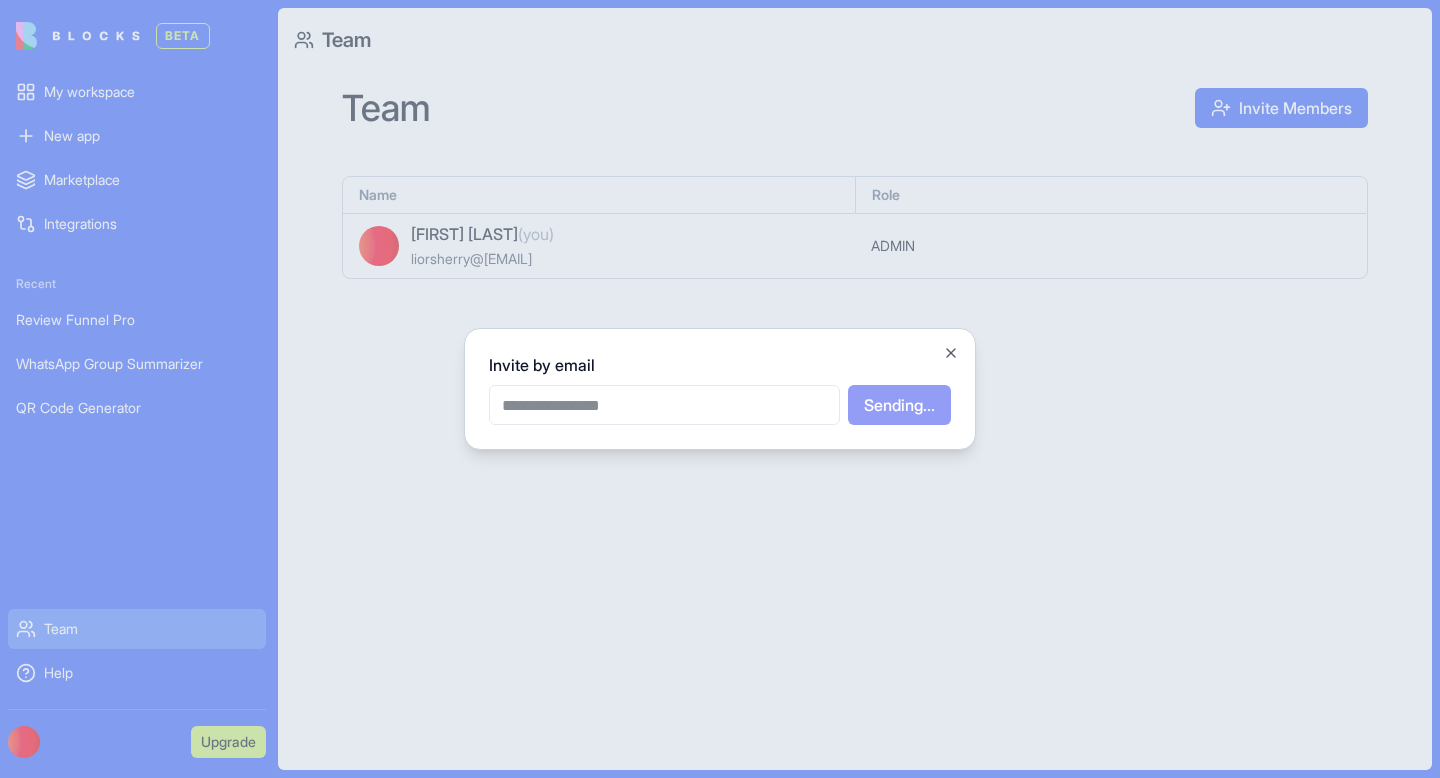 type 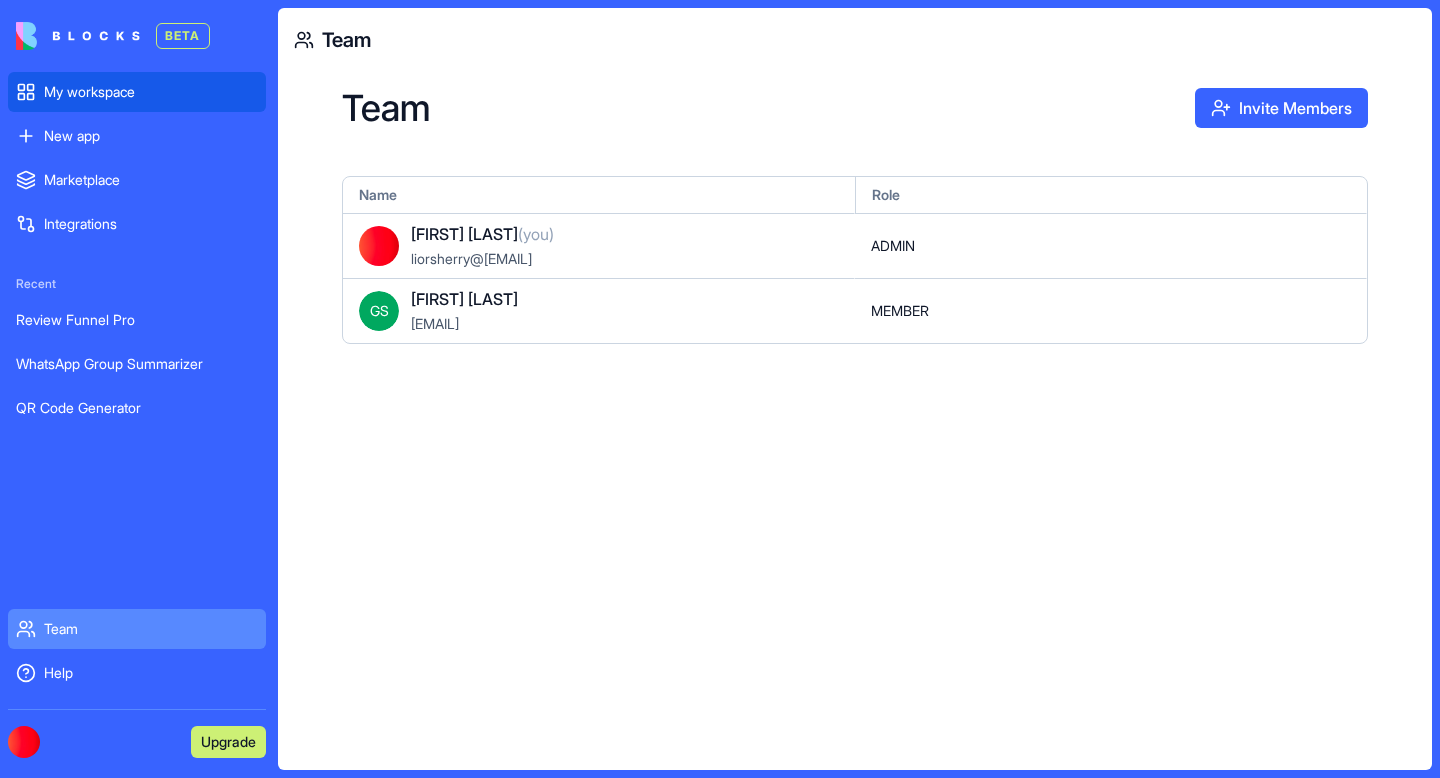 click on "My workspace" at bounding box center [151, 92] 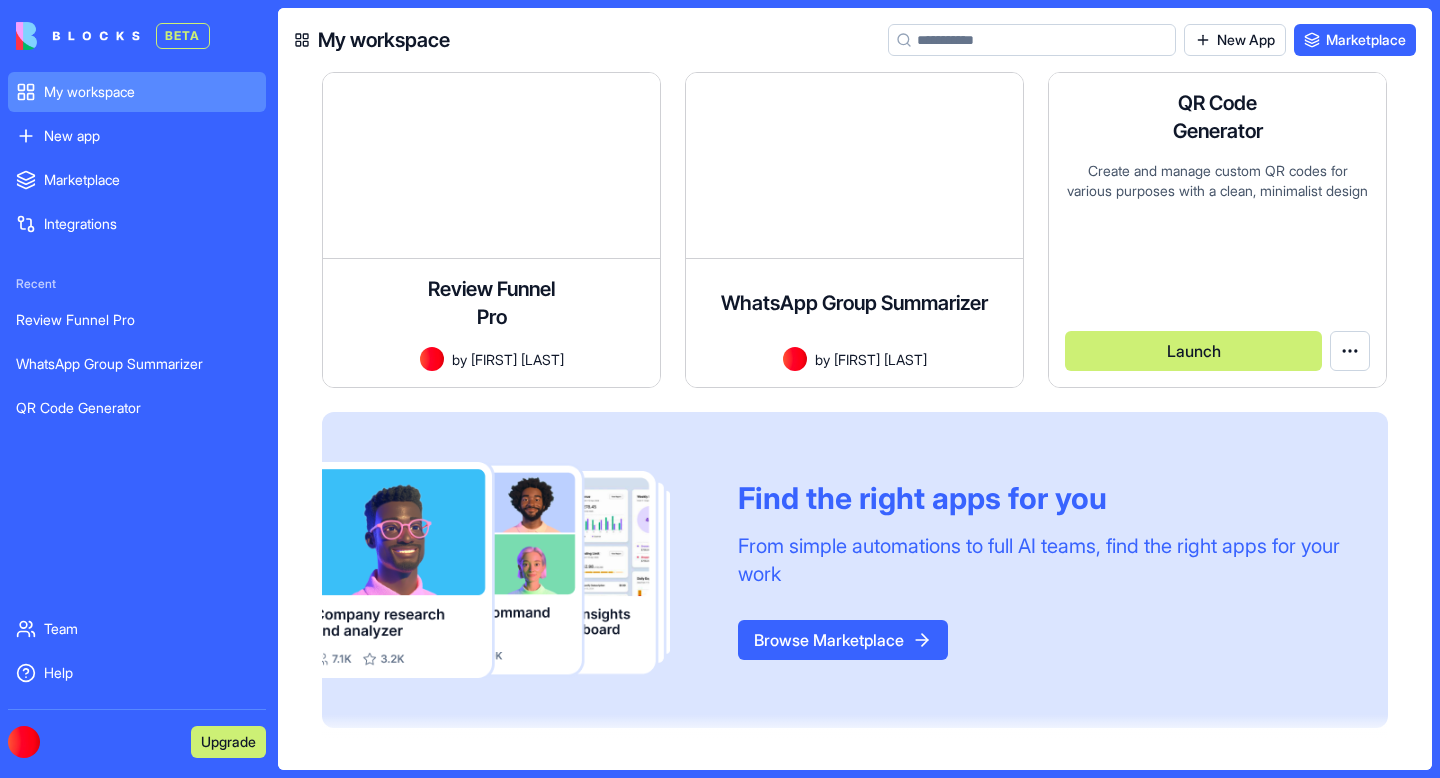 click on "Create and manage custom QR codes for various purposes with a clean, minimalist design" at bounding box center (1217, 226) 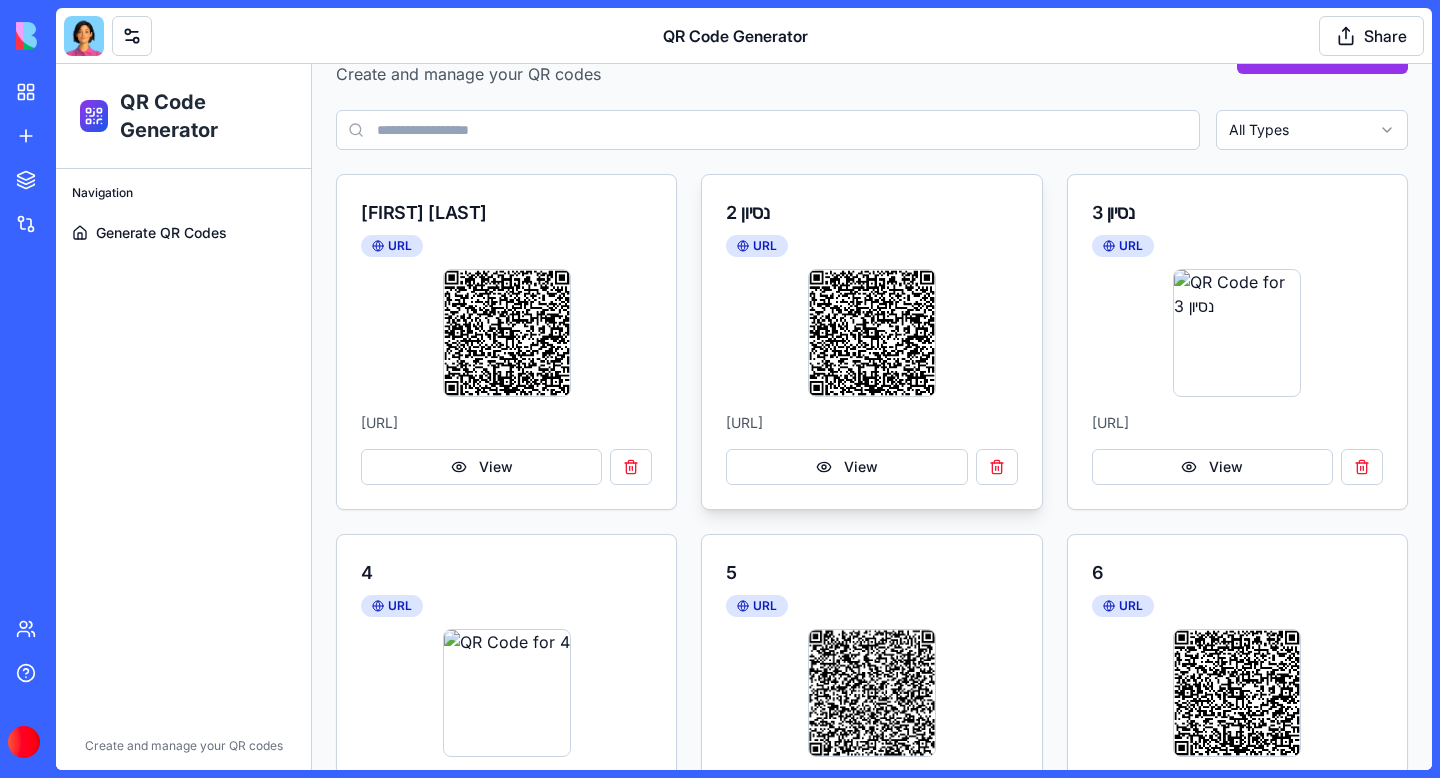 scroll, scrollTop: 124, scrollLeft: 0, axis: vertical 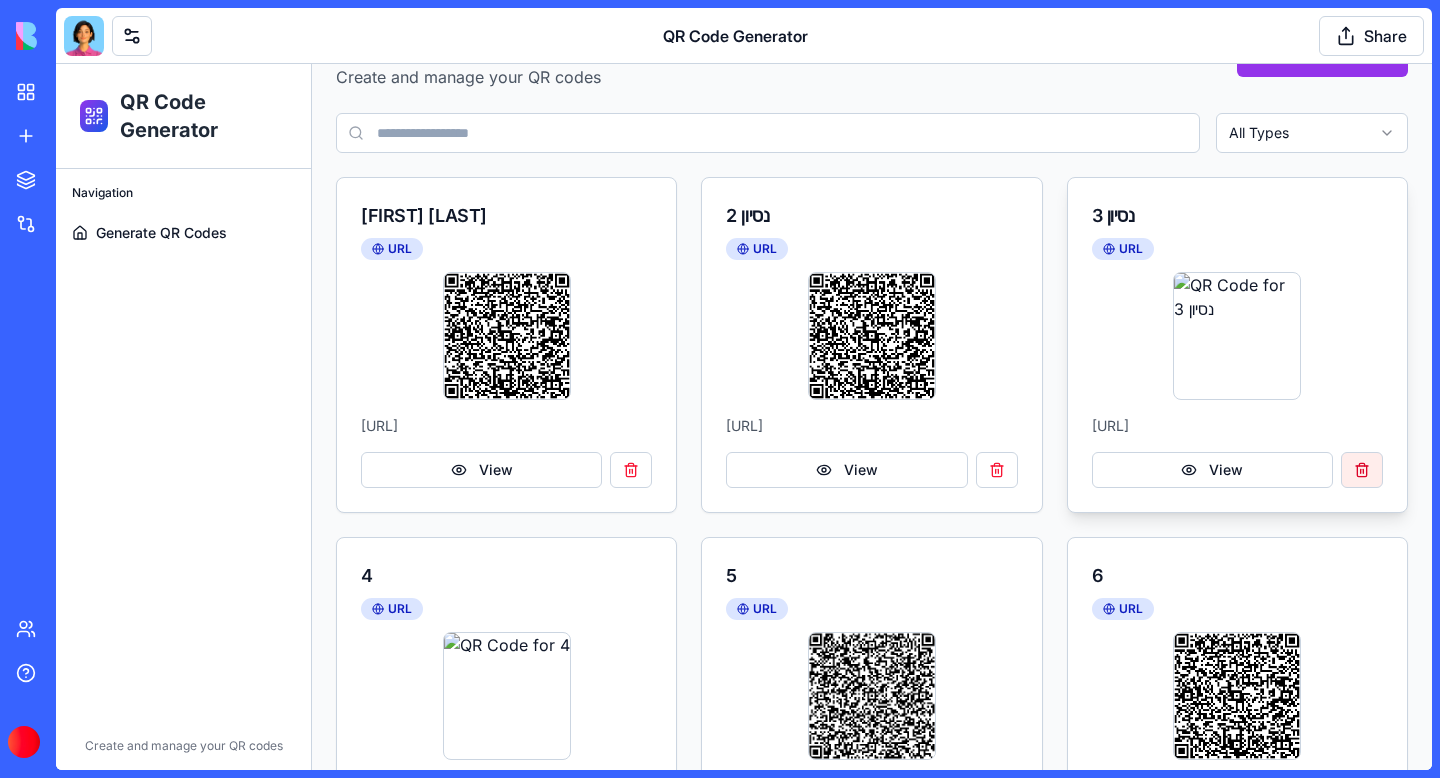 click at bounding box center [1362, 470] 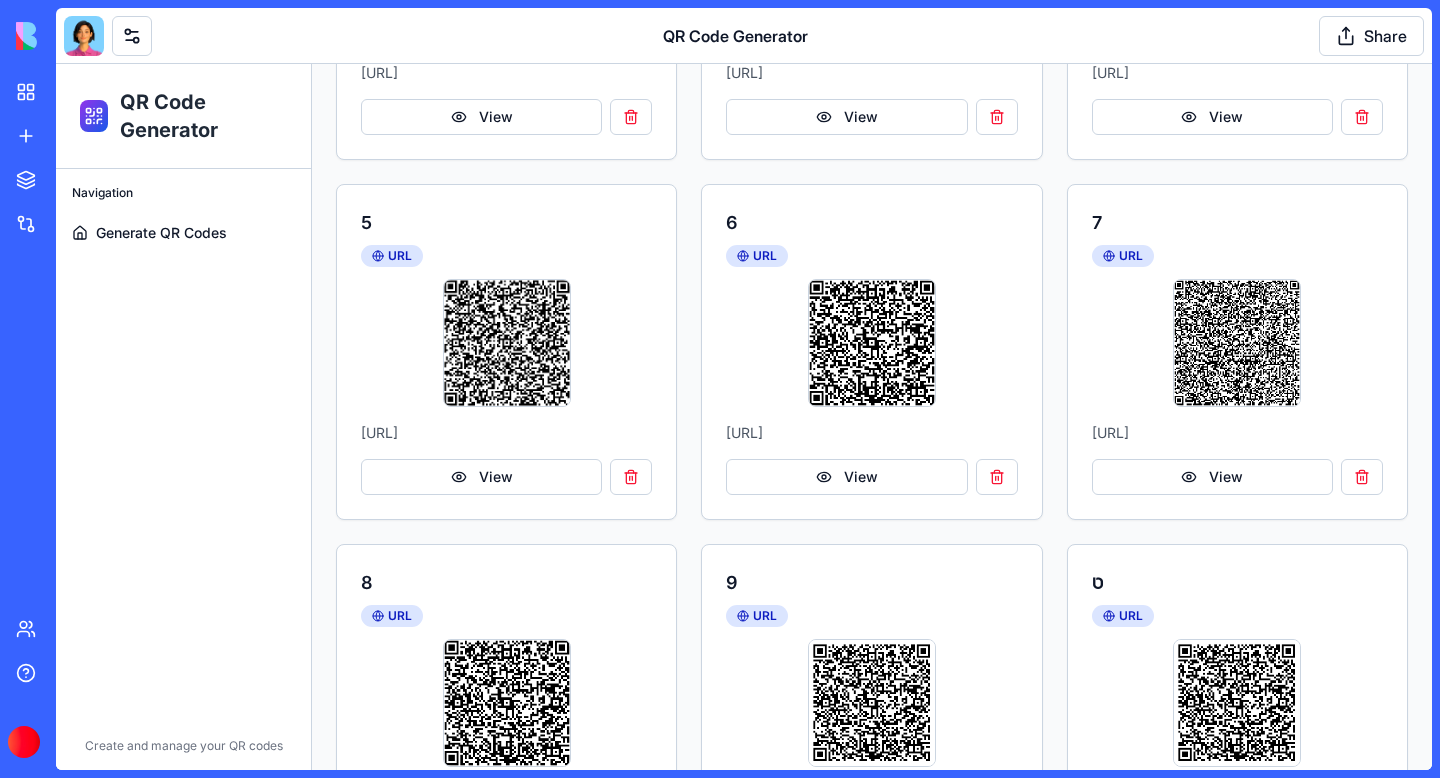 scroll, scrollTop: 0, scrollLeft: 0, axis: both 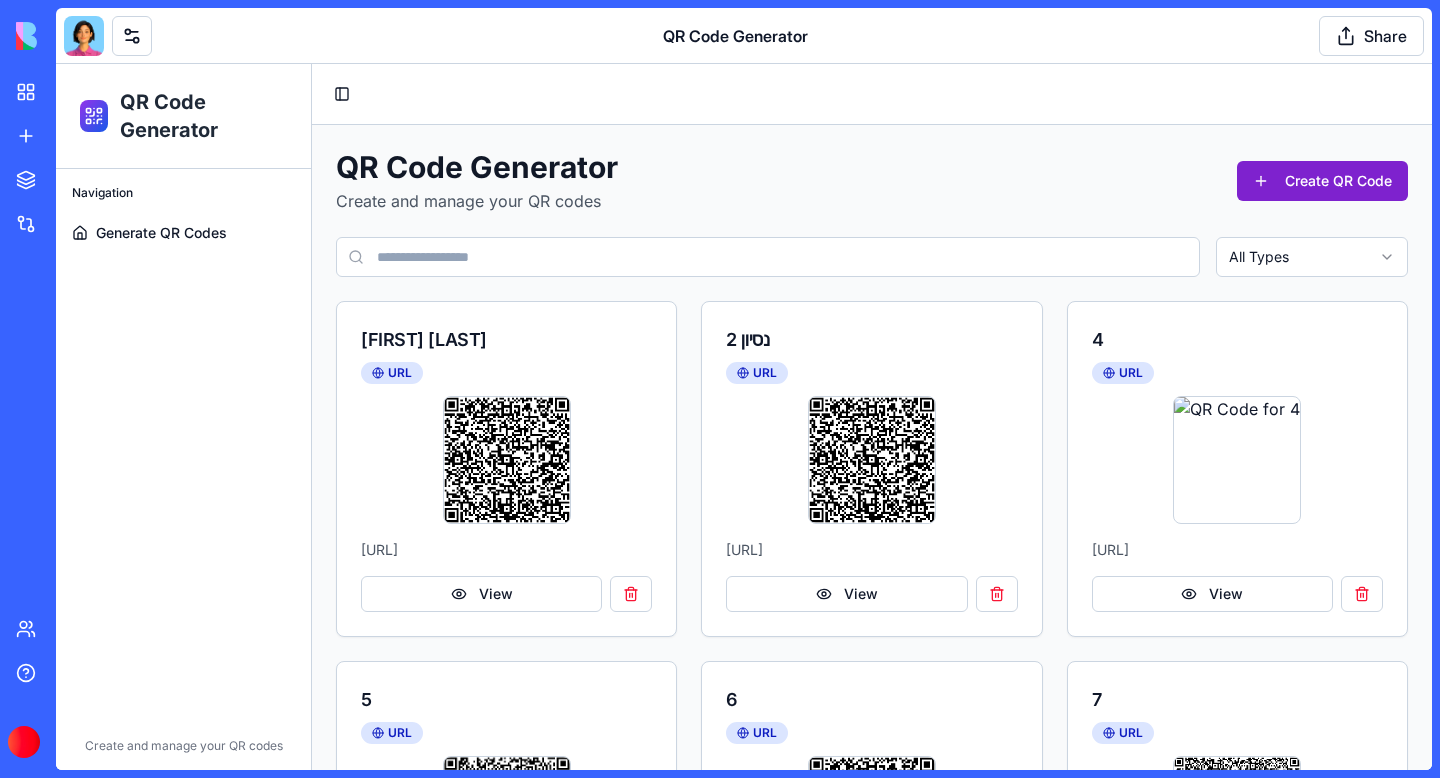 click on "Create QR Code" at bounding box center [1322, 181] 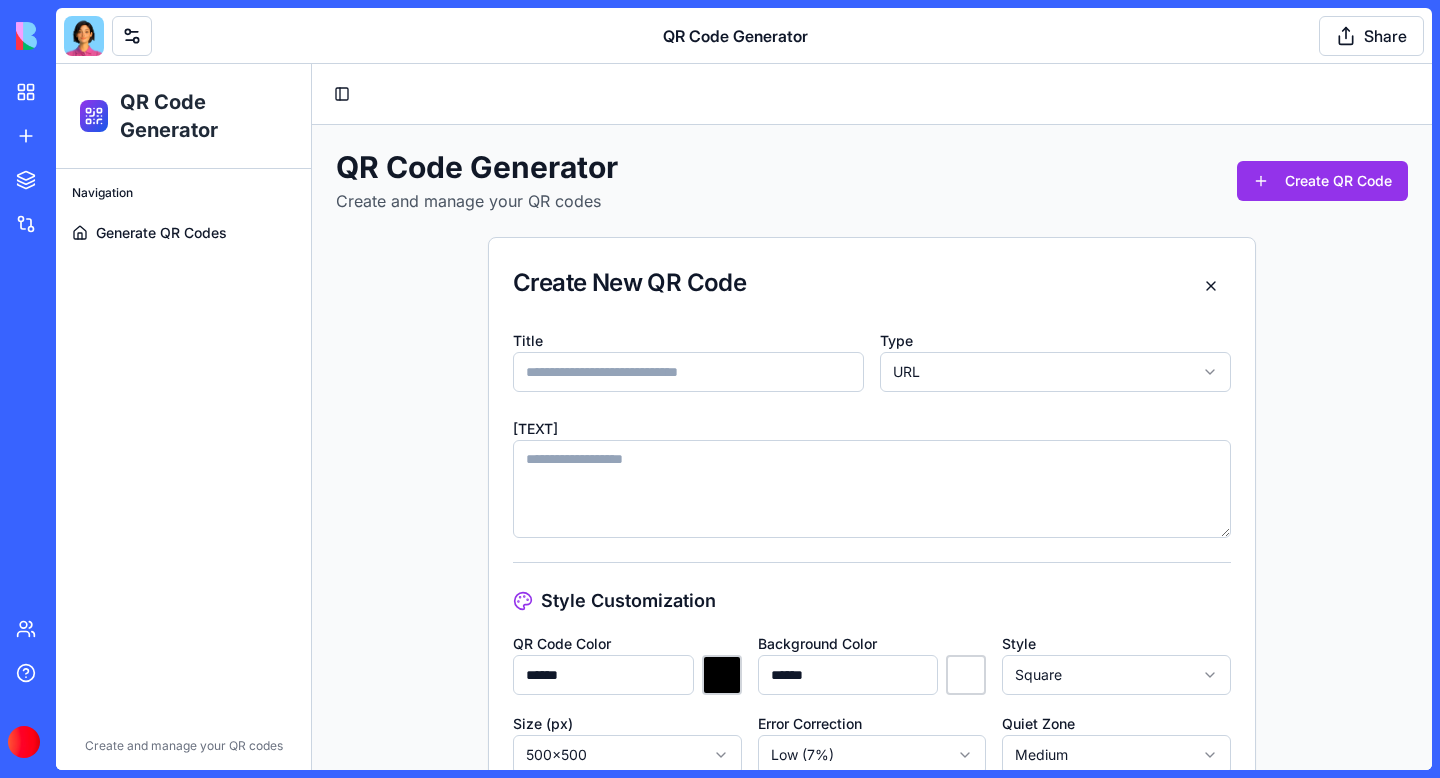 click on "Title" at bounding box center (688, 372) 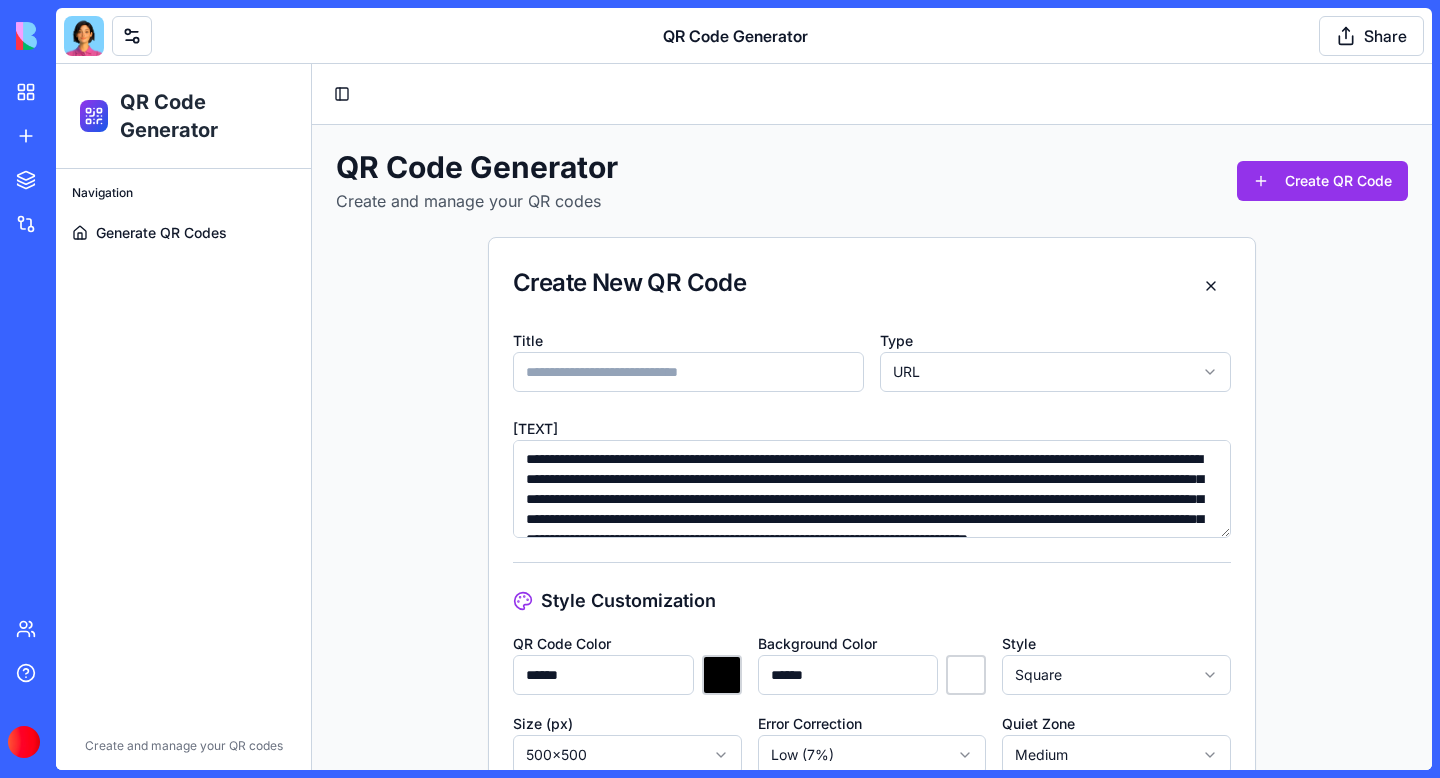 scroll, scrollTop: 90, scrollLeft: 0, axis: vertical 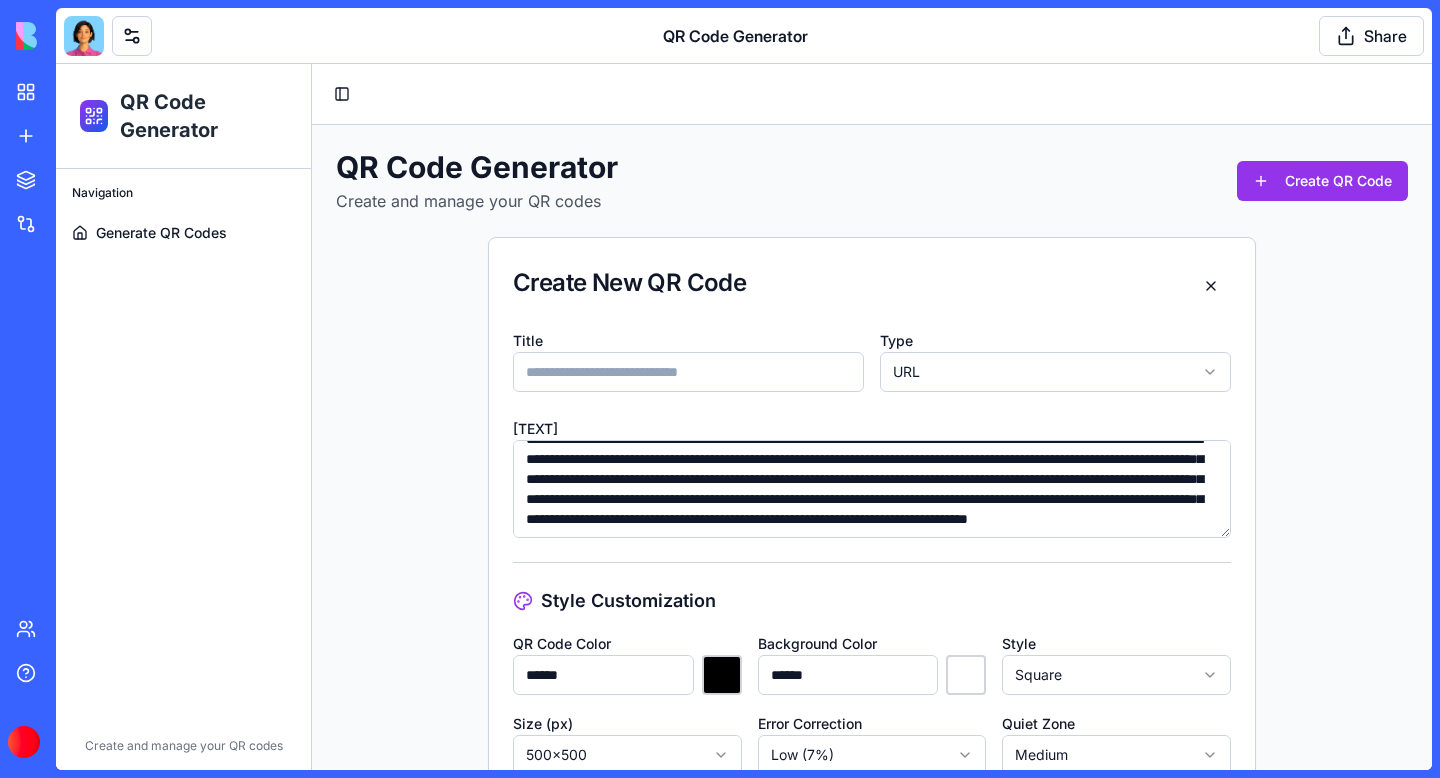 type on "**********" 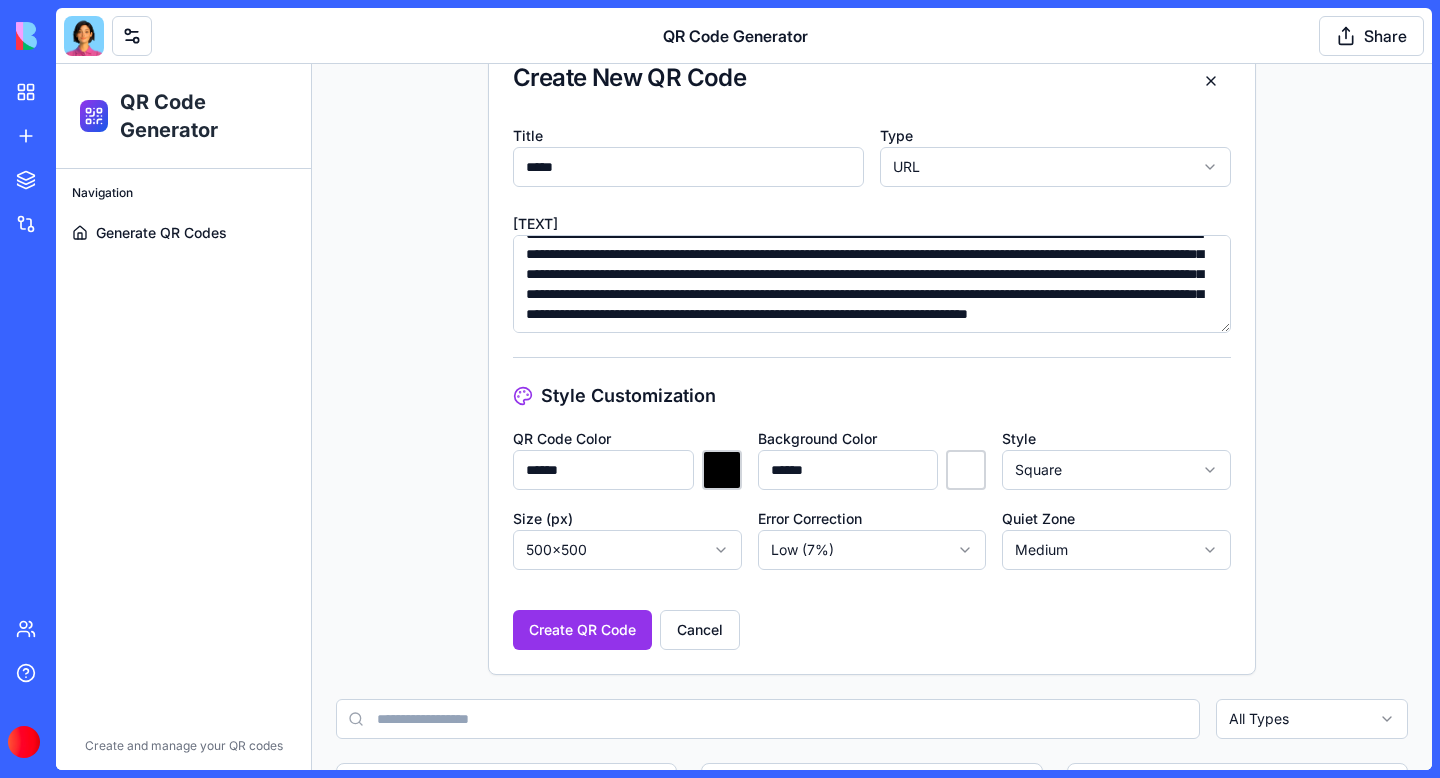 scroll, scrollTop: 233, scrollLeft: 0, axis: vertical 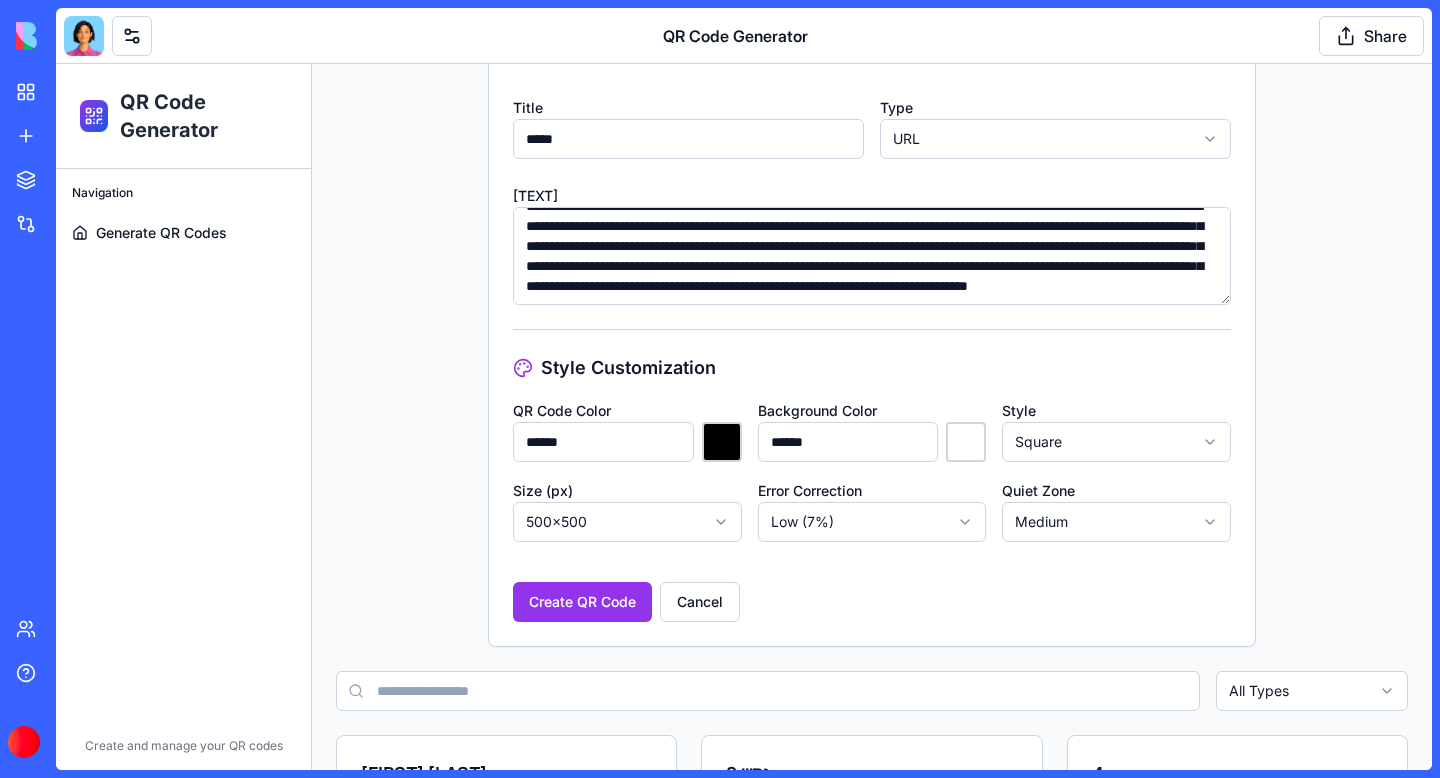 type on "*****" 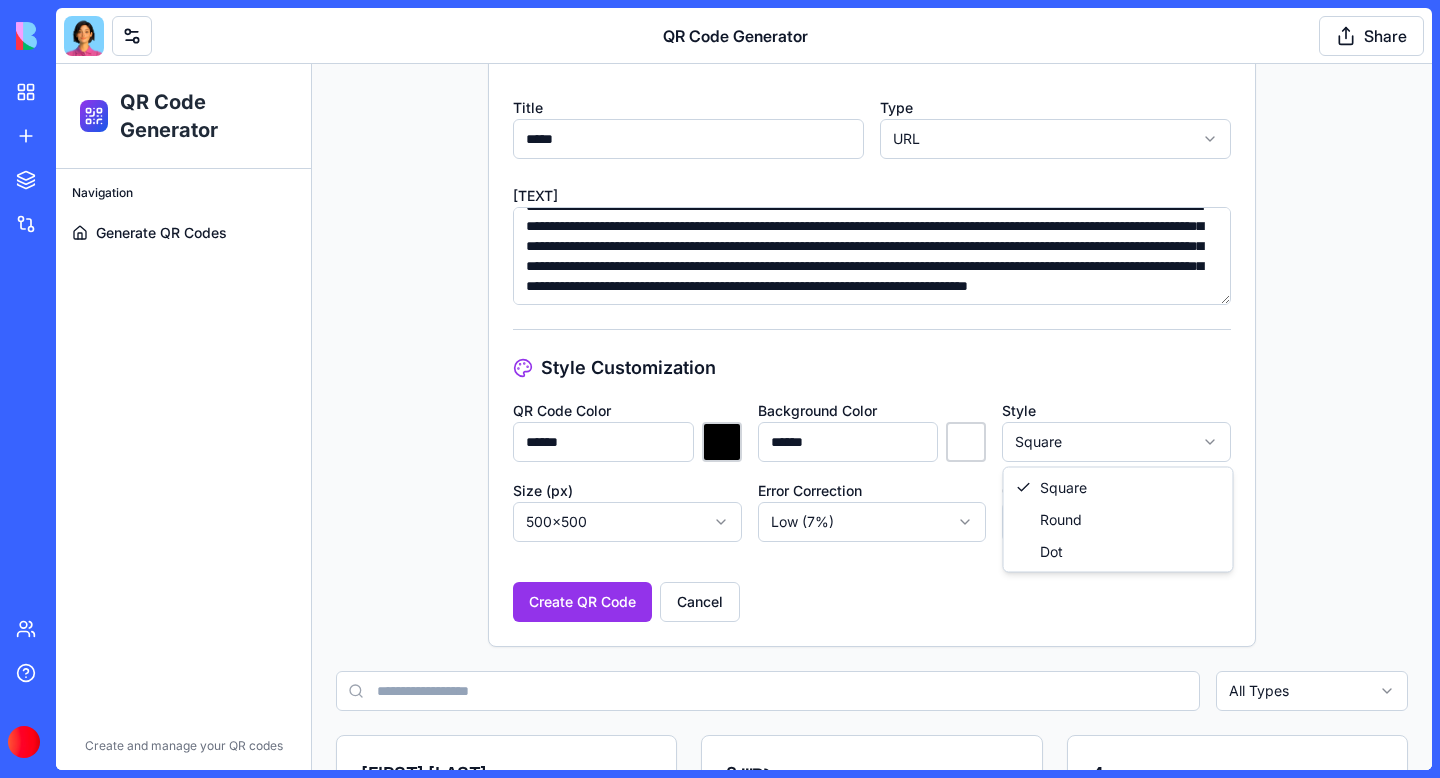 click on "**********" at bounding box center [744, 1363] 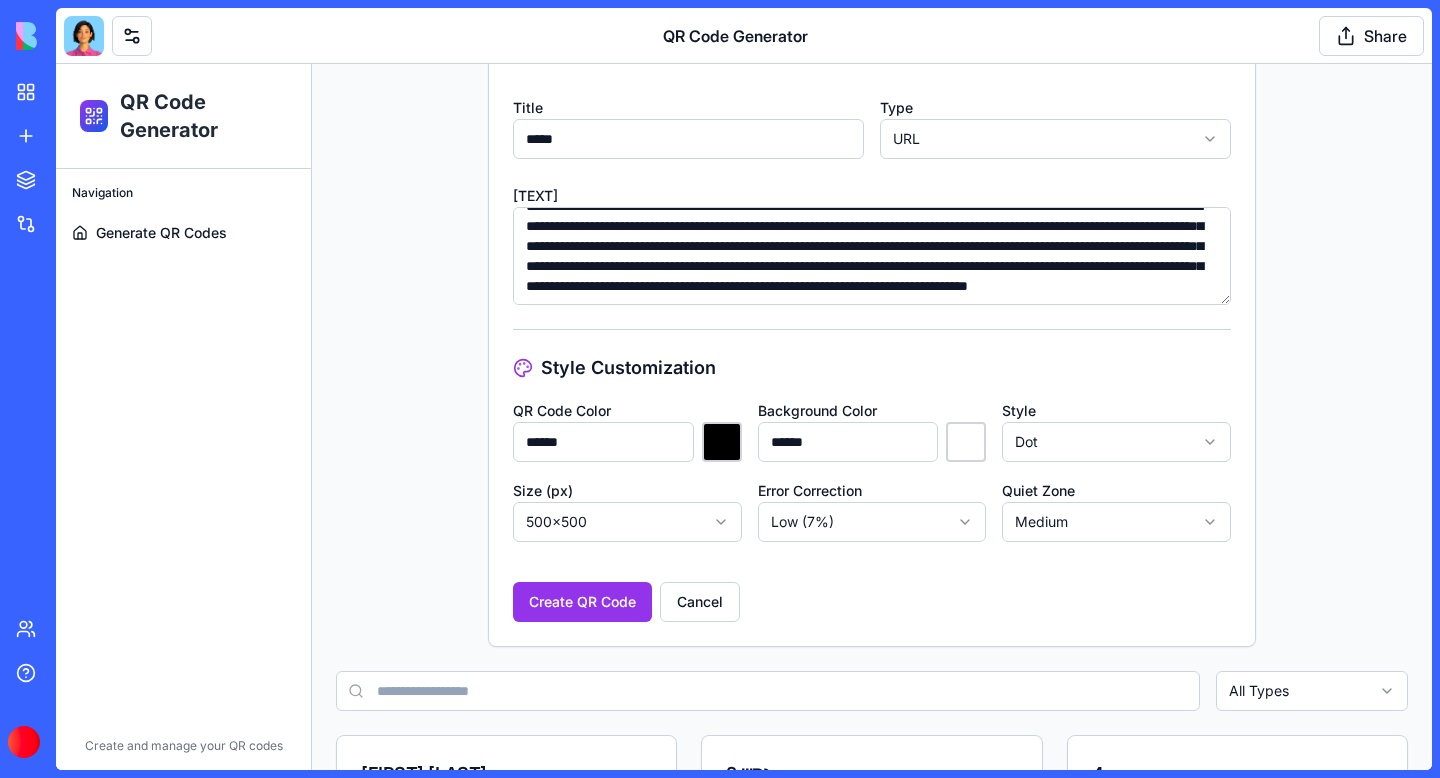 click on "**********" at bounding box center (744, 1363) 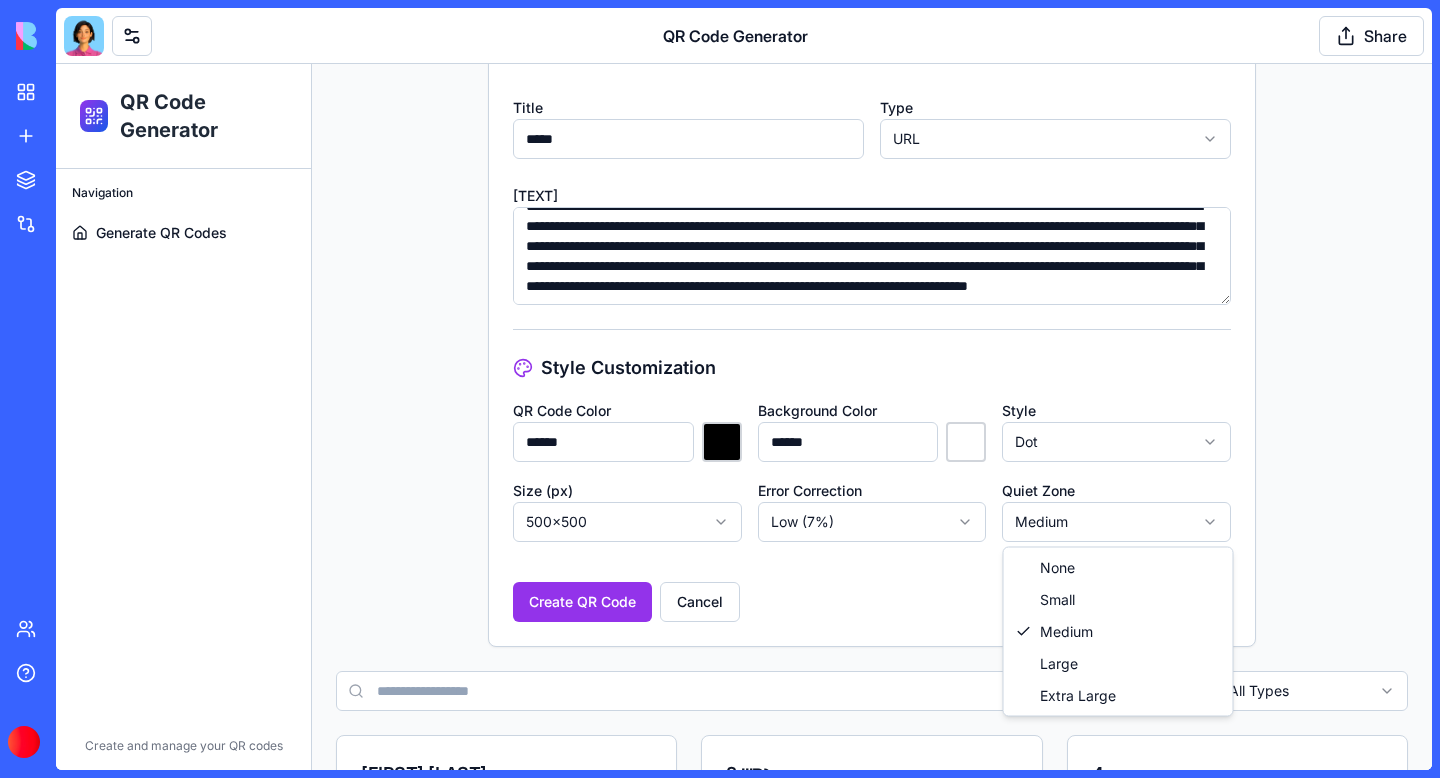 select on "*" 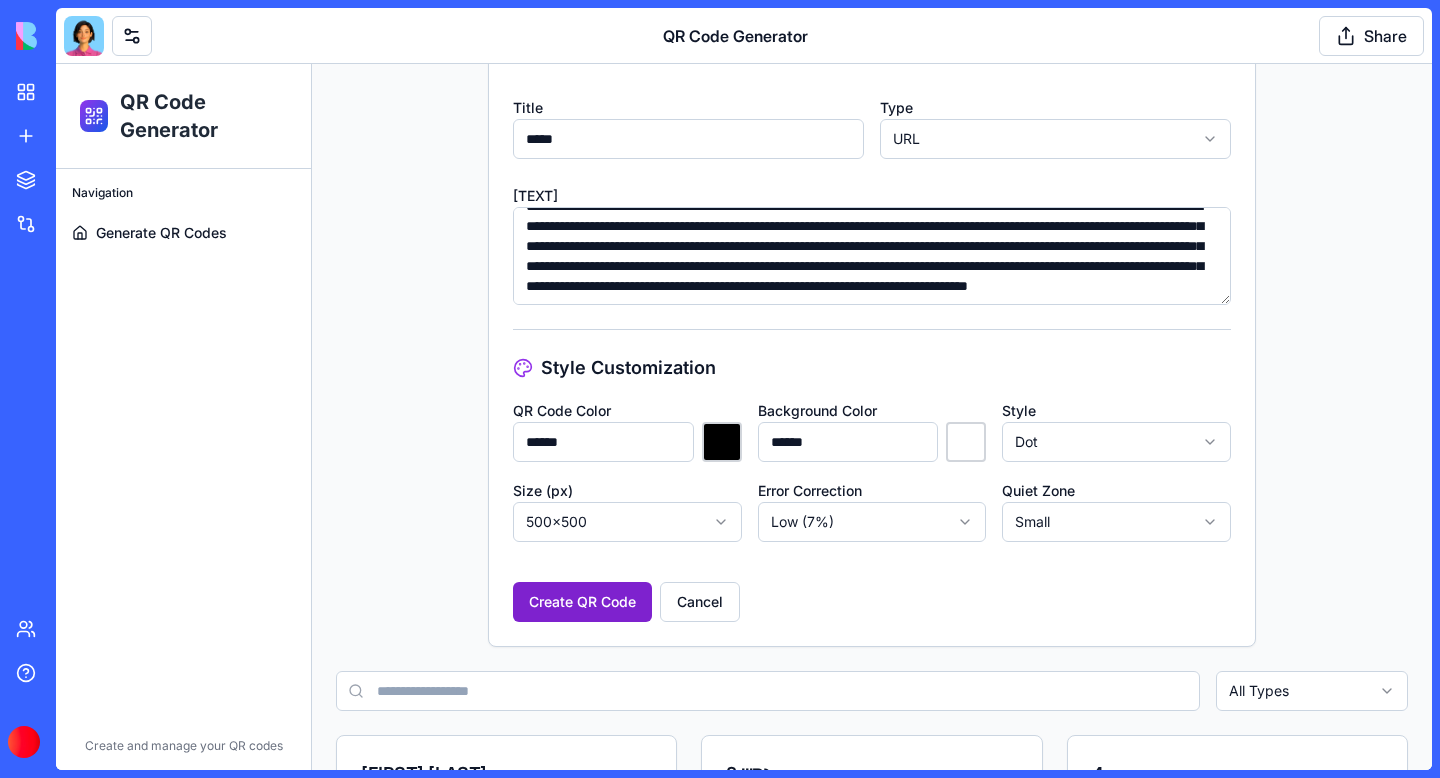 click on "Create QR Code" at bounding box center (582, 602) 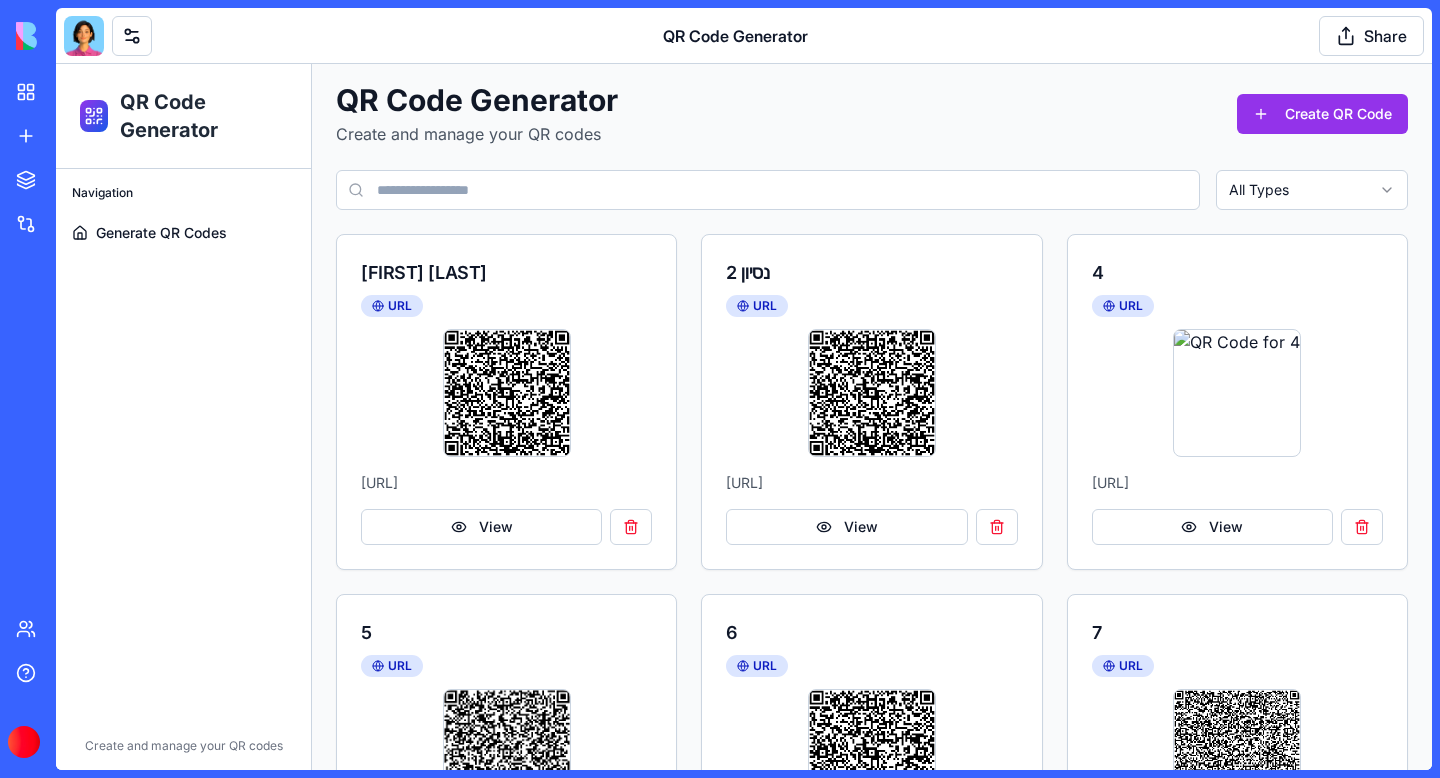 scroll, scrollTop: 51, scrollLeft: 0, axis: vertical 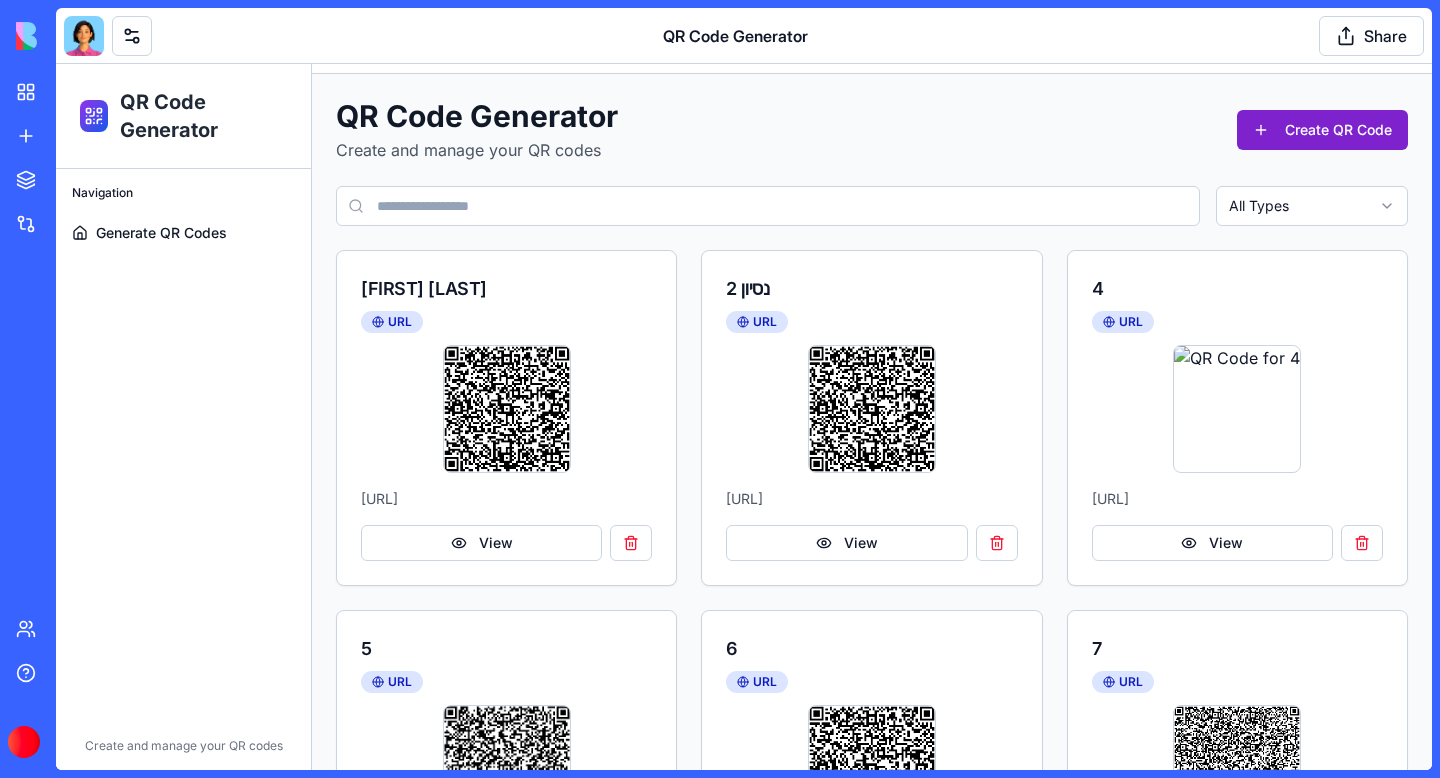 click on "Create QR Code" at bounding box center [1322, 130] 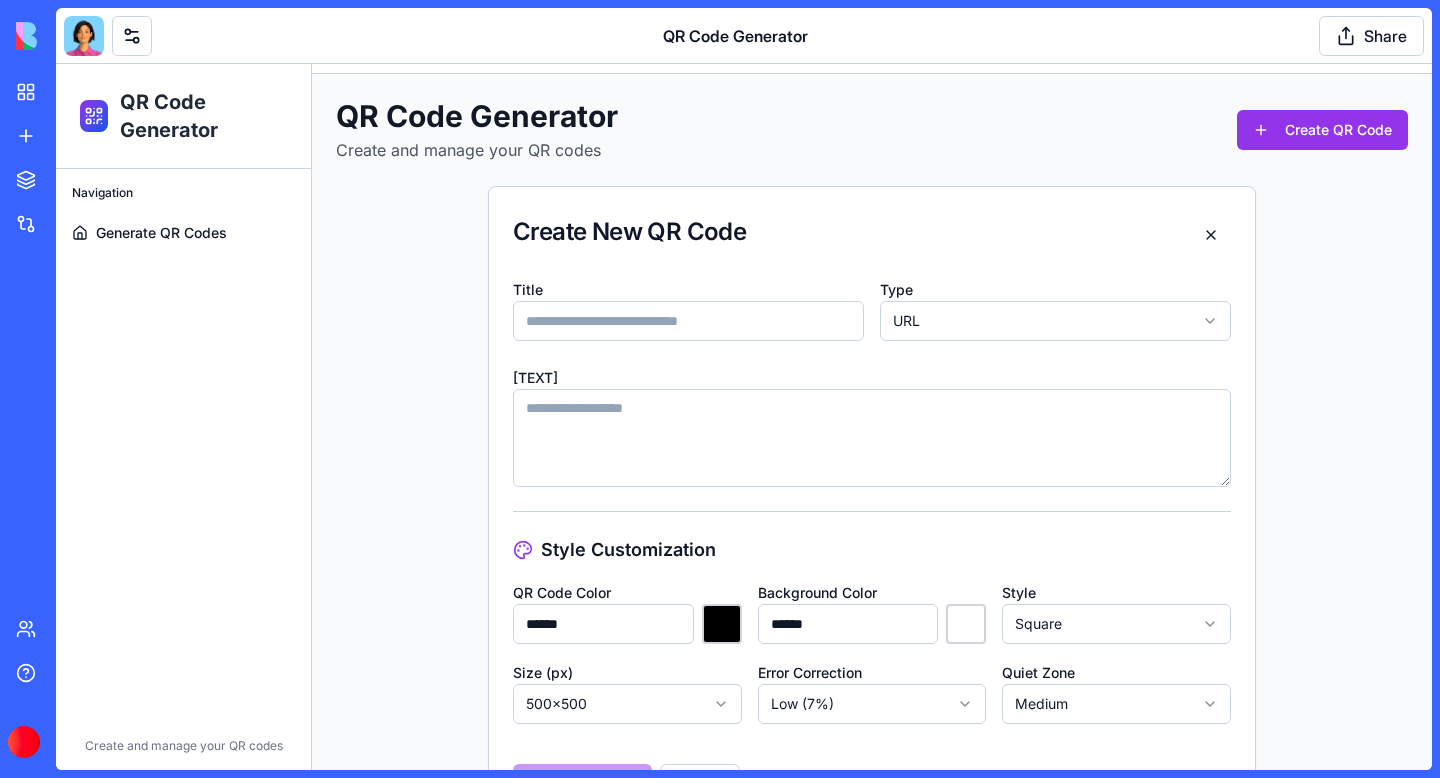 click on "Title" at bounding box center (688, 321) 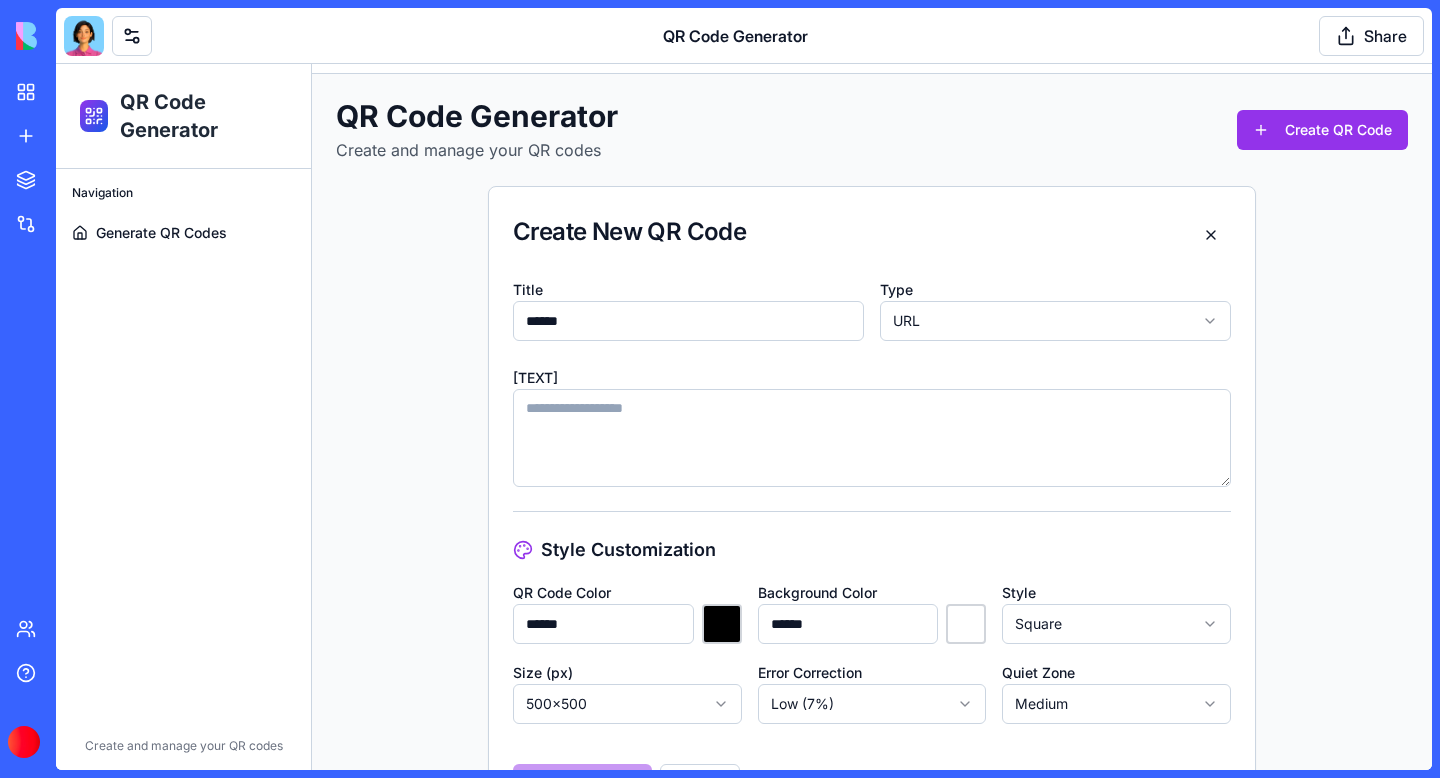 type on "******" 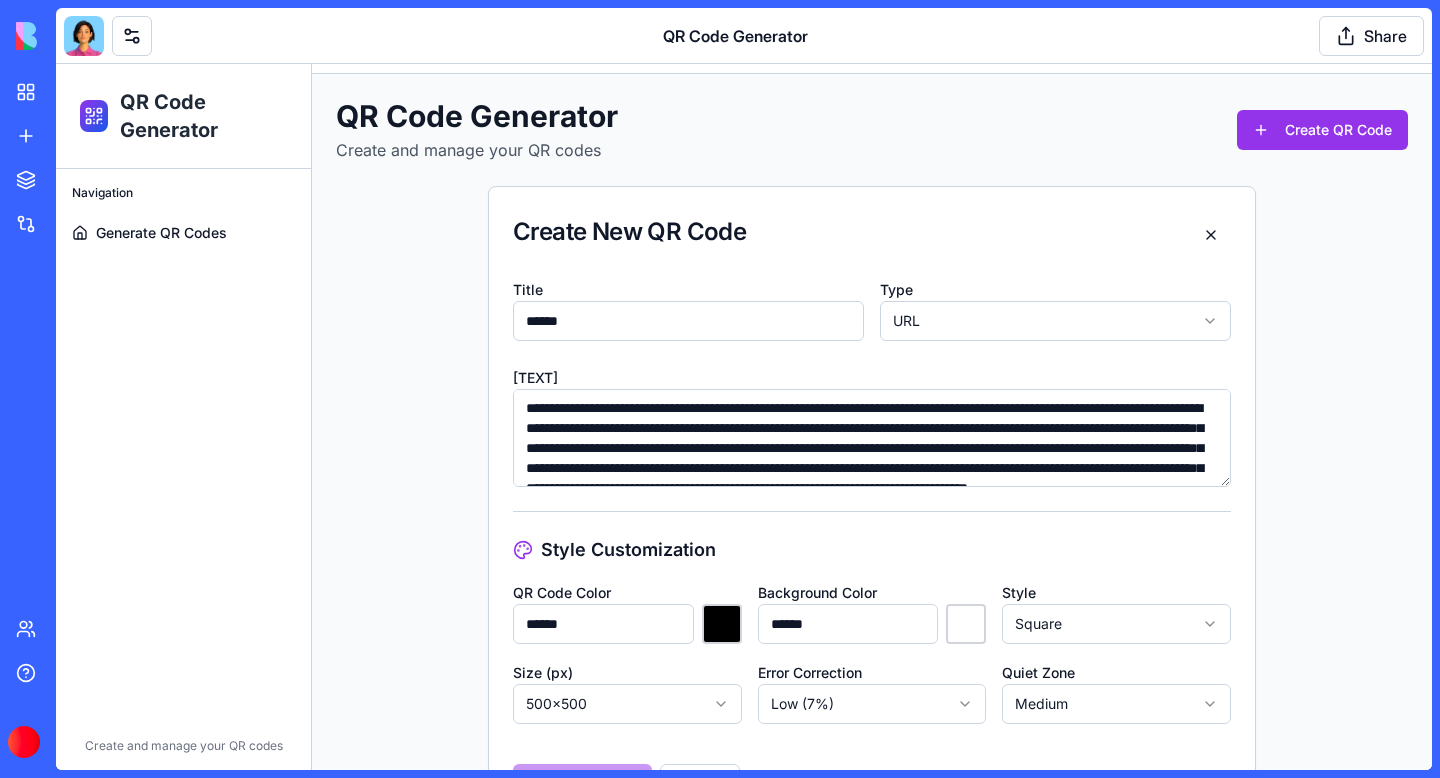 scroll, scrollTop: 90, scrollLeft: 0, axis: vertical 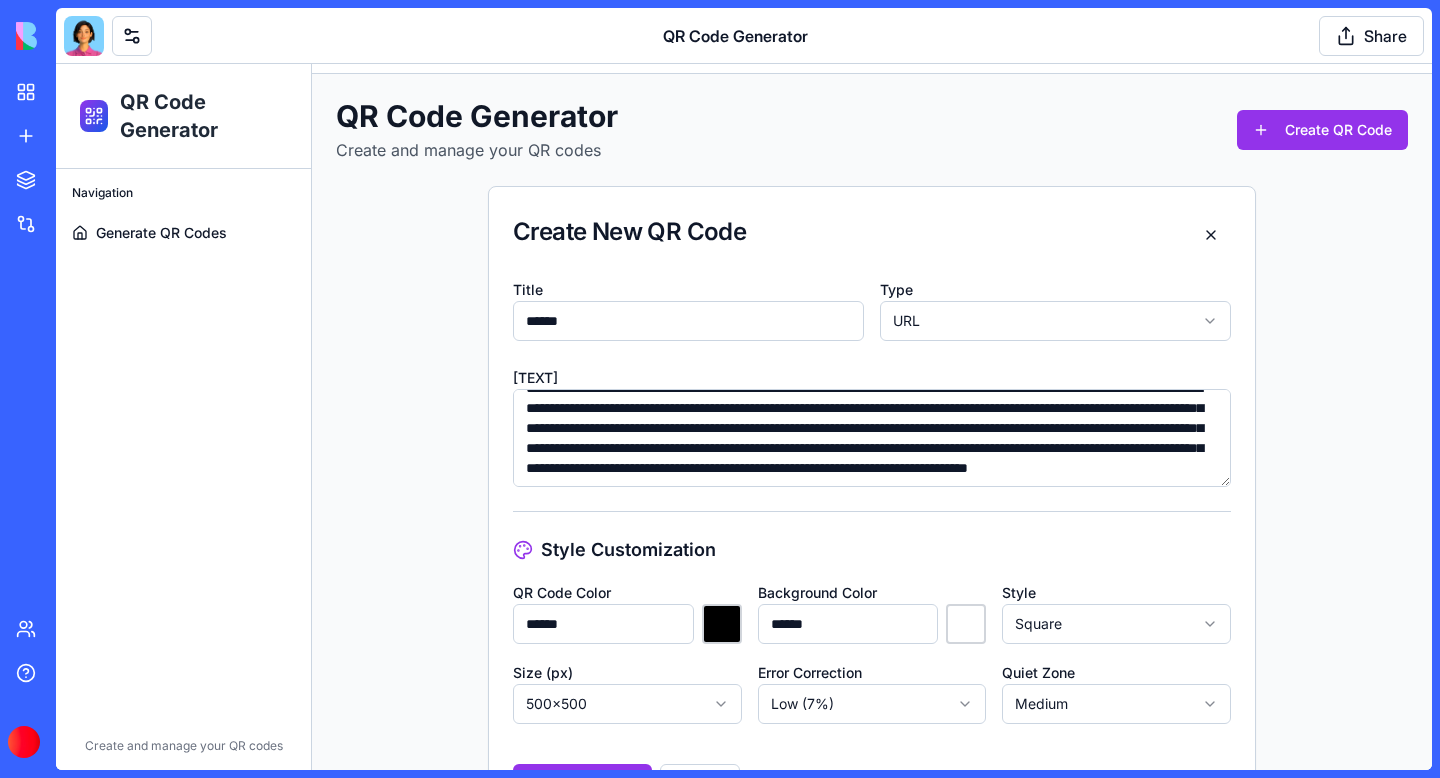 type on "**********" 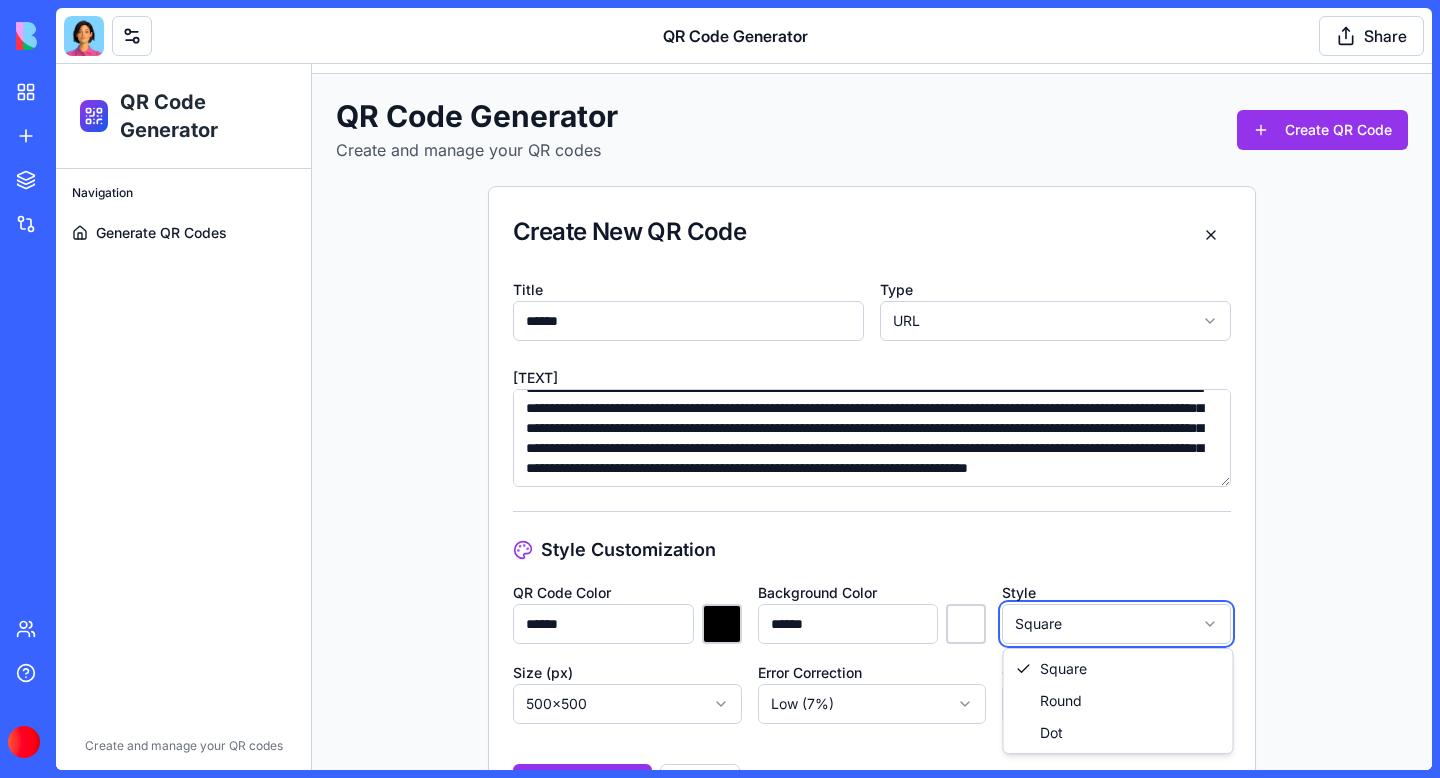 click on "**********" at bounding box center (744, 1545) 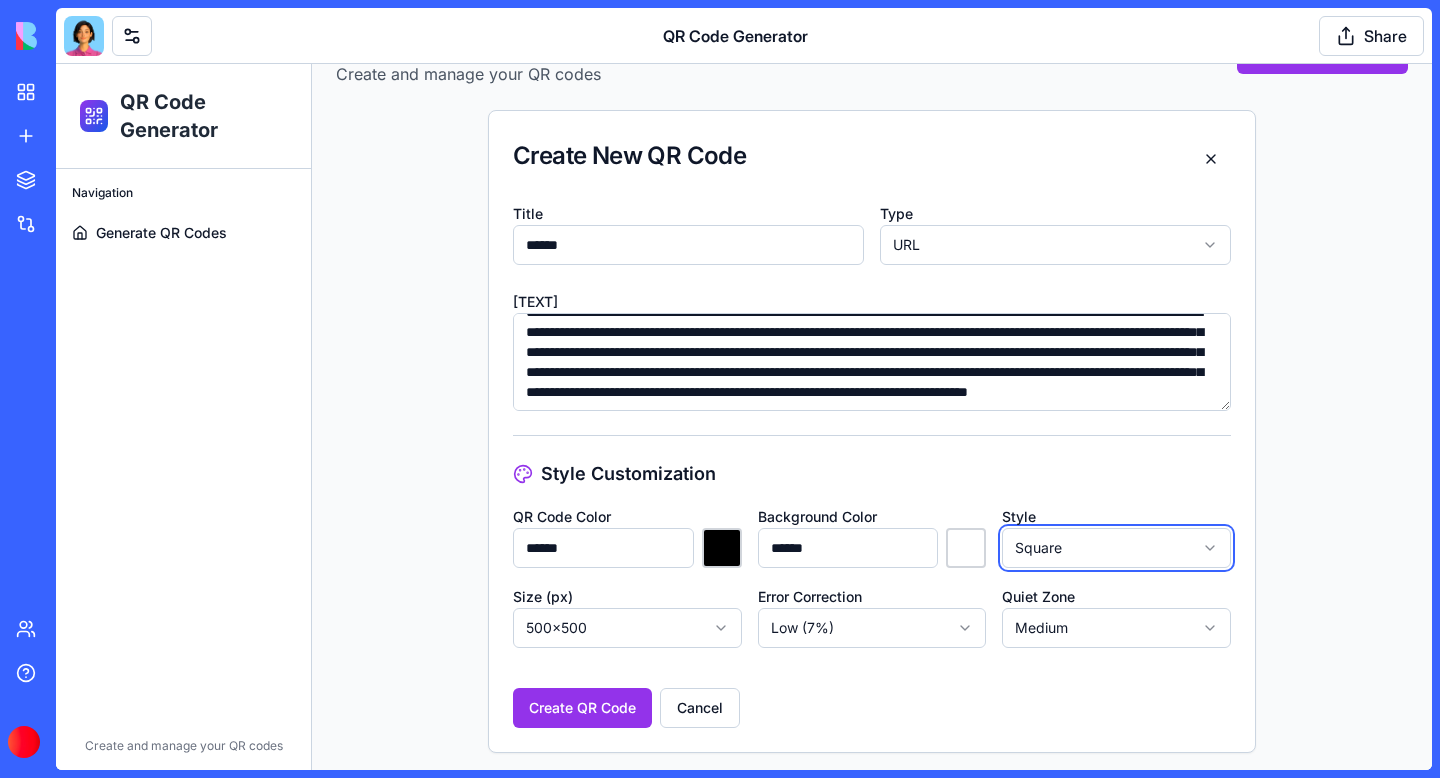 scroll, scrollTop: 147, scrollLeft: 0, axis: vertical 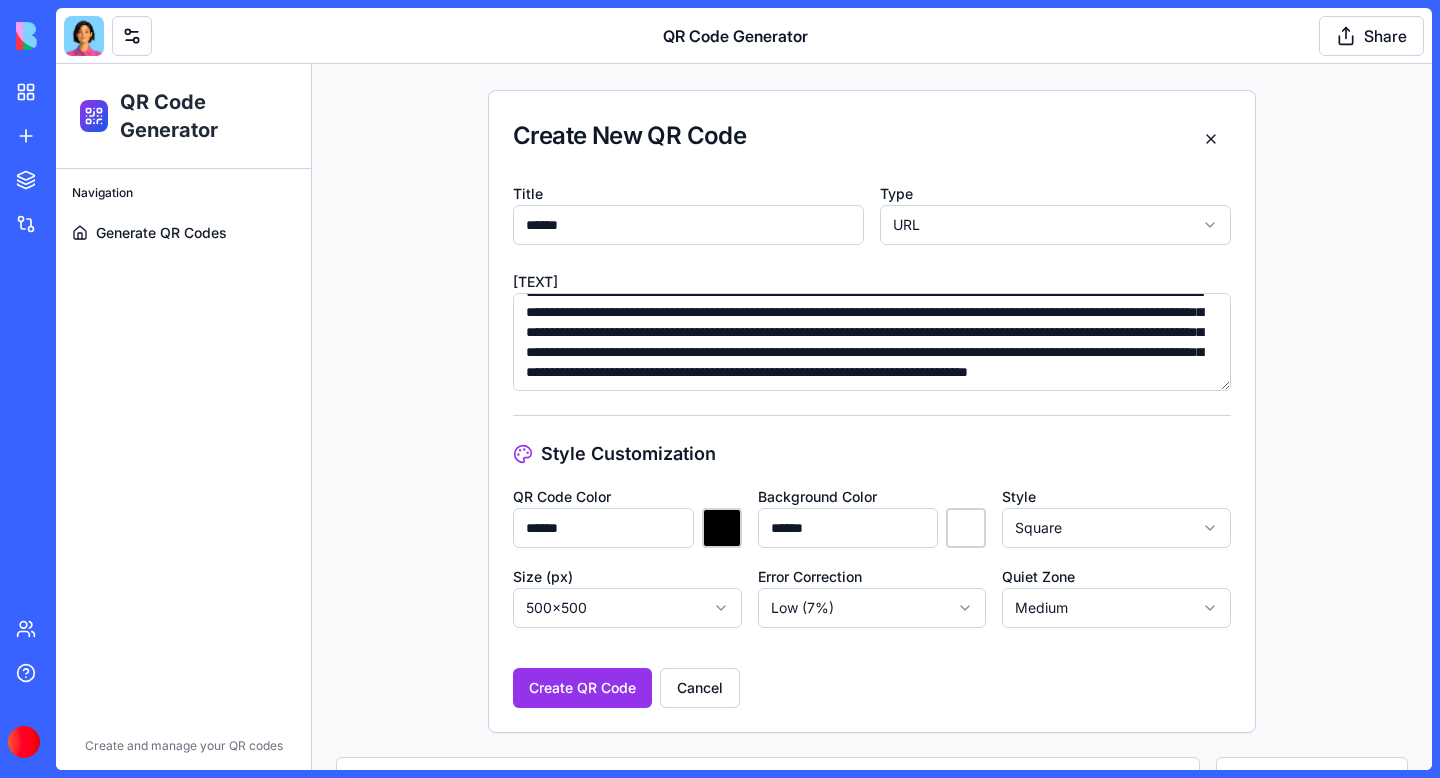 click on "**********" at bounding box center (744, 1449) 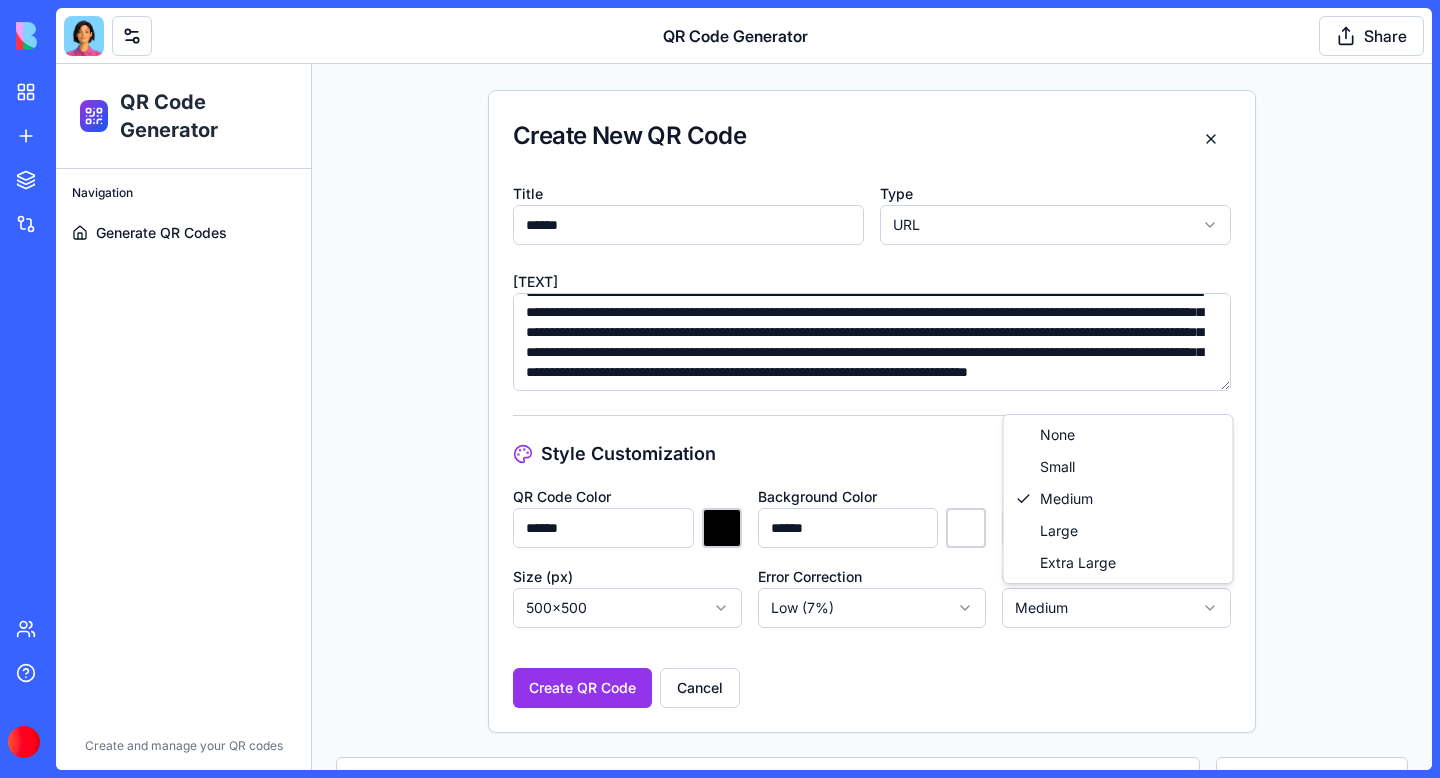 select on "*" 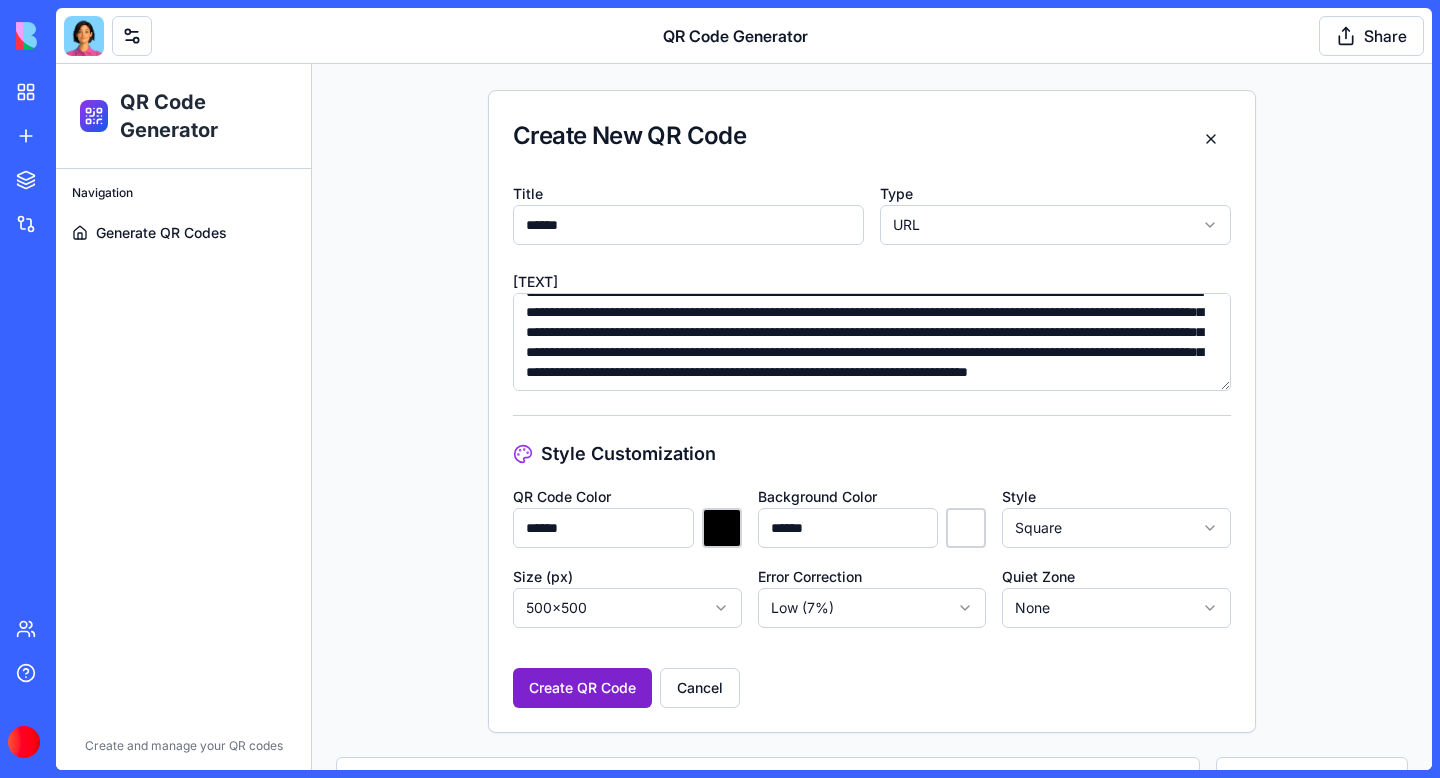 click on "Create QR Code" at bounding box center (582, 688) 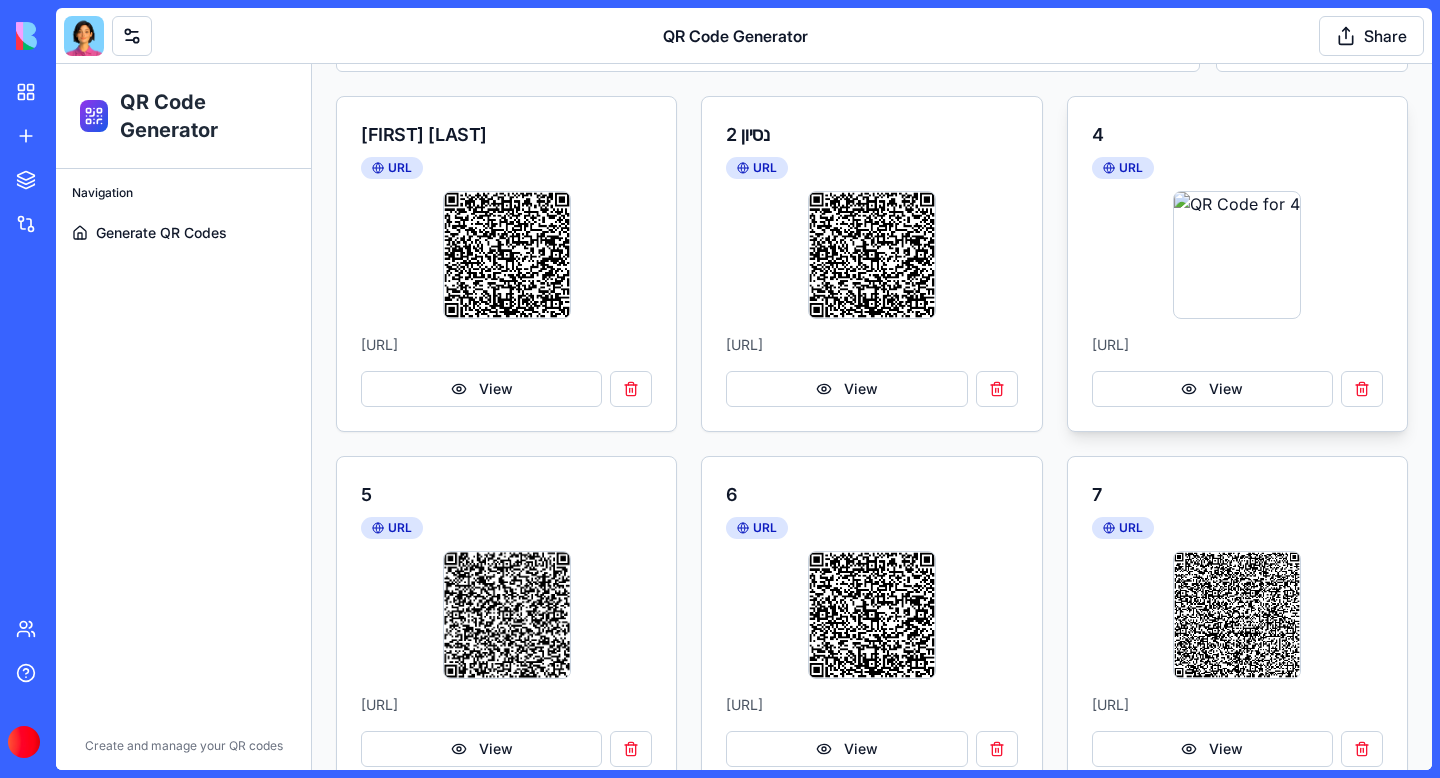 scroll, scrollTop: 0, scrollLeft: 0, axis: both 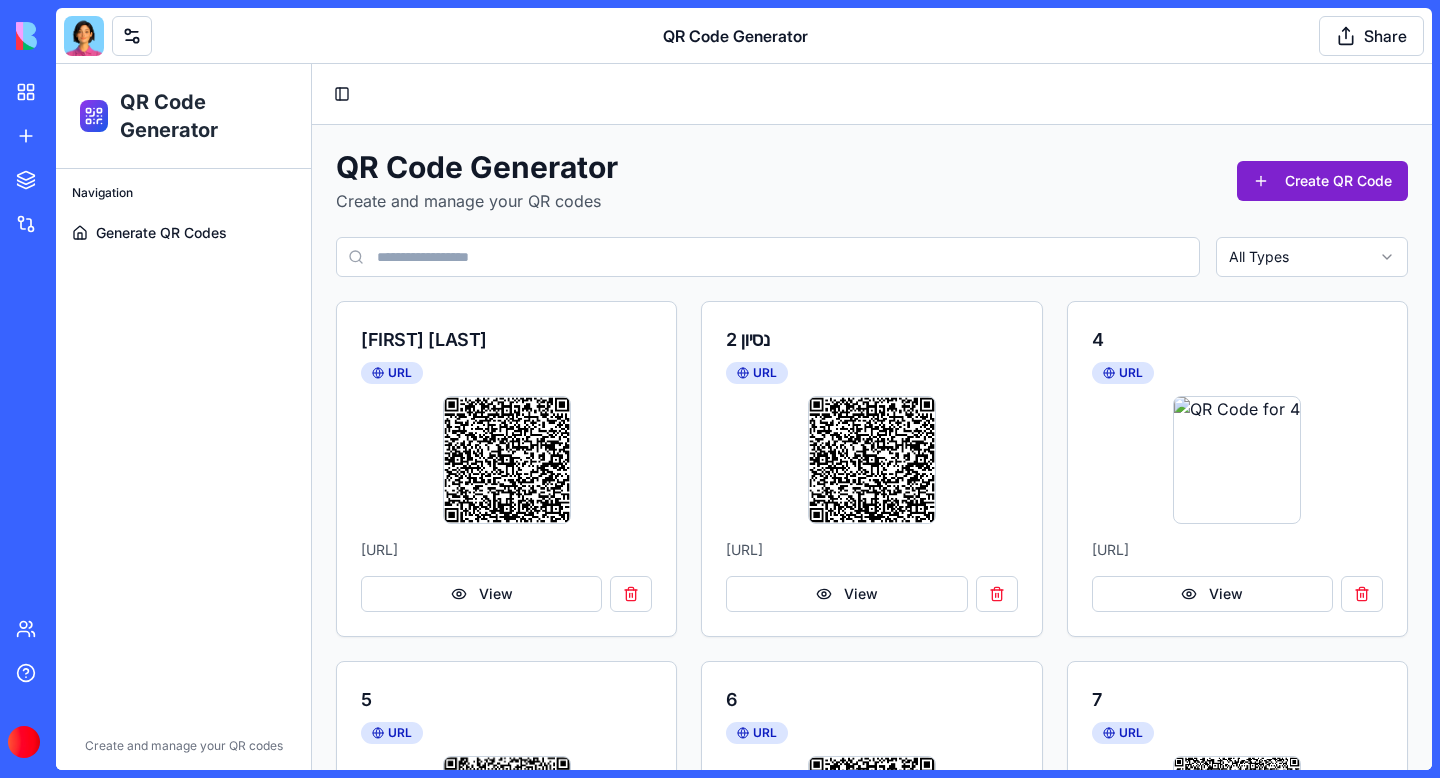 click on "Create QR Code" at bounding box center (1322, 181) 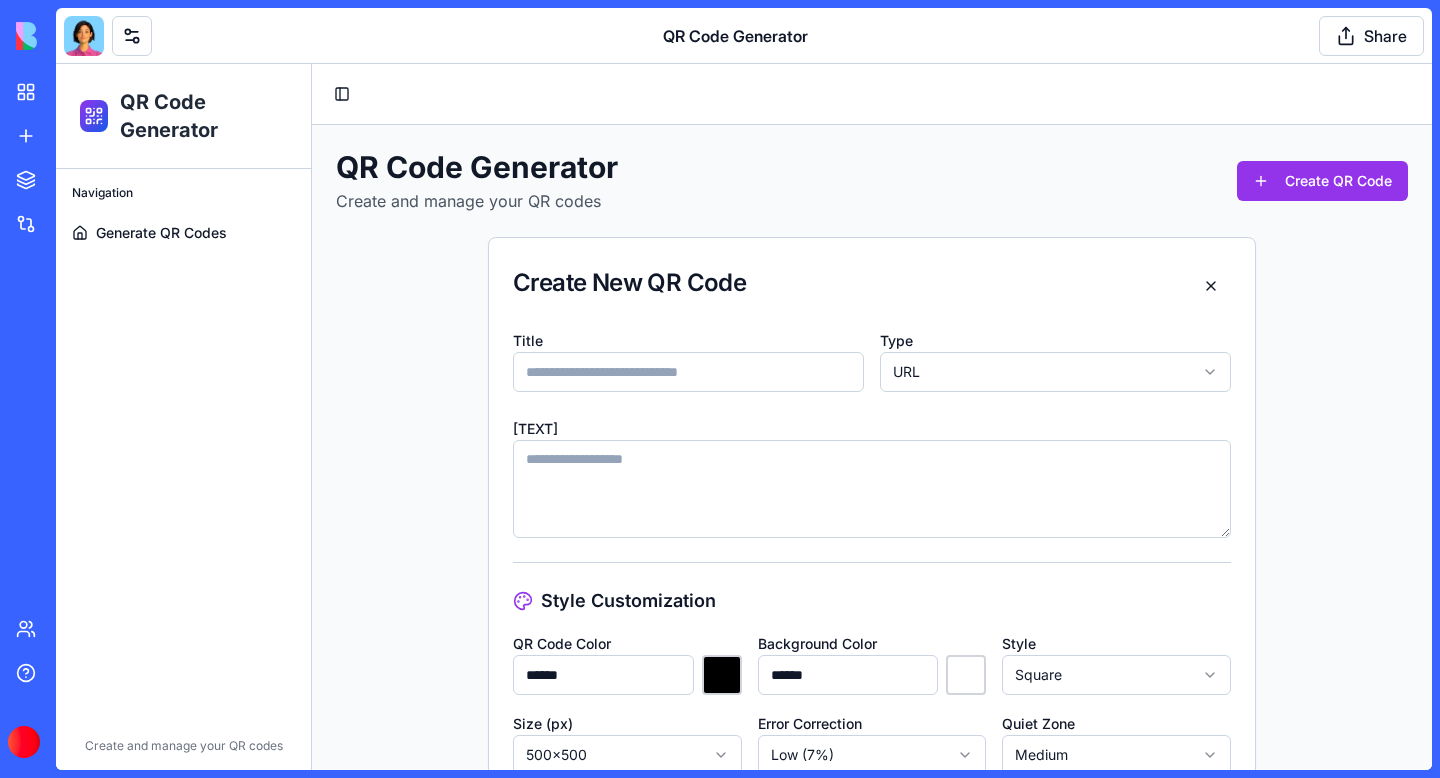 click on "Title" at bounding box center (688, 372) 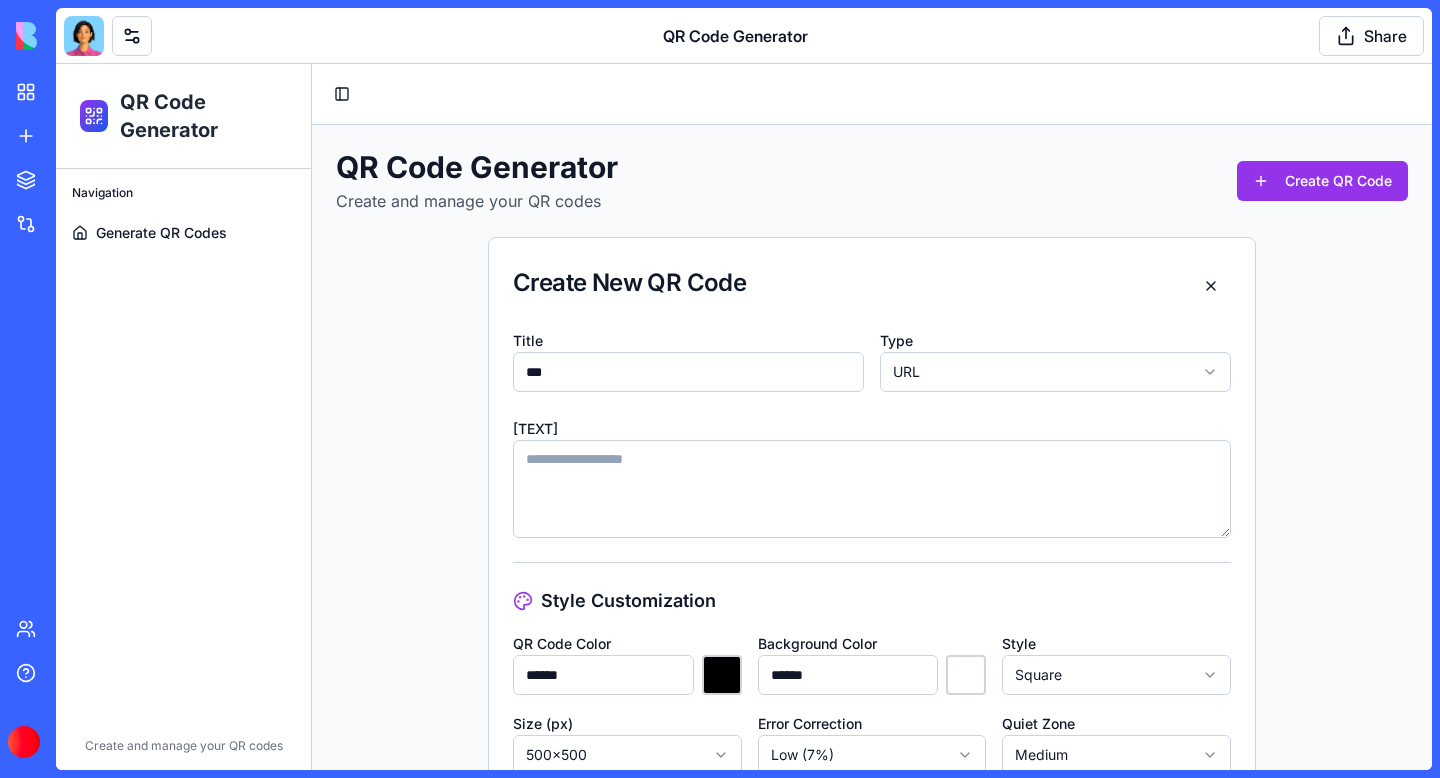 type on "***" 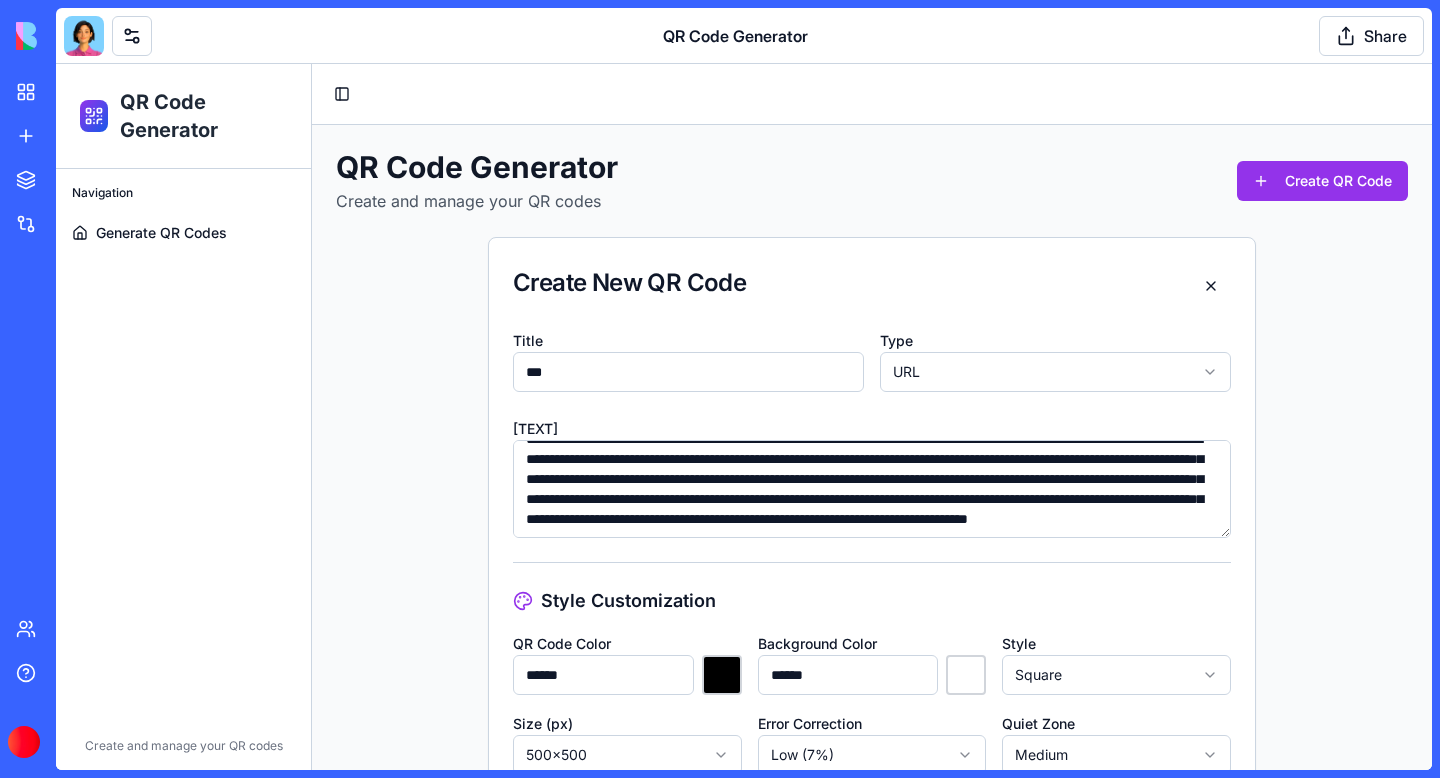scroll, scrollTop: 100, scrollLeft: 0, axis: vertical 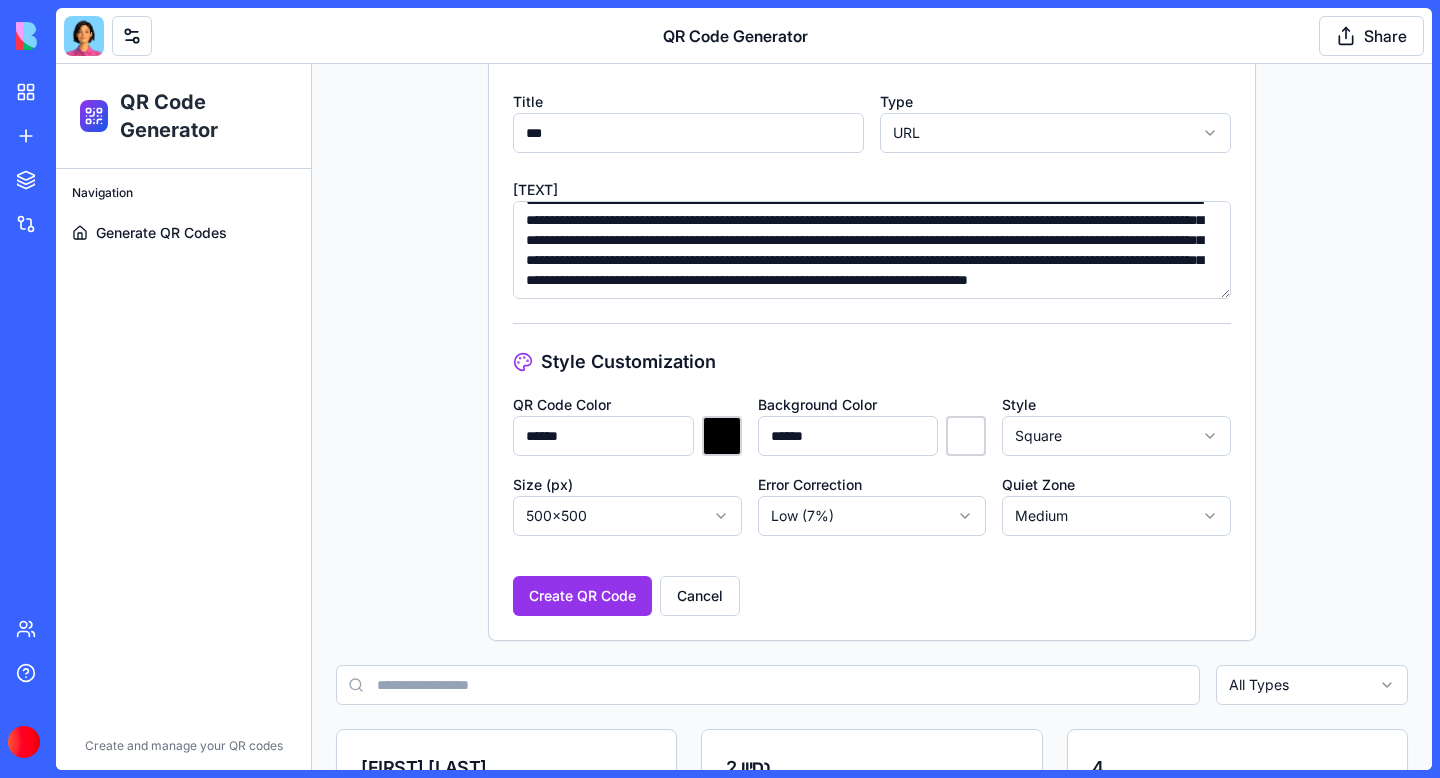 click on "**********" at bounding box center [744, 1357] 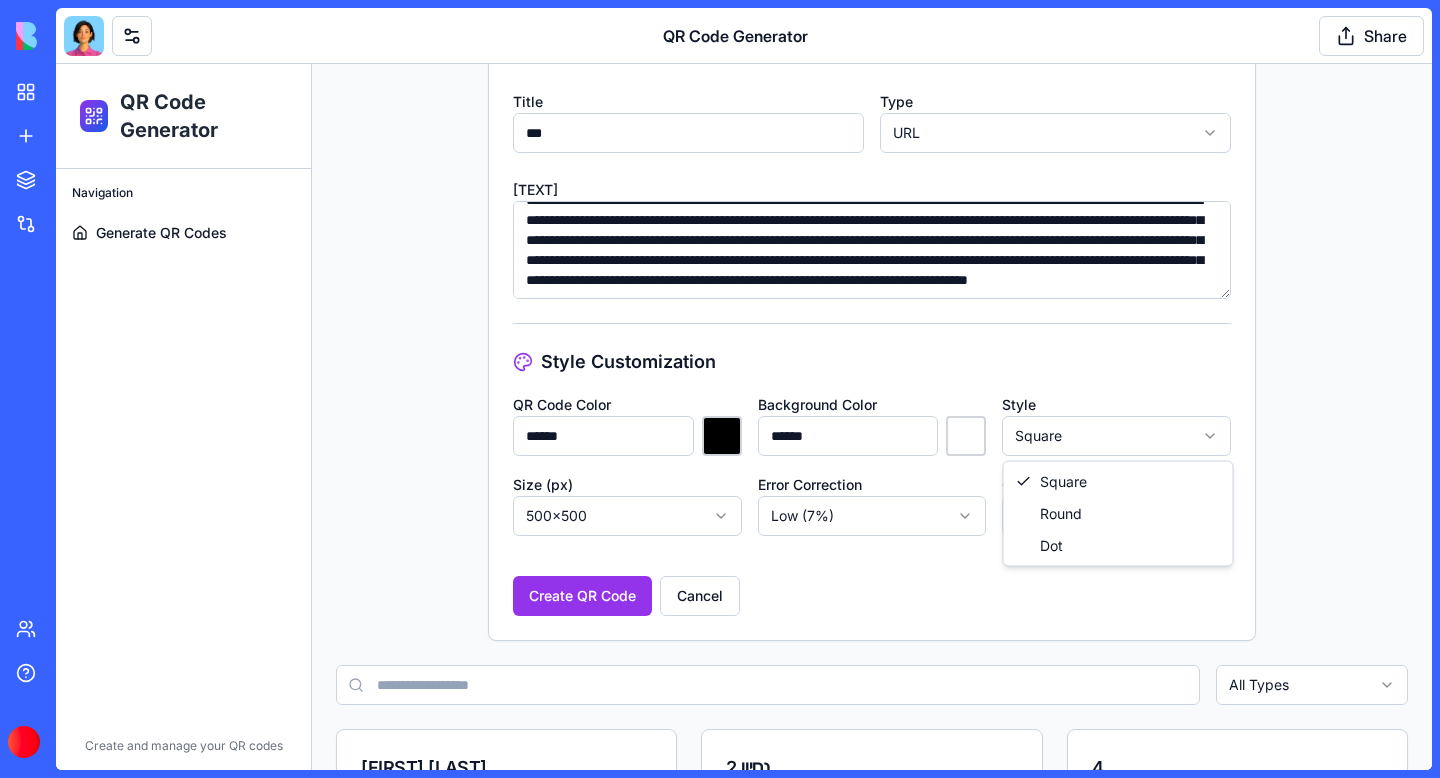 select on "*****" 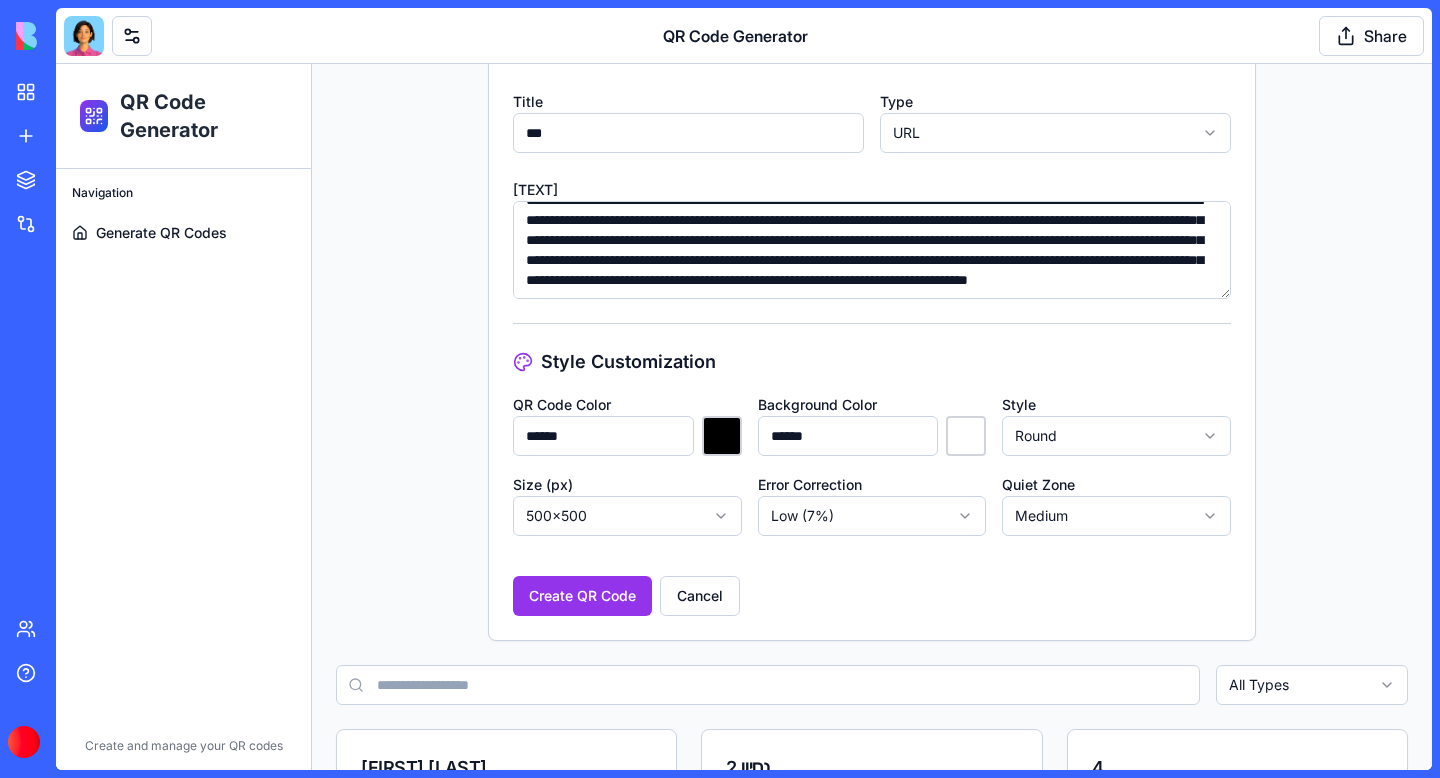 click on "**********" at bounding box center (744, 1357) 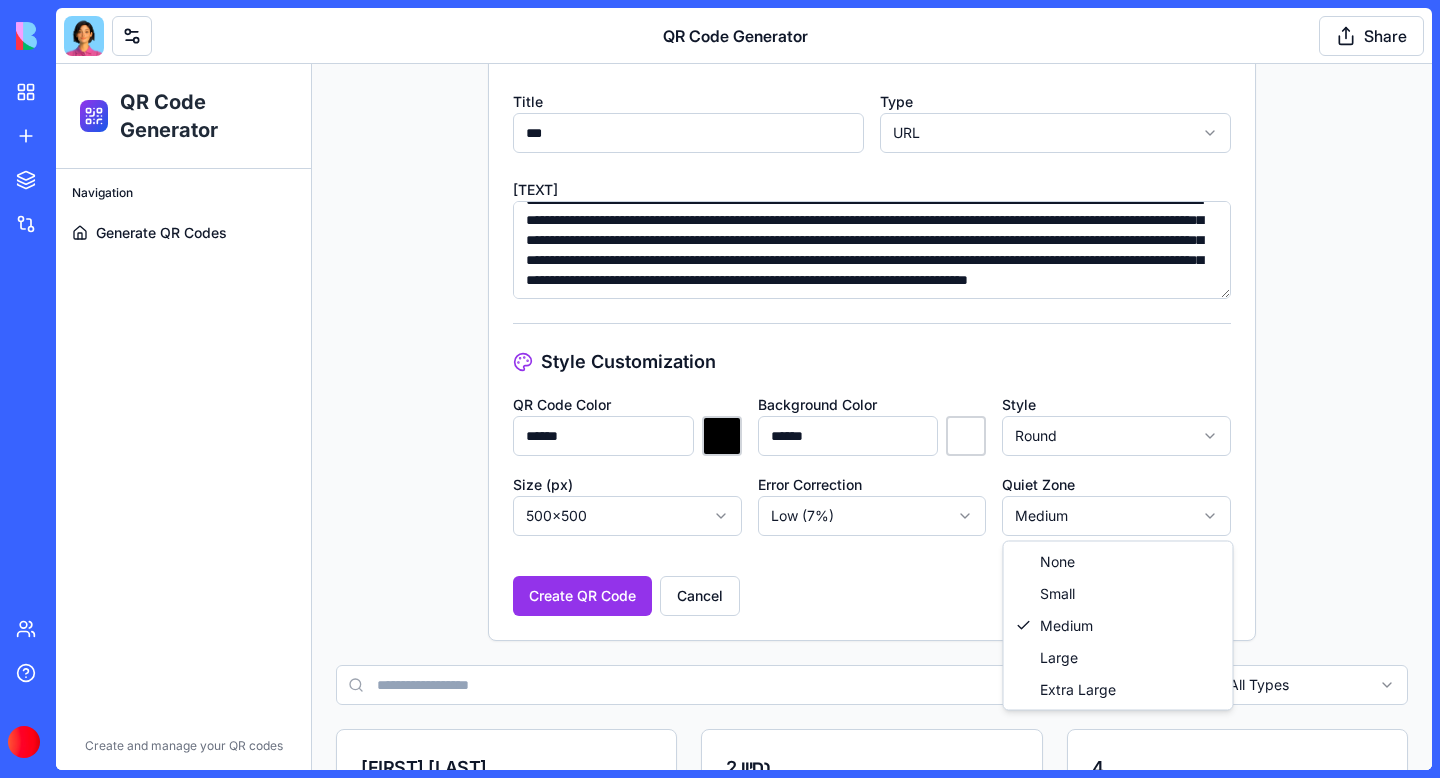 select on "*" 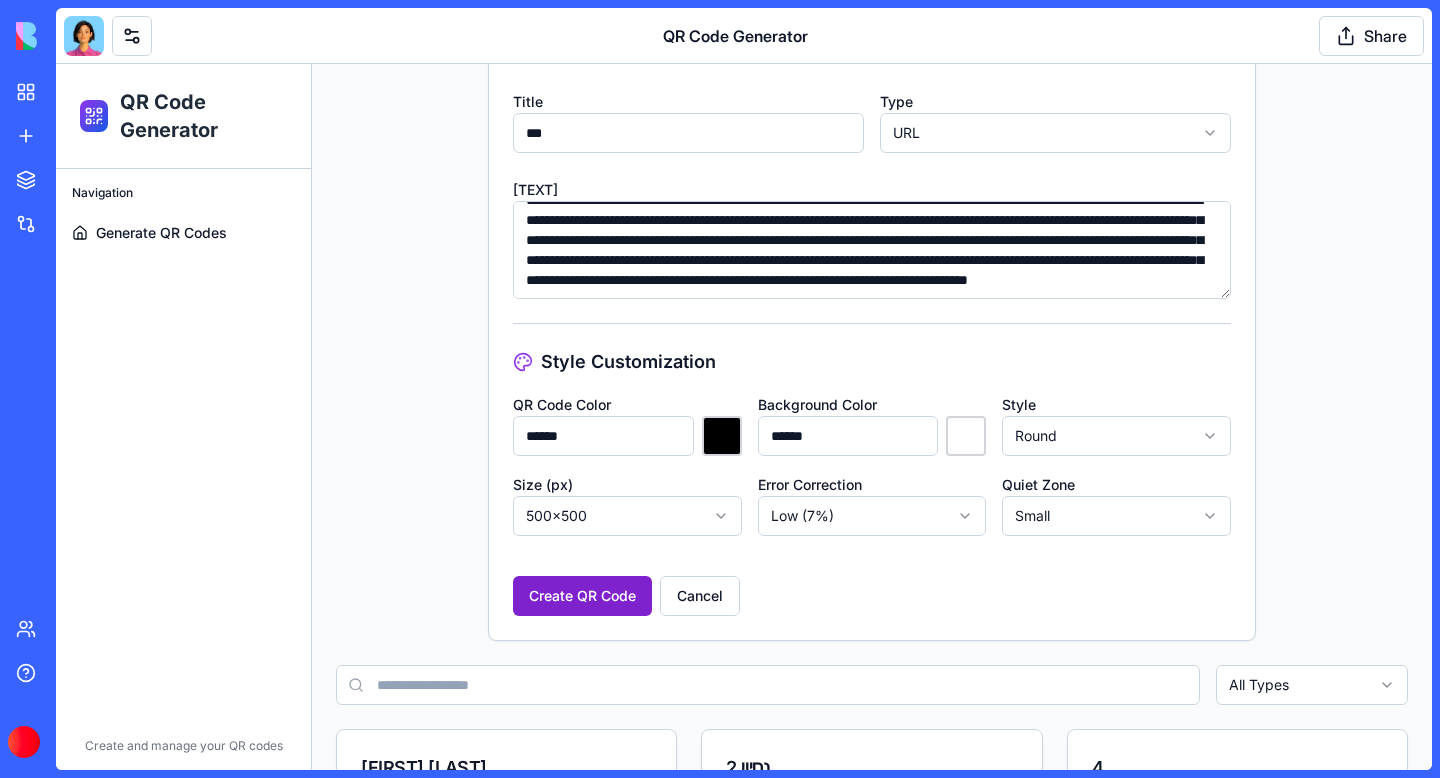 click on "Create QR Code" at bounding box center [582, 596] 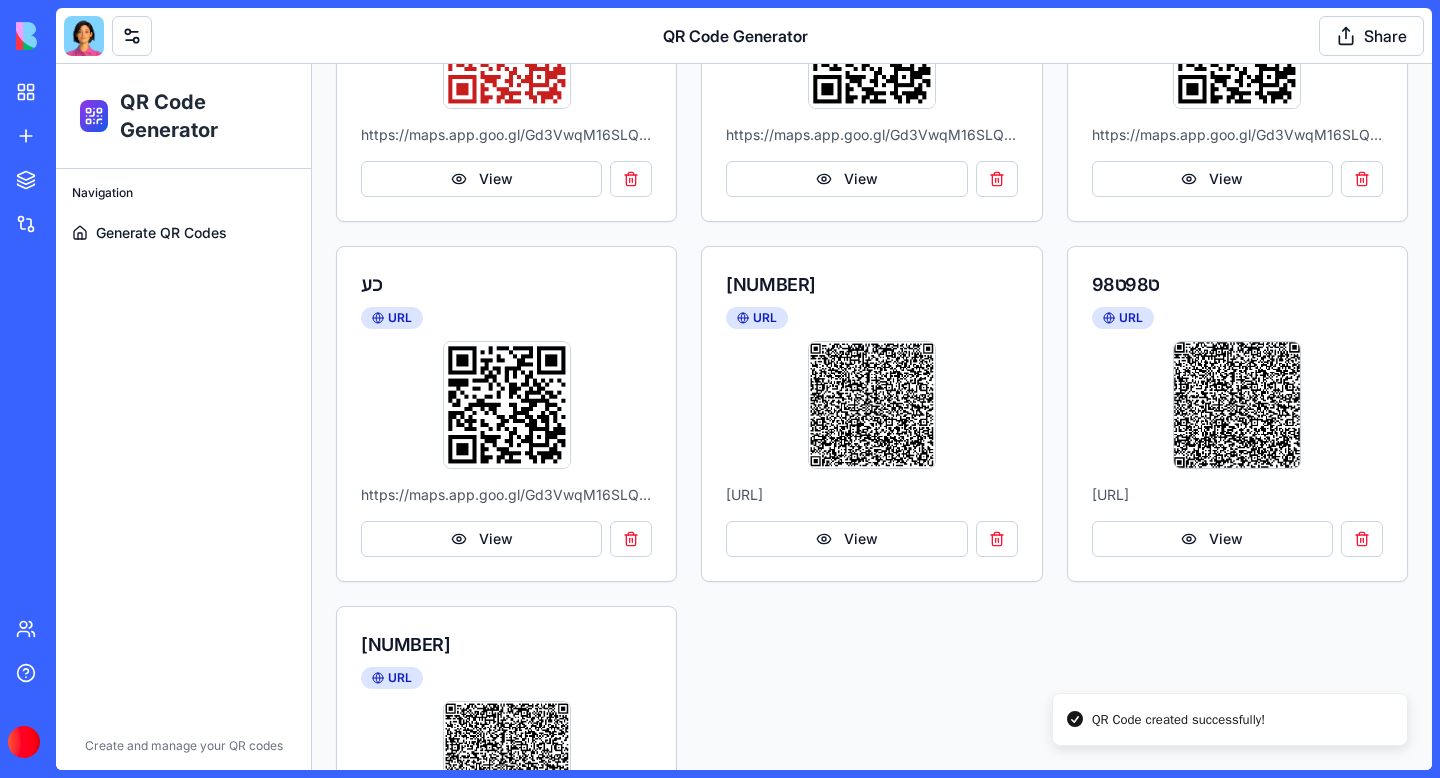 scroll, scrollTop: 2051, scrollLeft: 0, axis: vertical 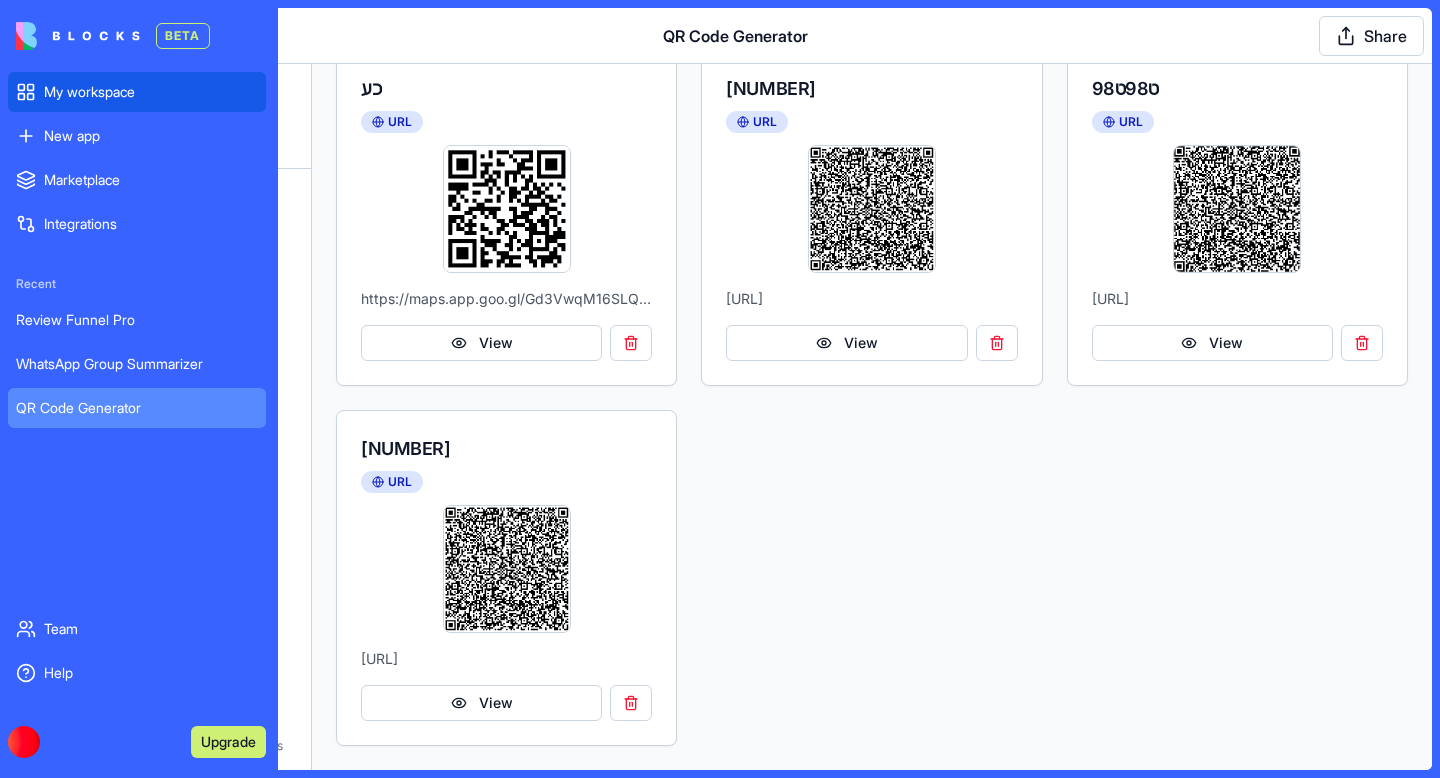 click on "My workspace" at bounding box center [151, 92] 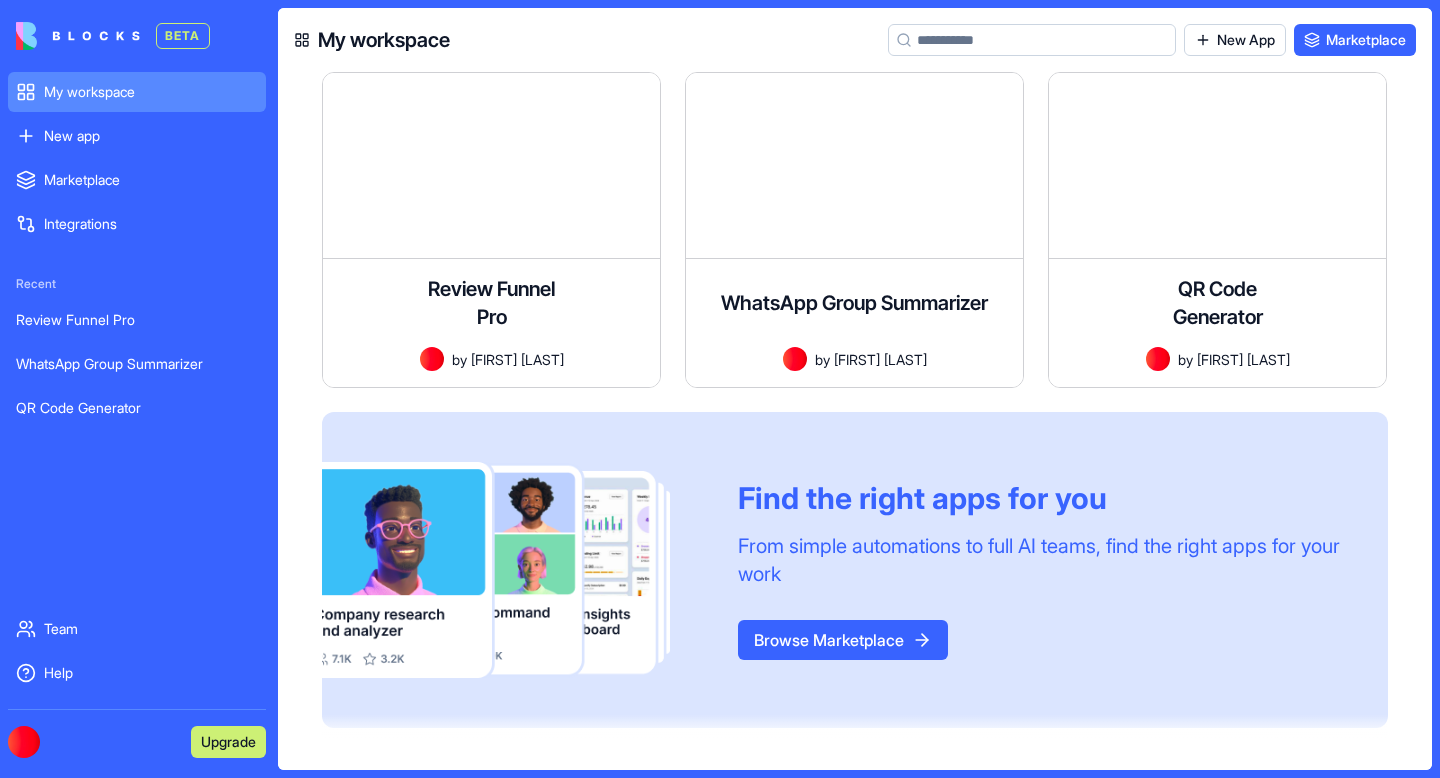 click 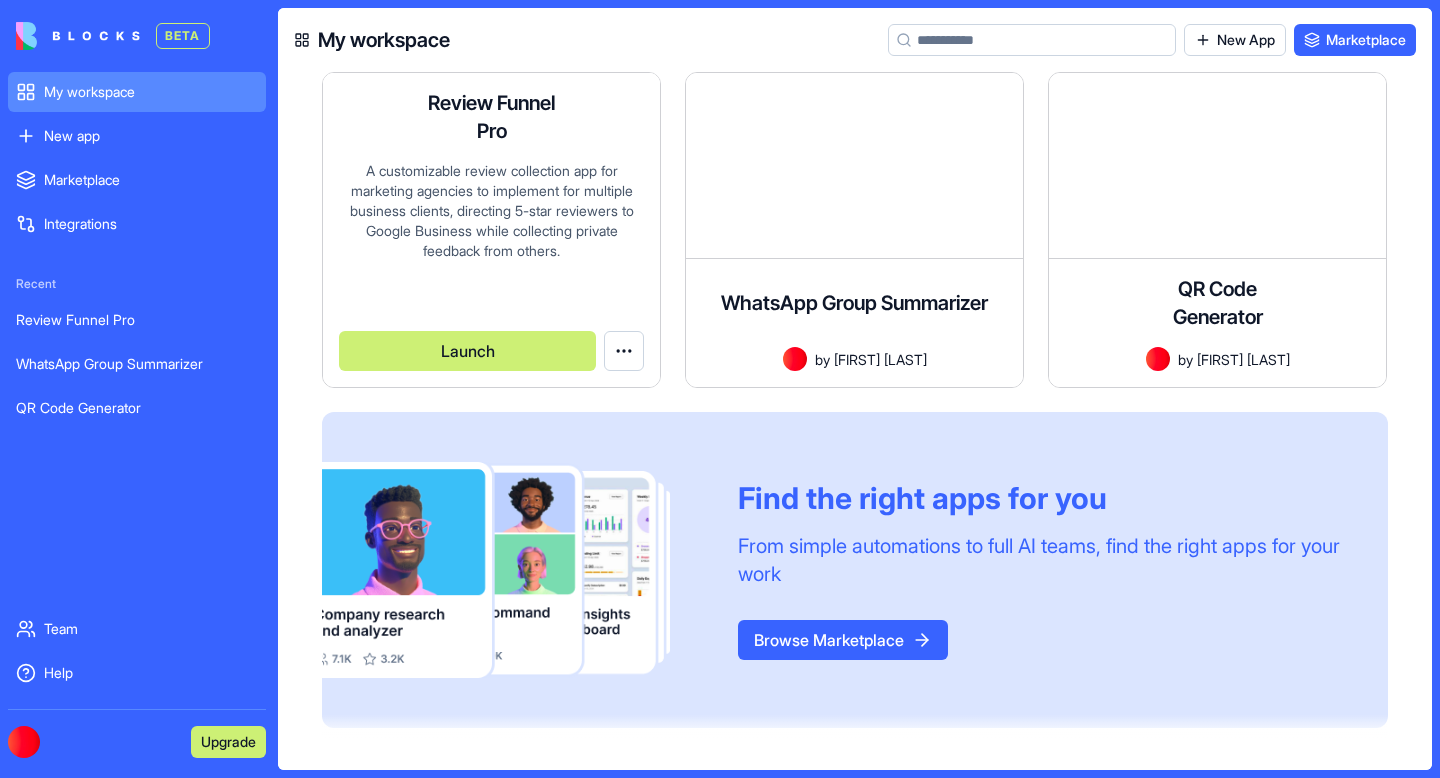 click on "A customizable review collection app for marketing agencies to implement for multiple business clients, directing 5-star reviewers to Google Business while collecting private feedback from others." at bounding box center [491, 226] 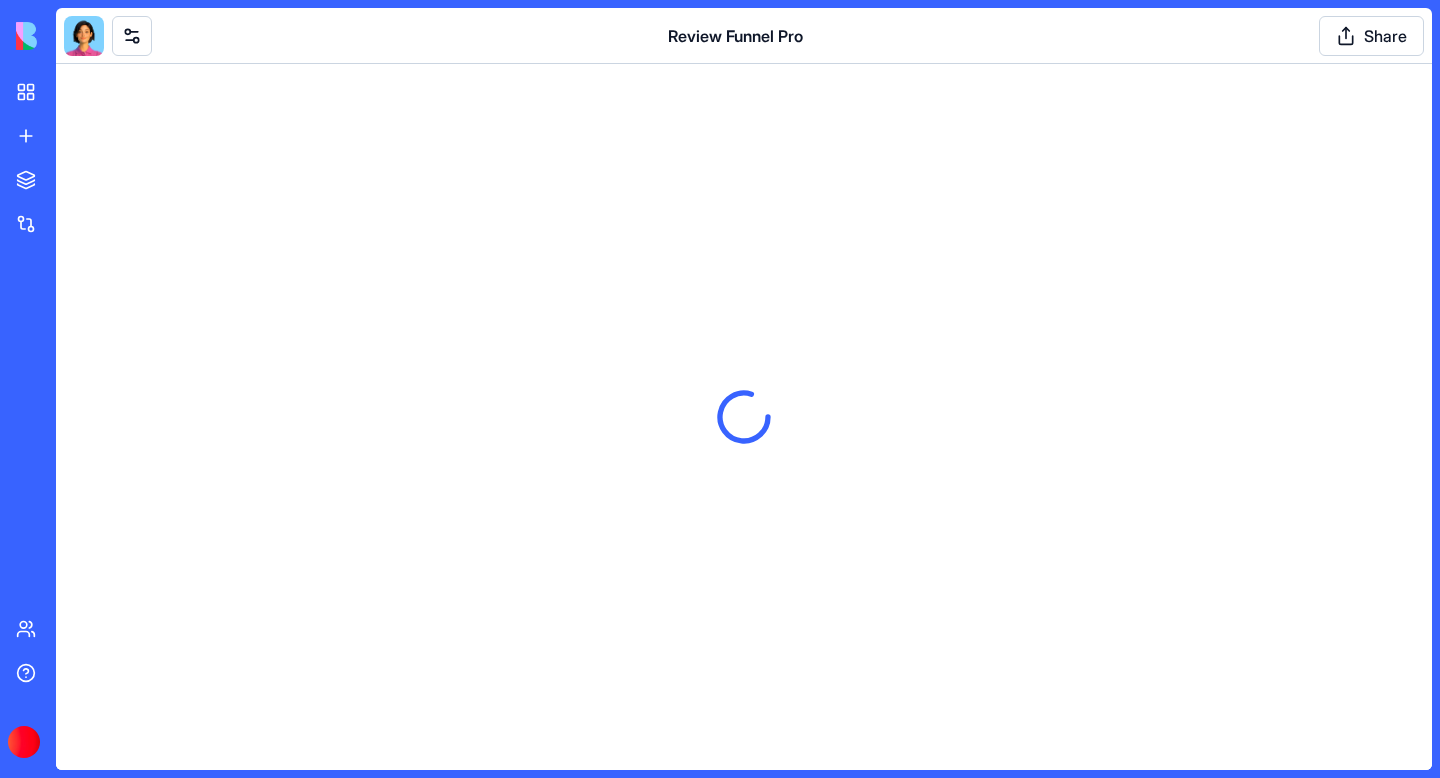 scroll, scrollTop: 0, scrollLeft: 0, axis: both 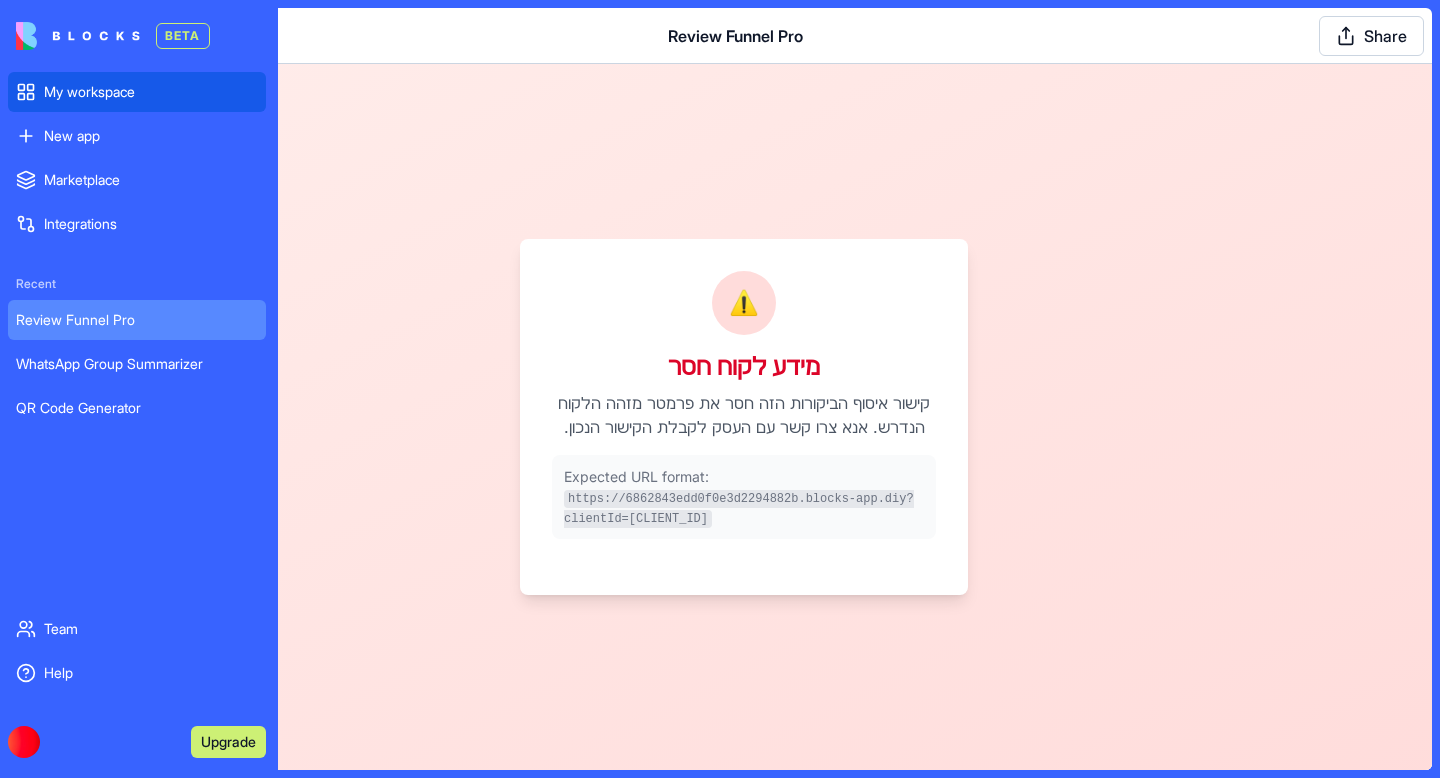 click on "My workspace" at bounding box center (137, 92) 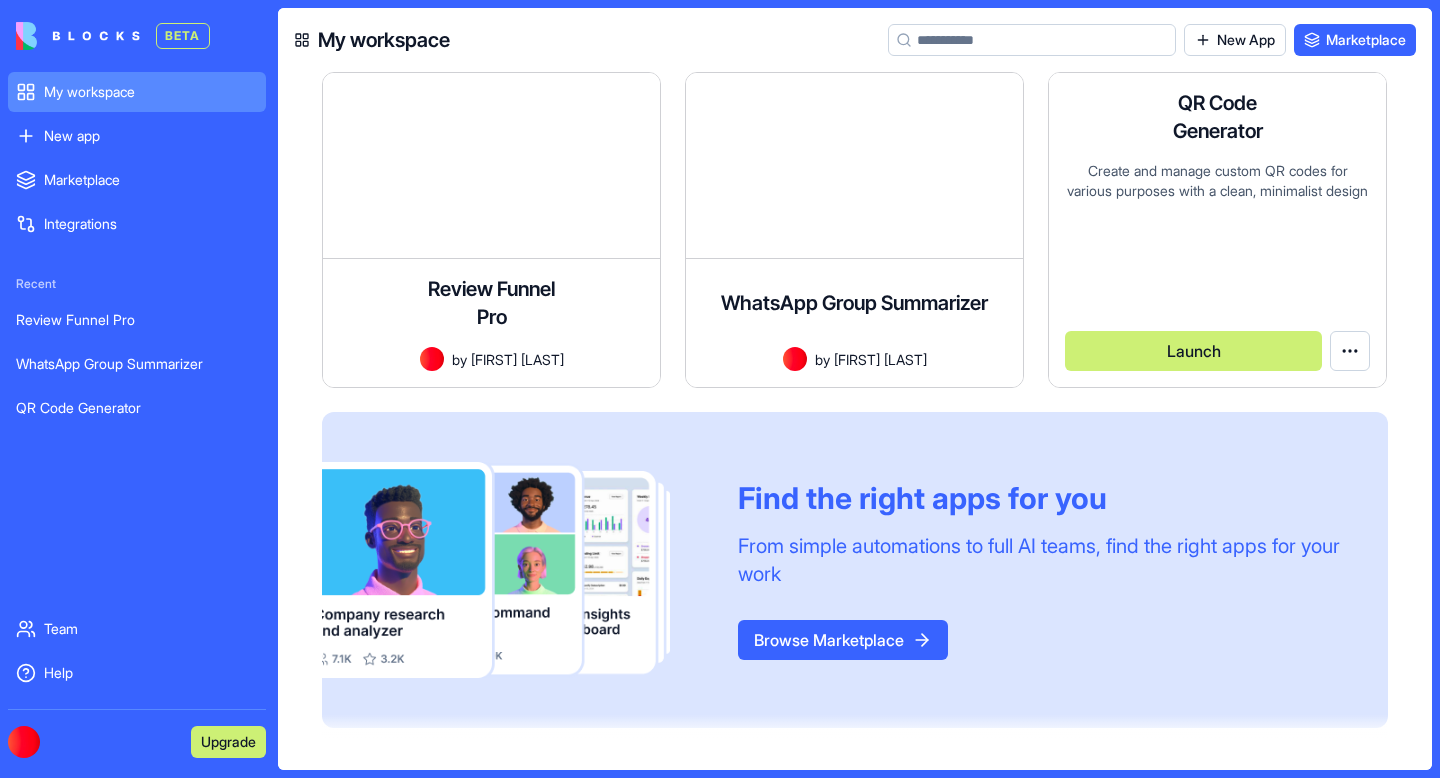 click on "Create and manage custom QR codes for various purposes with a clean, minimalist design" at bounding box center [1217, 226] 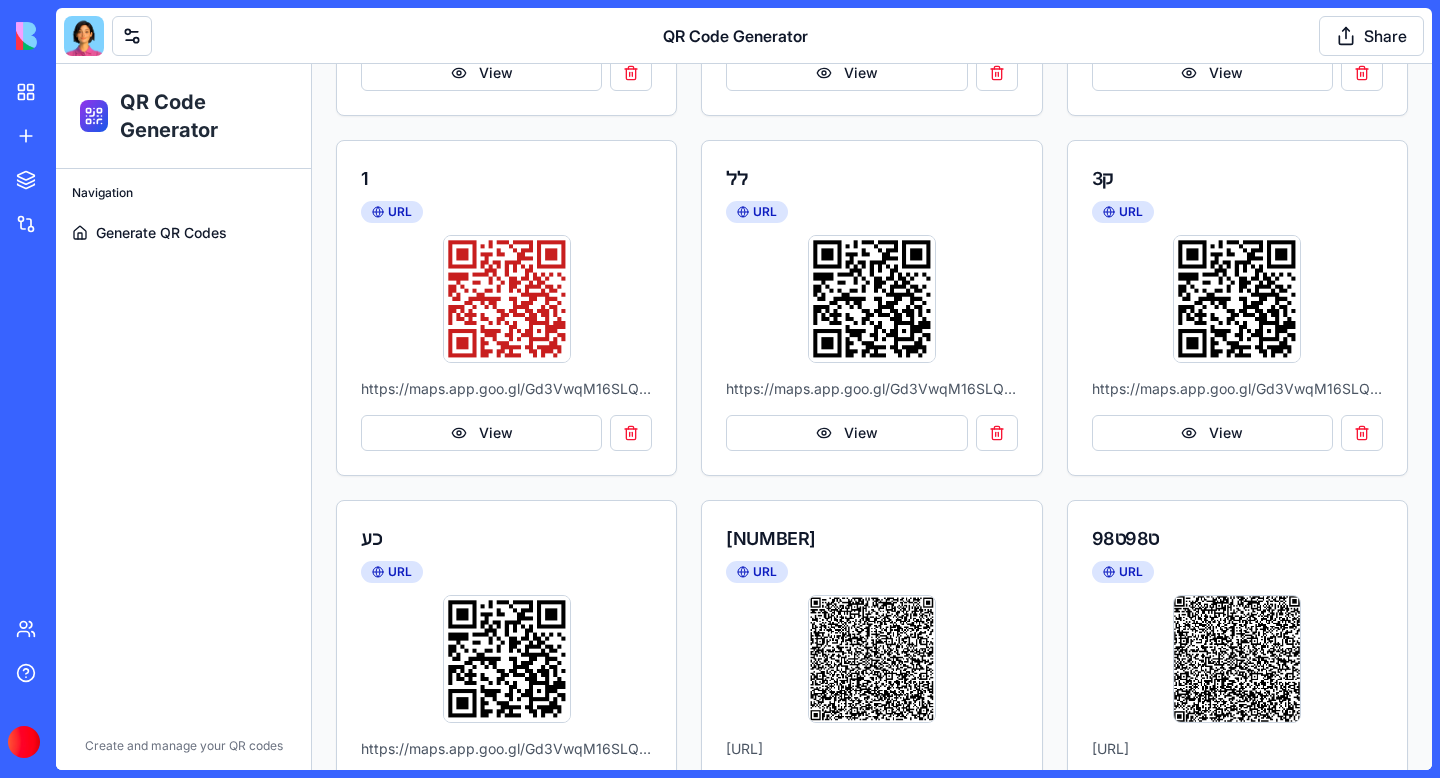 scroll, scrollTop: 2051, scrollLeft: 0, axis: vertical 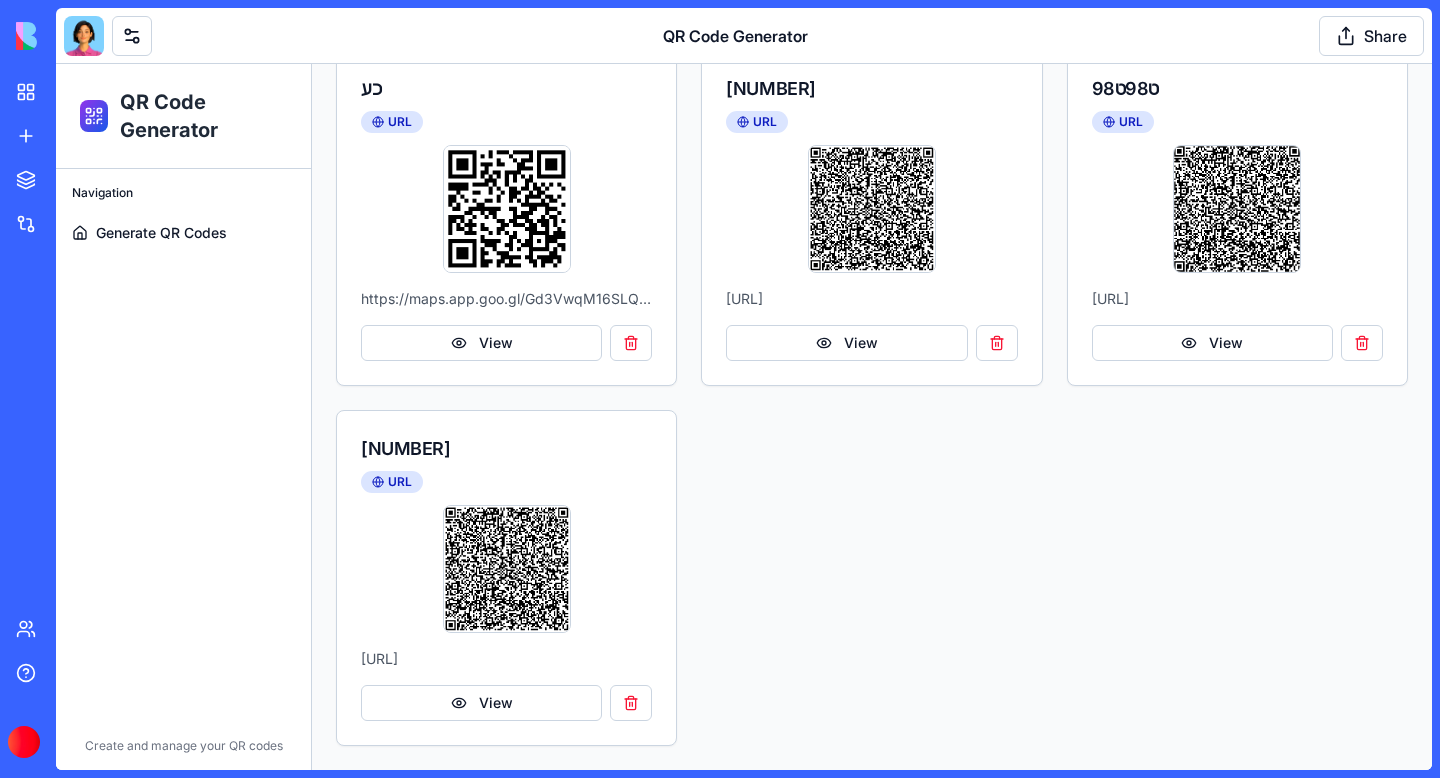 click on "ליאור ניסיון URL https://www.google.com/maps/place/%D7%9C%D7%A0%D7%93%D7%95%D7%95%D7%A8+%D7%A8%D7%9E%D7%AA+%D7%99%D7%A9%D7%99%E2%80%AD/@32.7073878,35.1763236,781m/data=!3m2!1e3!4b1!4m6!3m5!1s0x151db286d819ac65:0xf36429a9612acc9e!8m2!3d32.7073878!4d35.1737487!16s%2Fg%2F11ckvw9n9x?entry=ttu&g_ep=EgoyMDI1MDcxNi4wIKXMDSoASAFQAw%3D%3D View נסיון 2 URL https://www.google.com/maps/place/%D7%9C%D7%A0%D7%93%D7%95%D7%95%D7%A8+%D7%A8%D7%9E%D7%AA+%D7%99%D7%A9%D7%99%E2%80%AD/@32.7073878,35.1763236,781m/data=!3m2!1e3!4b1!4m6!3m5!1s0x151db286d819ac65:0xf36429a9612acc9e!8m2!3d32.7073878!4d35.1737487!16s%2Fg%2F11ckvw9n9x?entry=ttu&g_ep=EgoyMDI1MDcxNi4wIKXMDSoASAFQAw%3D%3D View 4 URL https://www.google.com/maps/place/%D7%9C%D7%A0%D7%93%D7%95%D7%95%D7%A8+%D7%A8%D7%9E%D7%AA+%D7%99%D7%A9%D7%99%E2%80%AD/@32.7073878,35.1763236,781m/data=!3m2!1e3!4b1!4m6!3m5!1s0x151db286d819ac65:0xf36429a9612acc9e!8m2!3d32.7073878!4d35.1737487!16s%2Fg%2F11ckvw9n9x?entry=ttu&g_ep=EgoyMDI1MDcxNi4wIKXMDSoASAFQAw%3D%3D View 5 URL View 6" at bounding box center [872, -502] 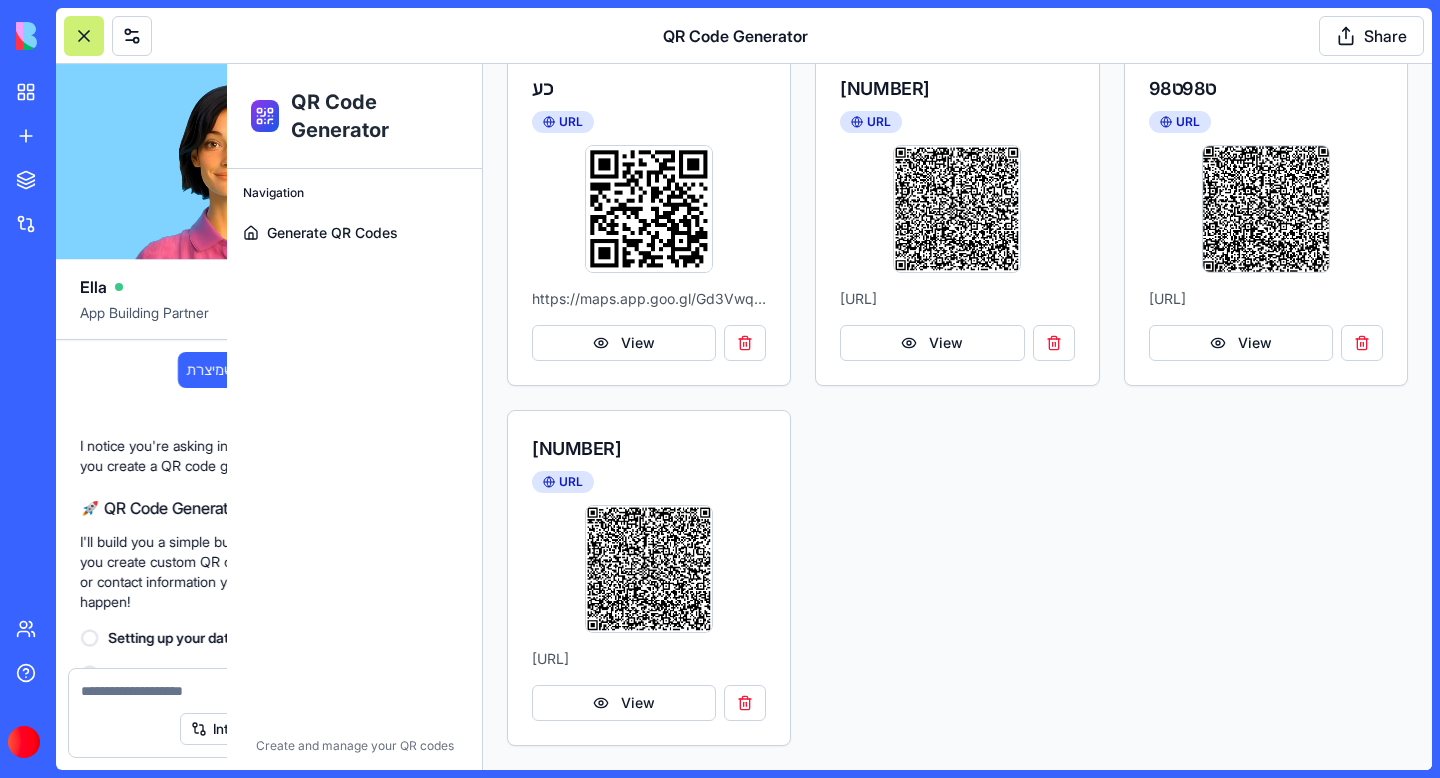 scroll, scrollTop: 12759, scrollLeft: 0, axis: vertical 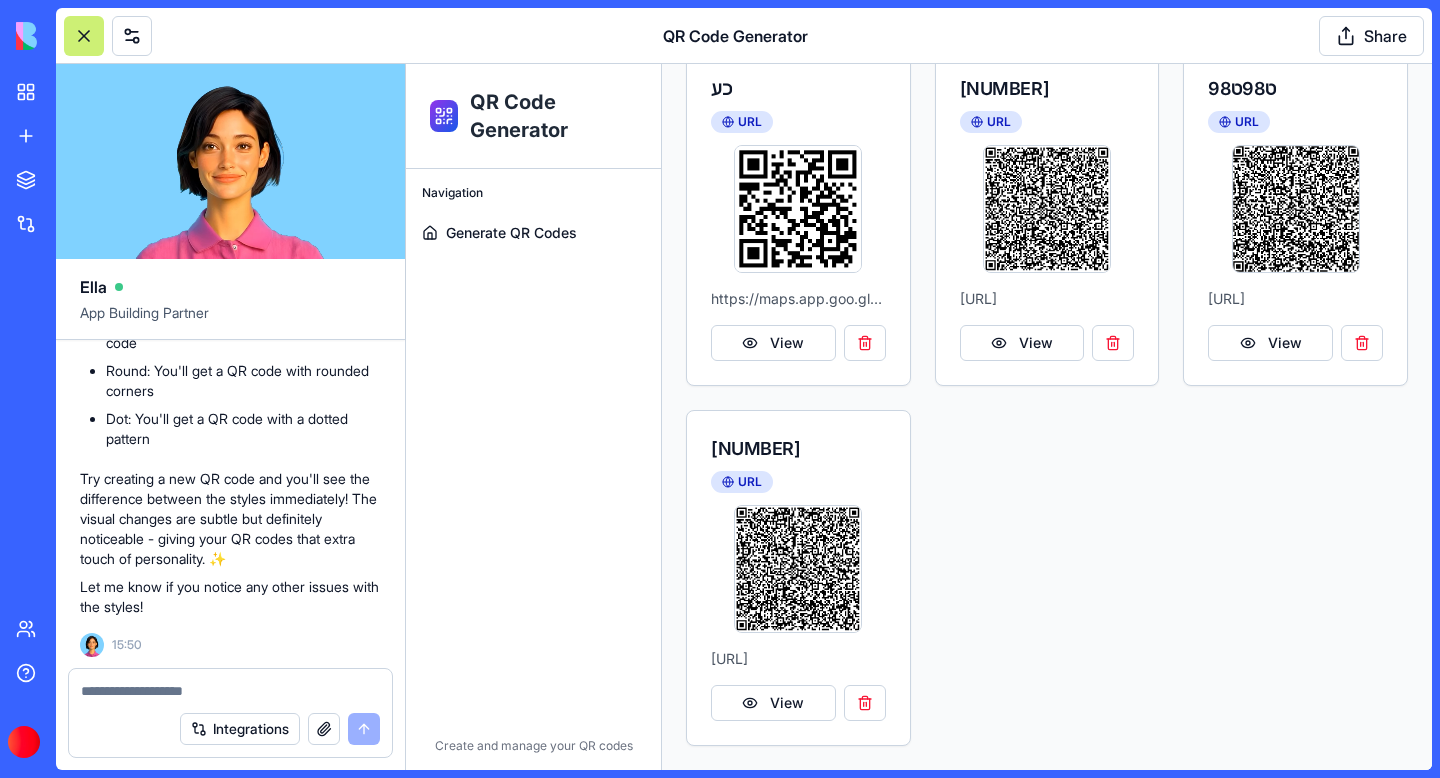 click at bounding box center (230, 691) 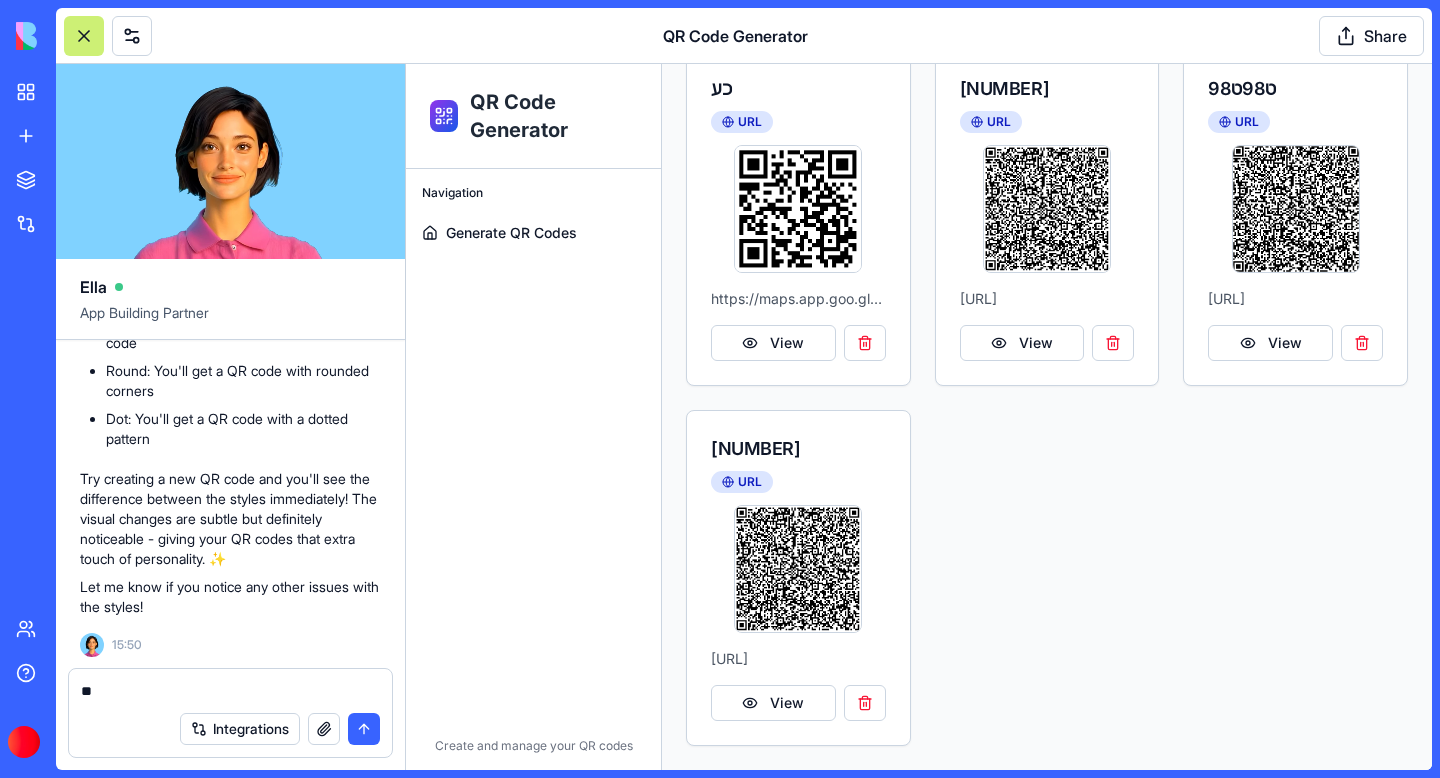 type on "*" 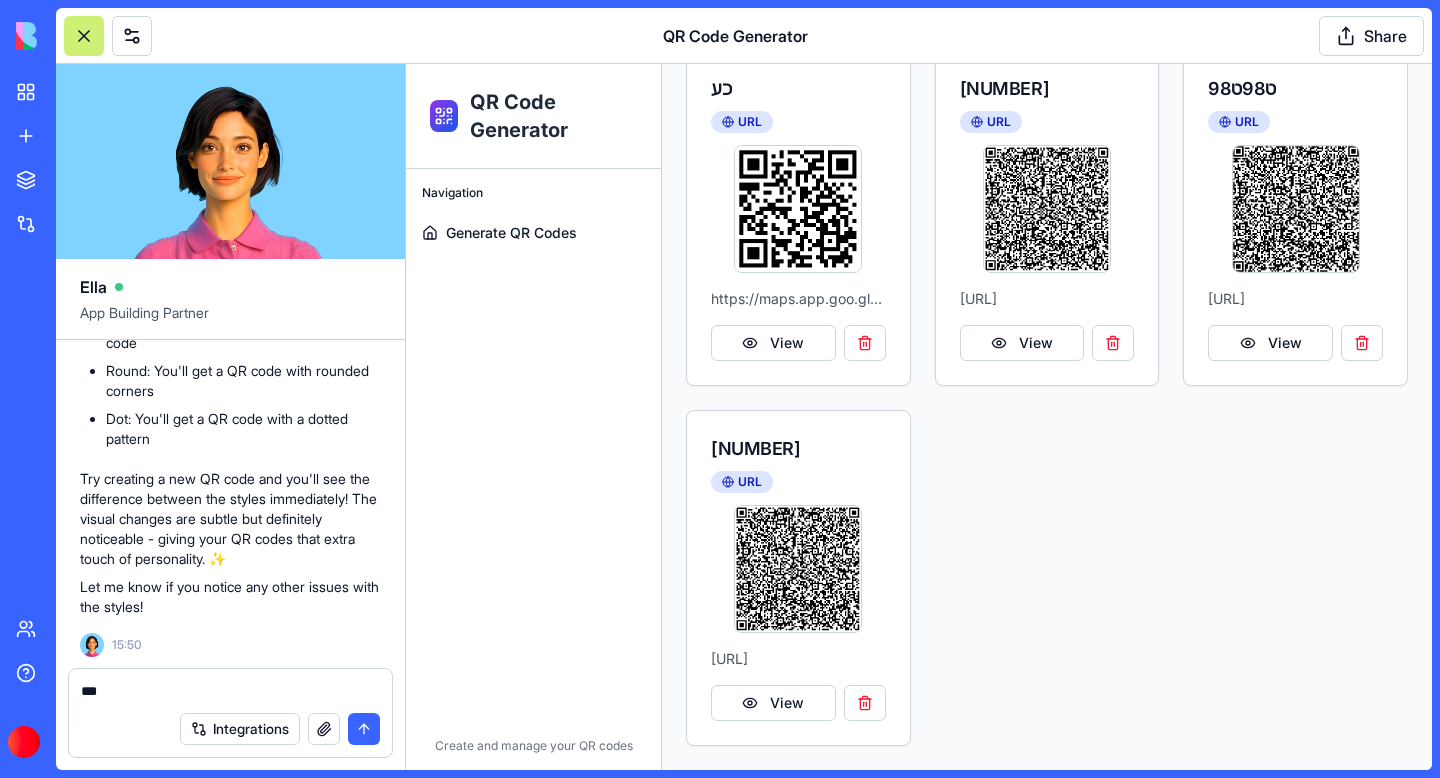 type on "****" 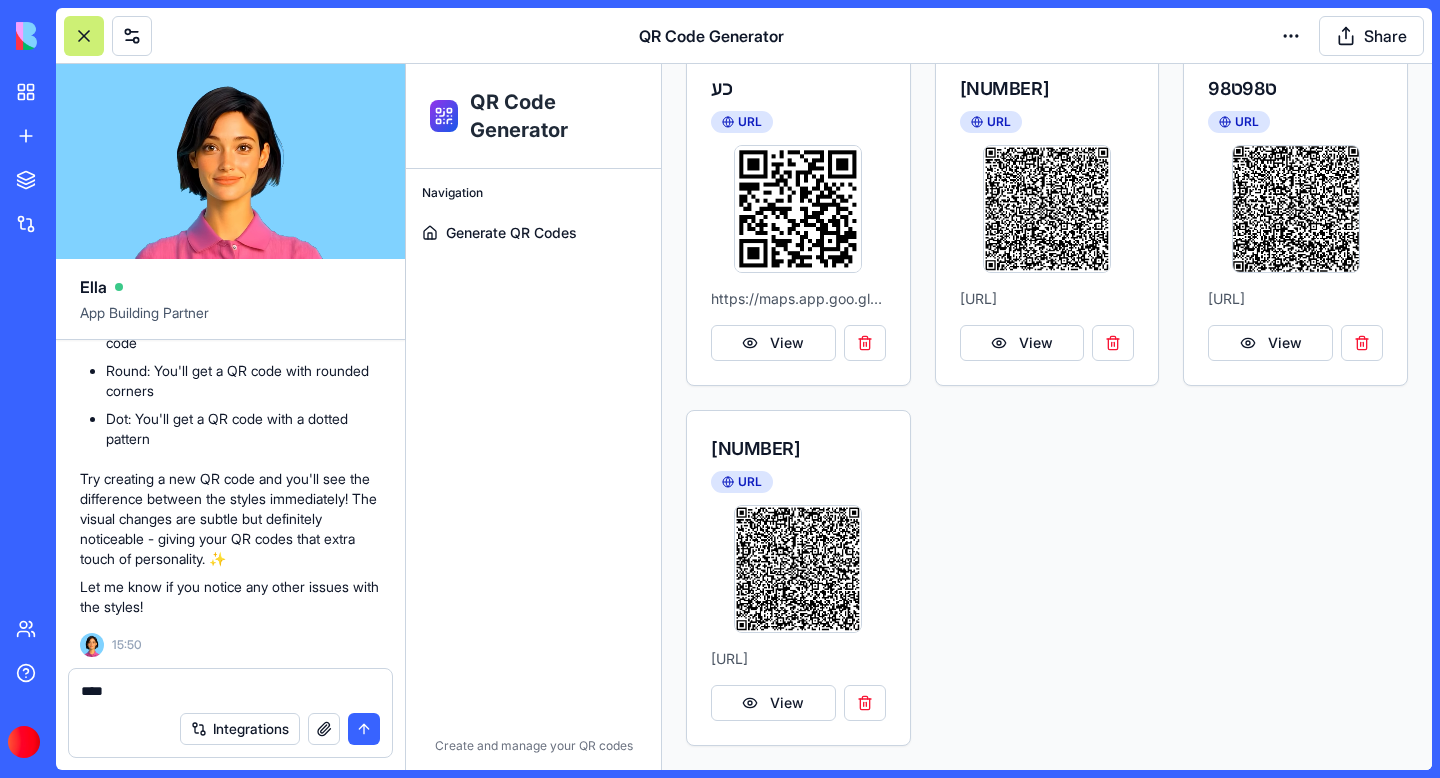 type 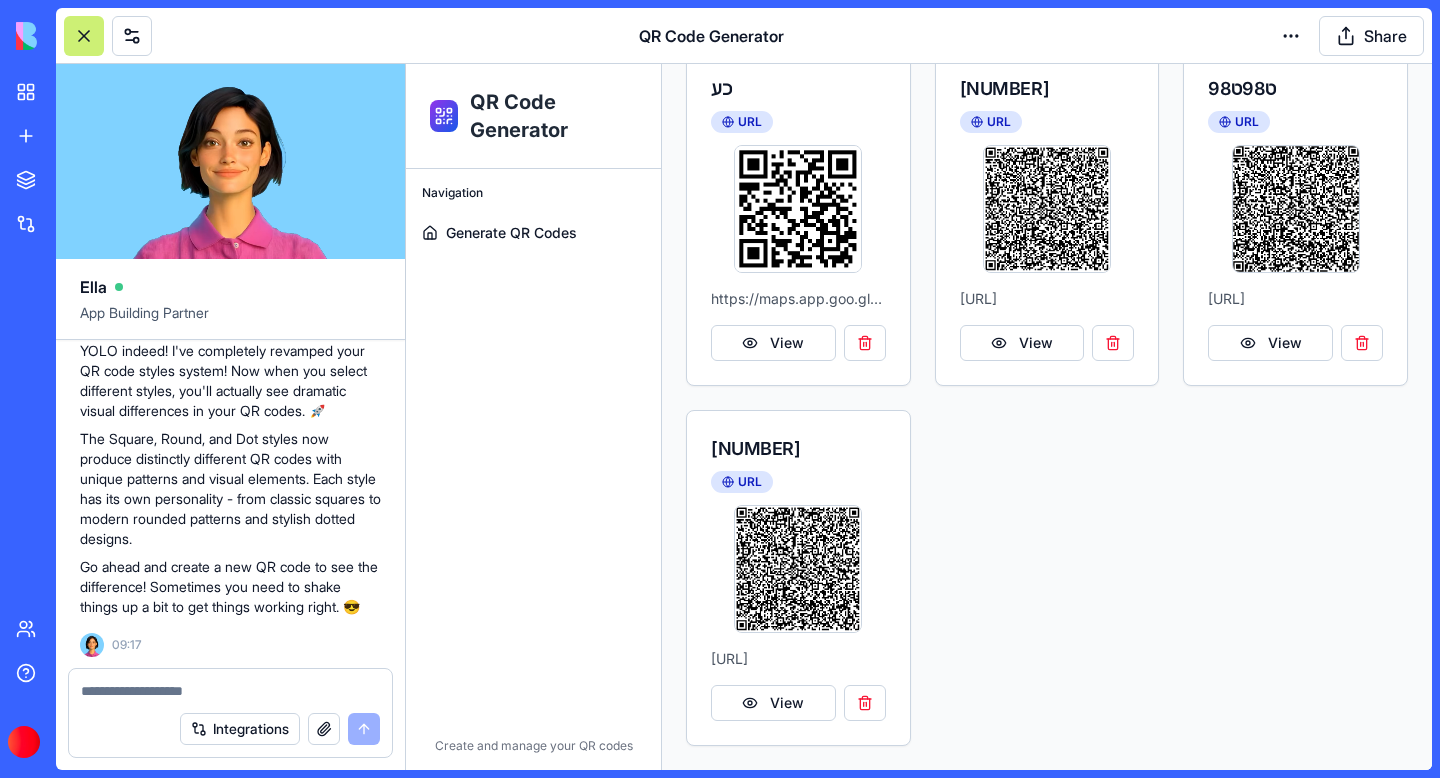scroll, scrollTop: 13435, scrollLeft: 0, axis: vertical 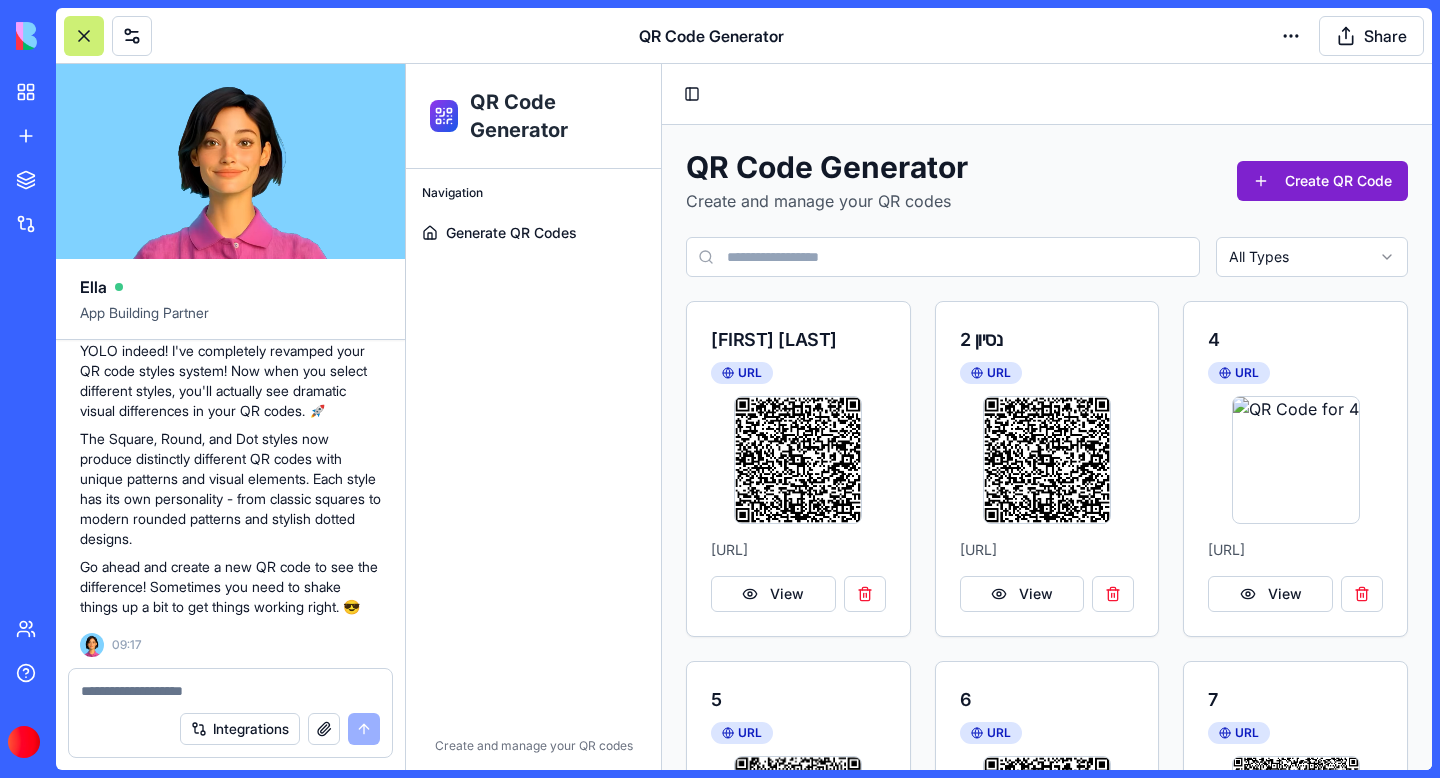 click on "Create QR Code" at bounding box center [1322, 181] 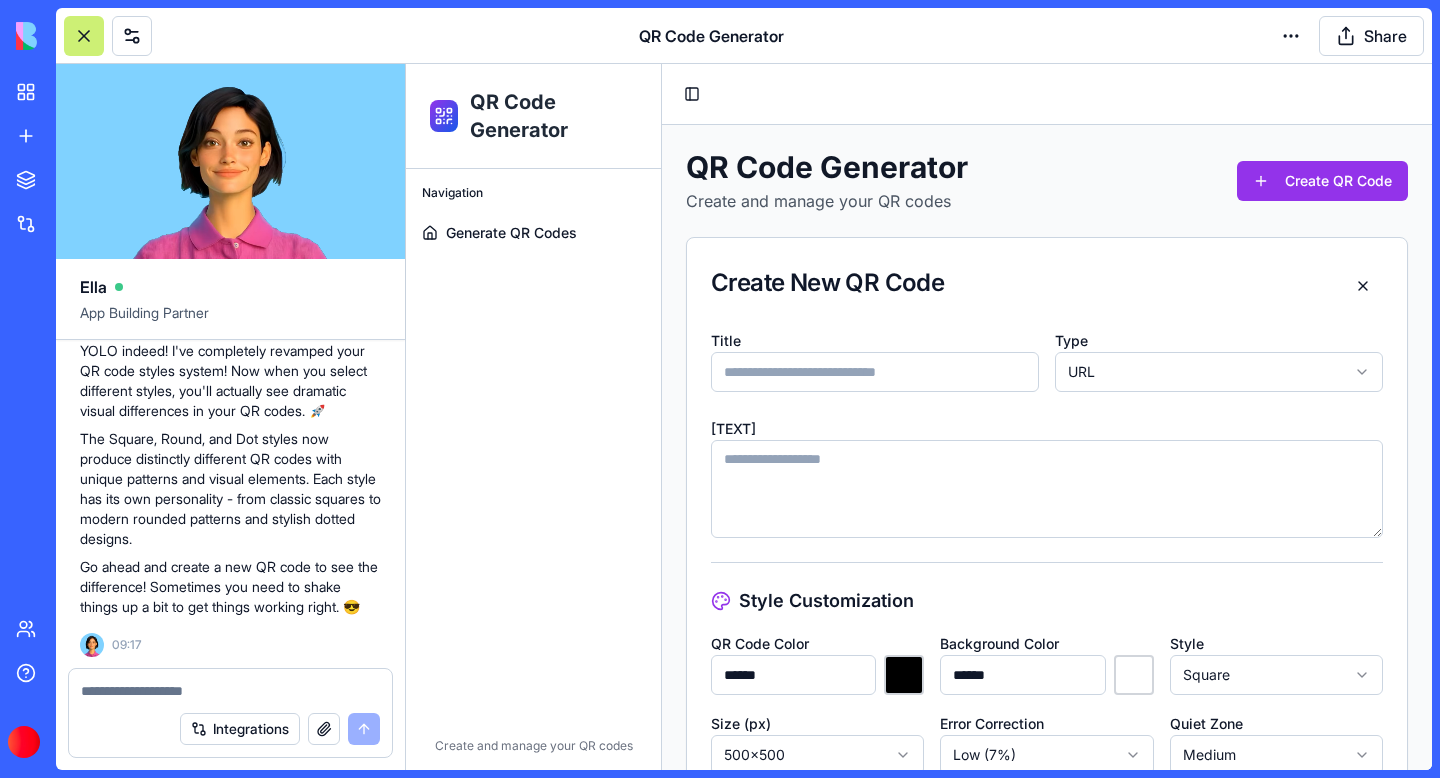 click on "Title" at bounding box center [875, 372] 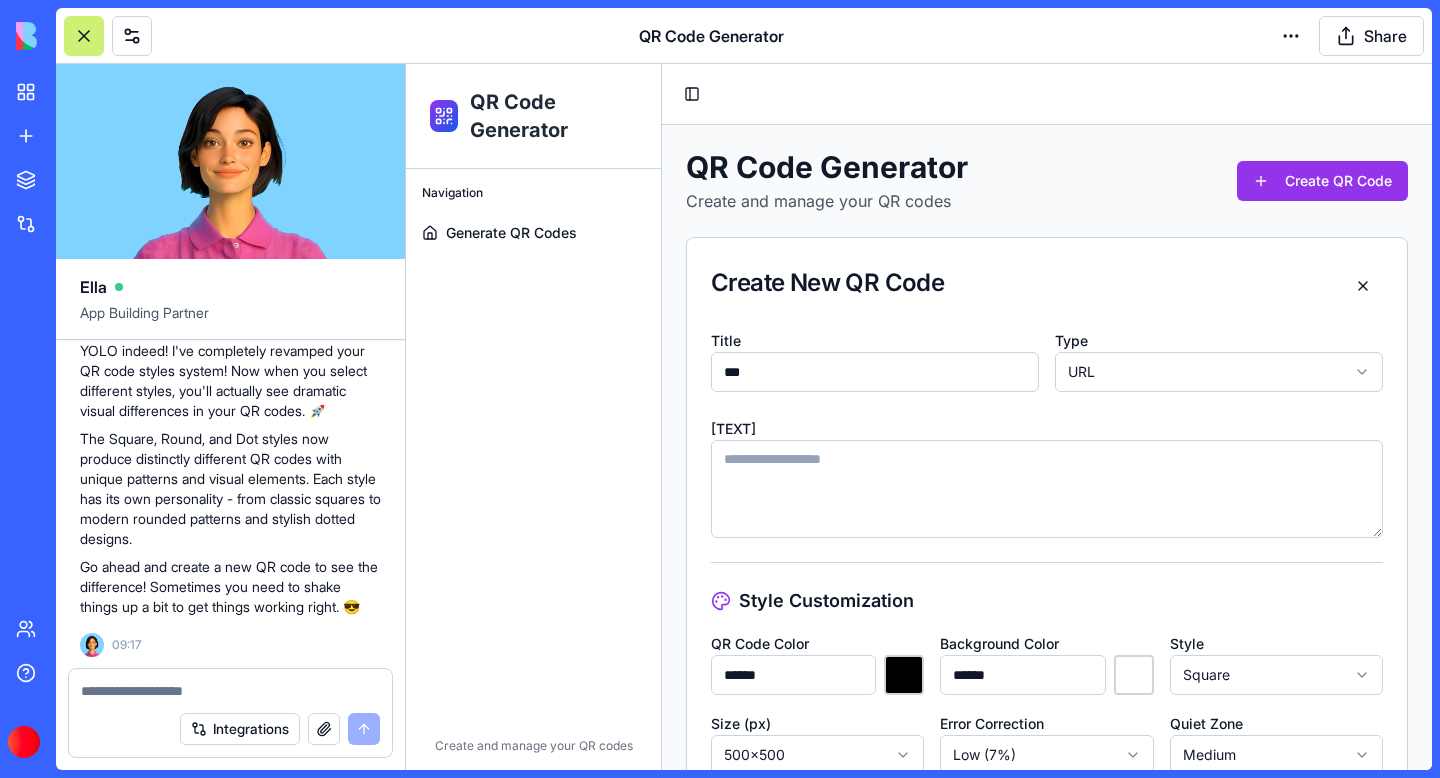 type on "***" 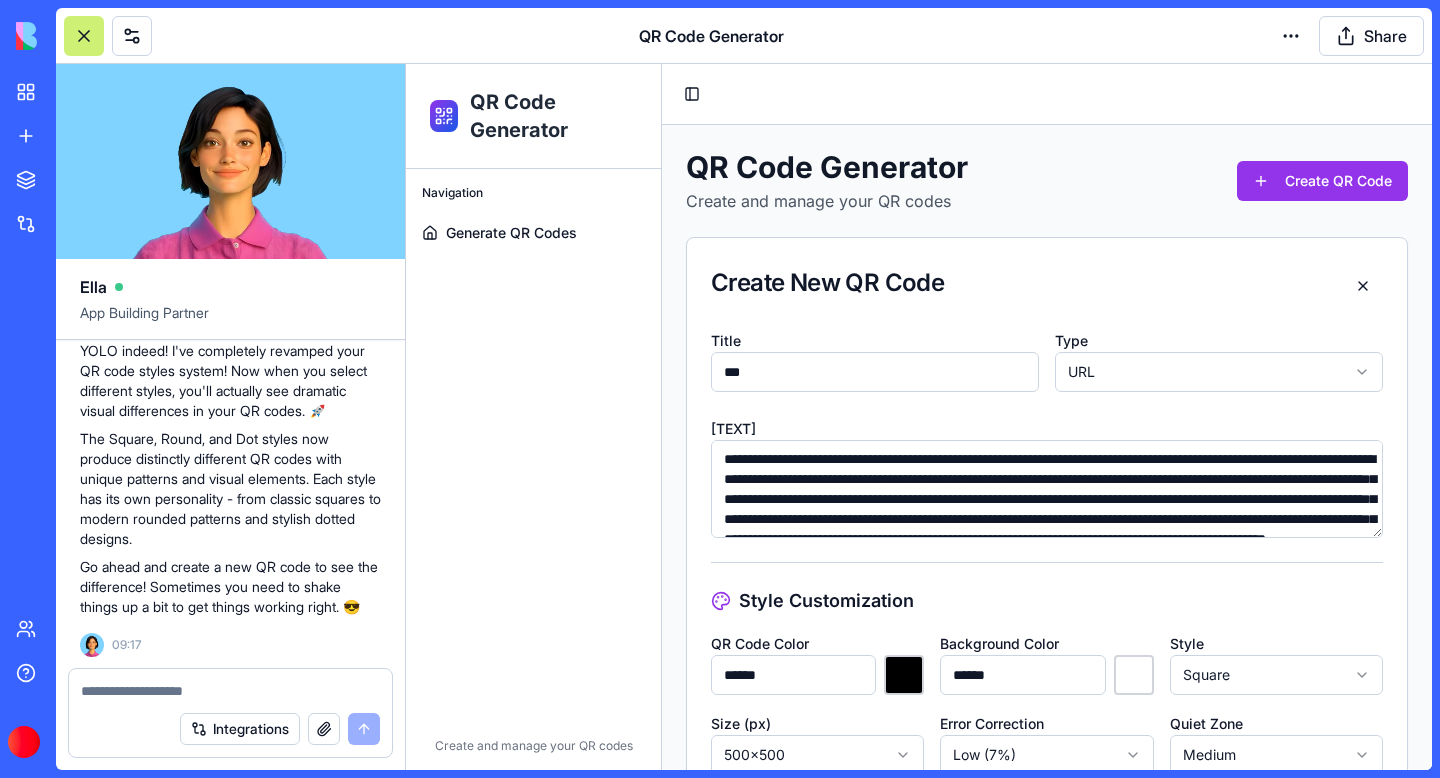 scroll, scrollTop: 130, scrollLeft: 0, axis: vertical 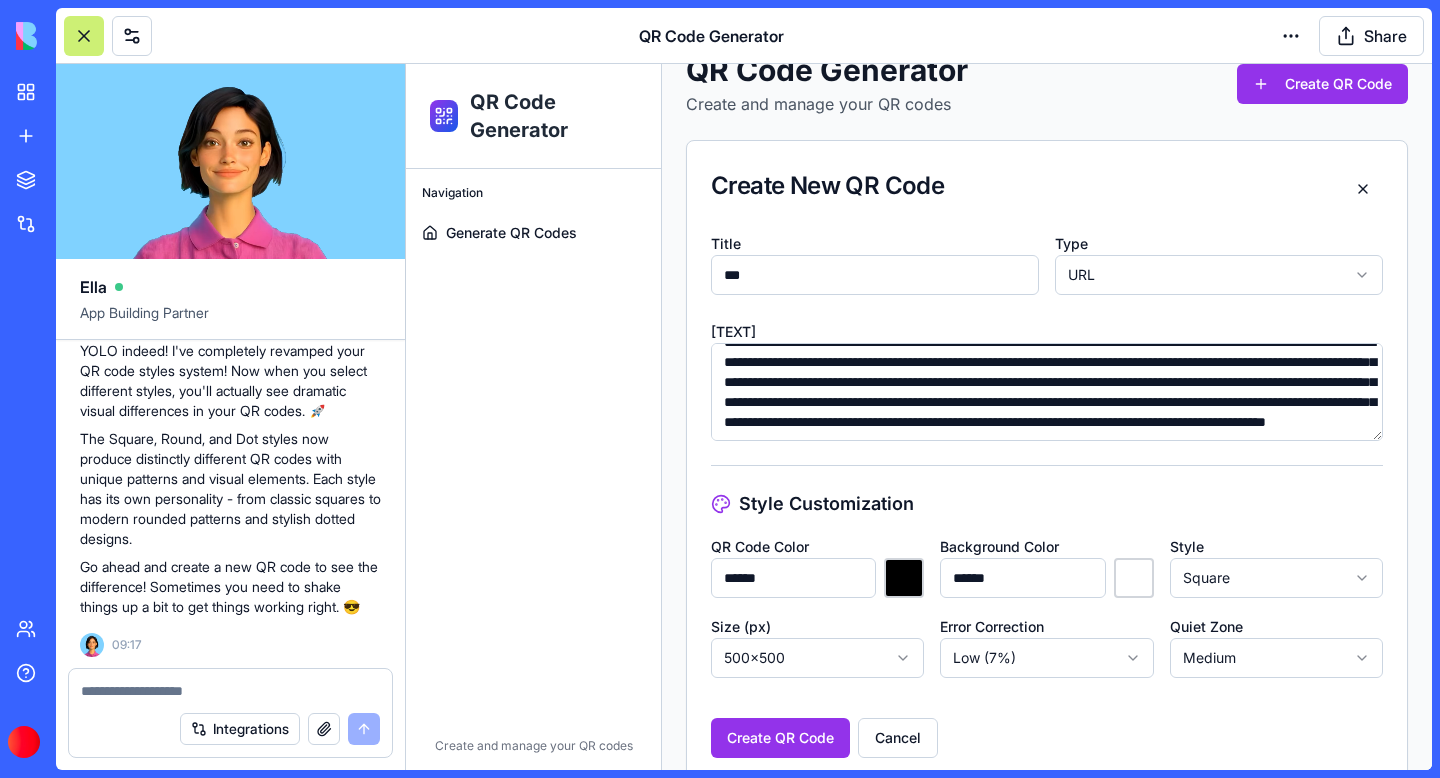 type on "**********" 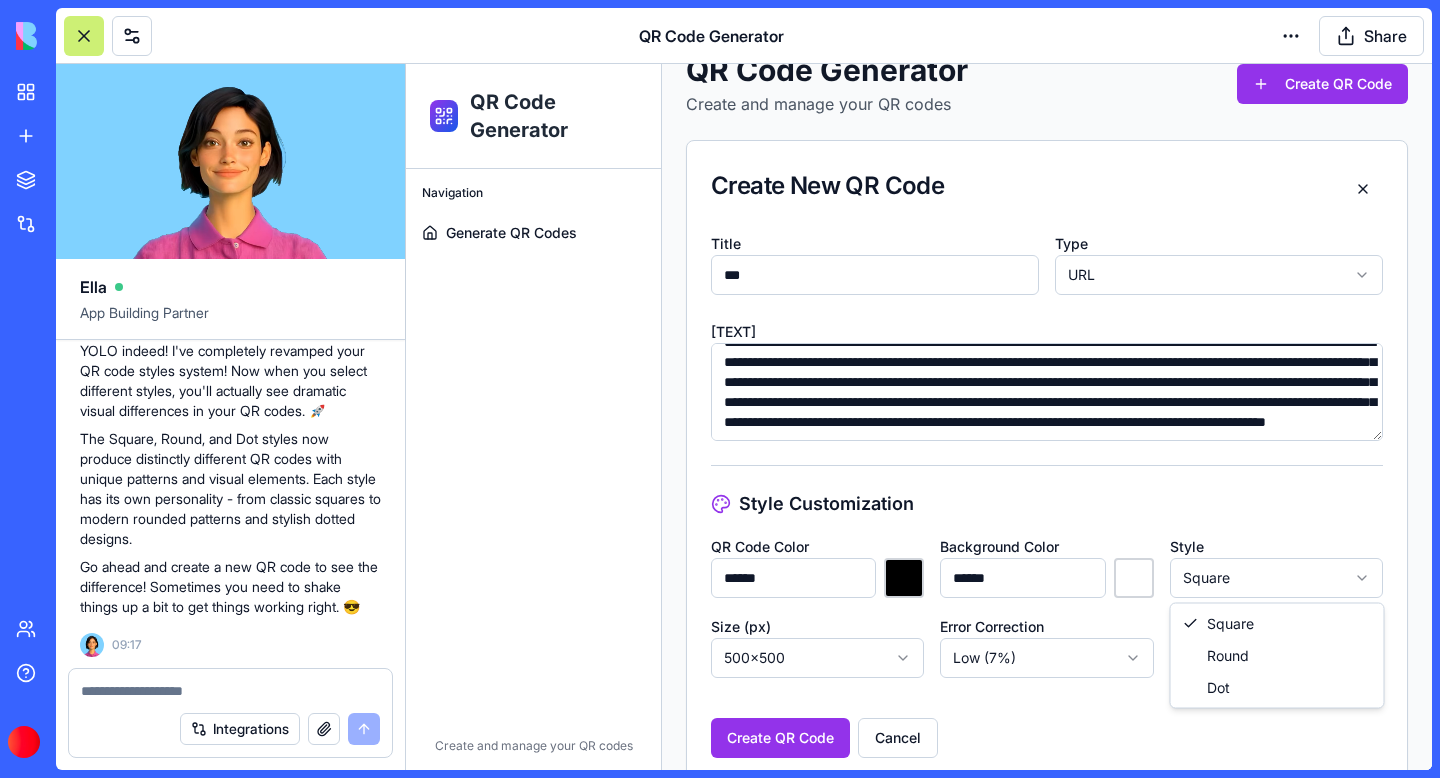 select on "***" 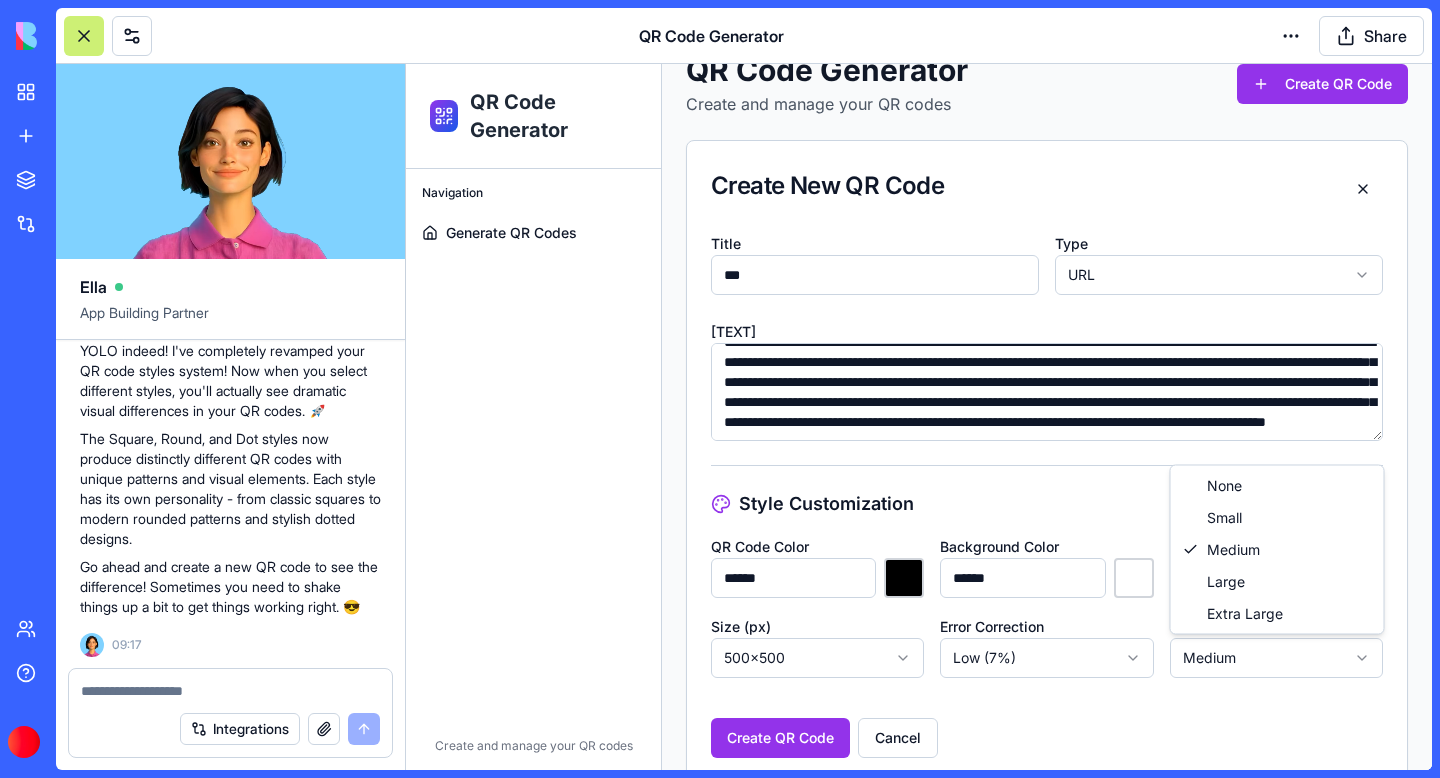 click on "**********" at bounding box center [919, 1679] 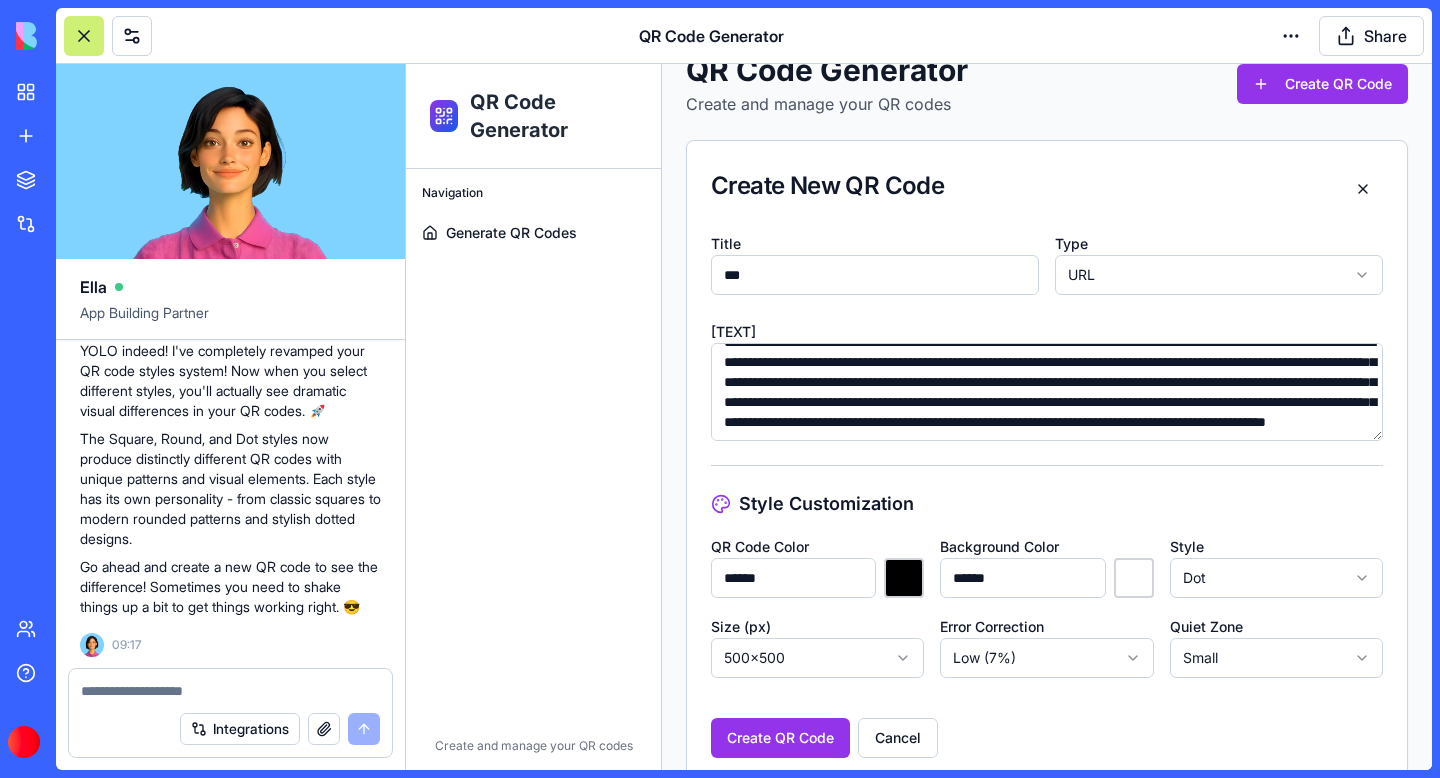 click on "Create QR Code Cancel" at bounding box center (1047, 730) 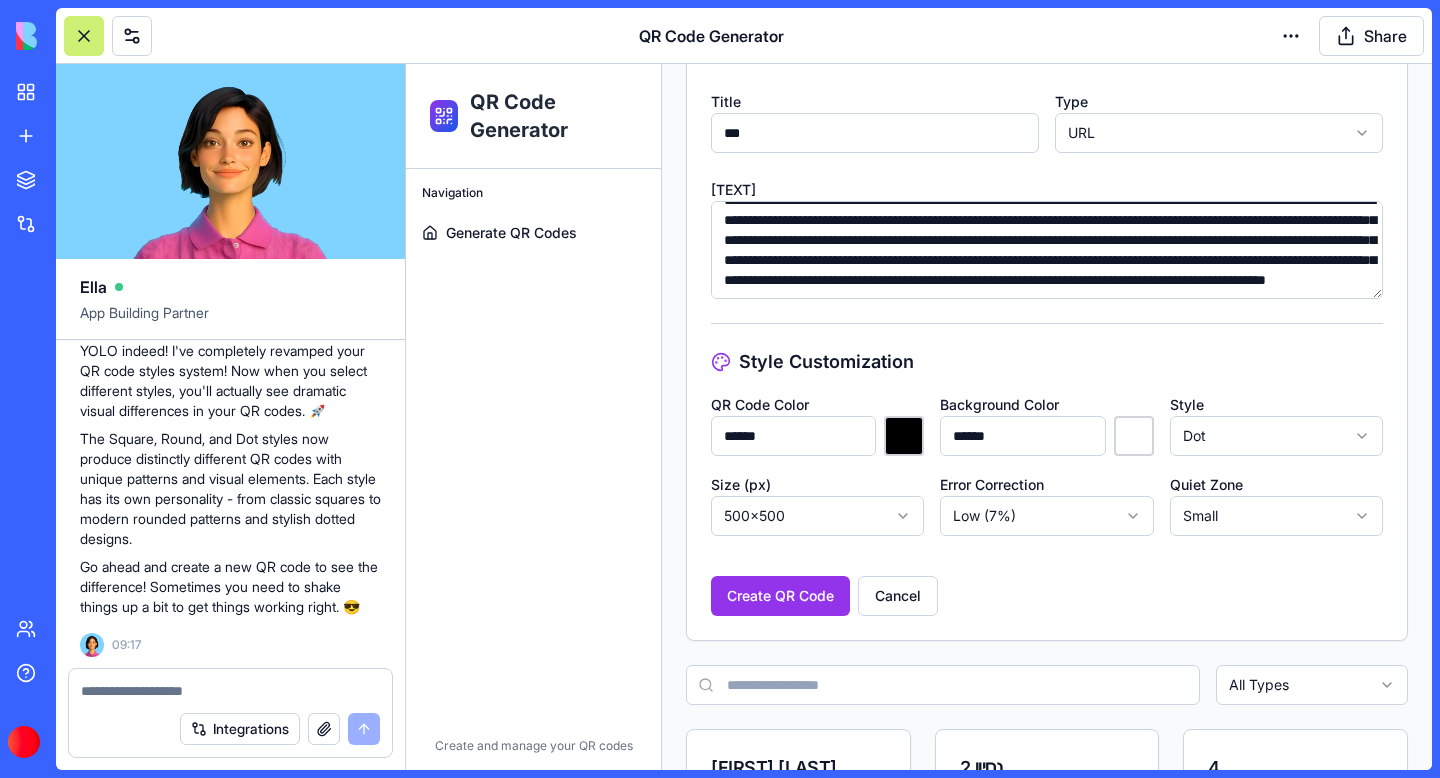 scroll, scrollTop: 273, scrollLeft: 0, axis: vertical 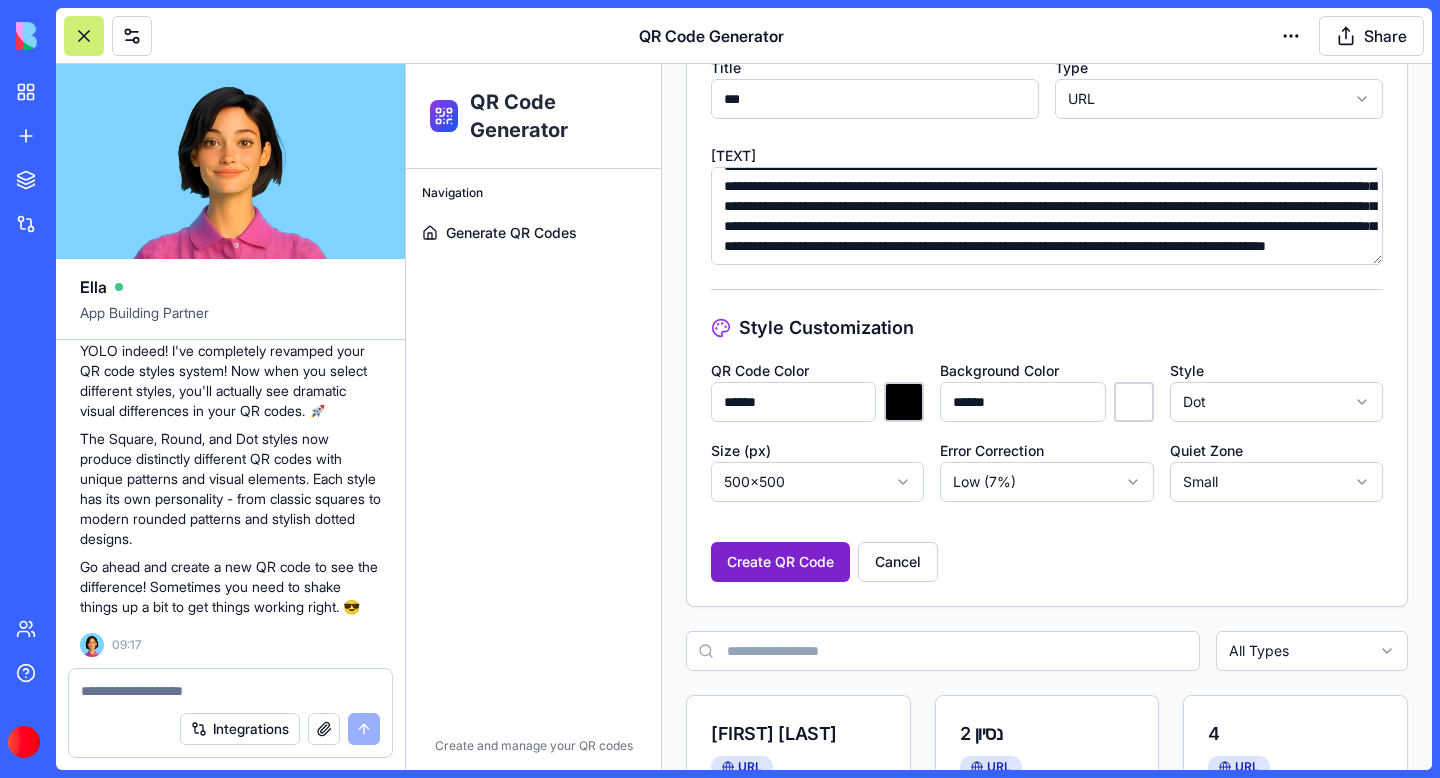 click on "Create QR Code" at bounding box center (780, 562) 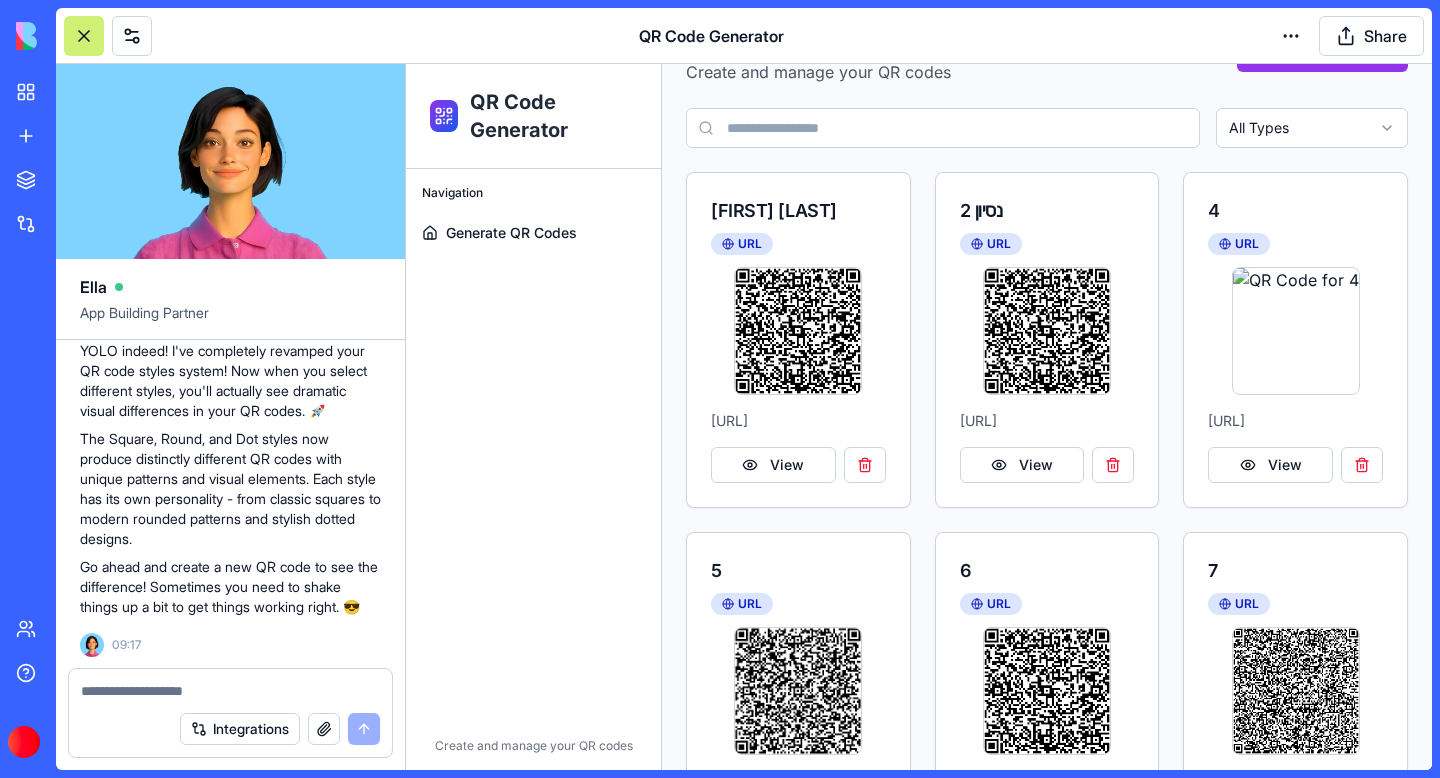 scroll, scrollTop: 0, scrollLeft: 0, axis: both 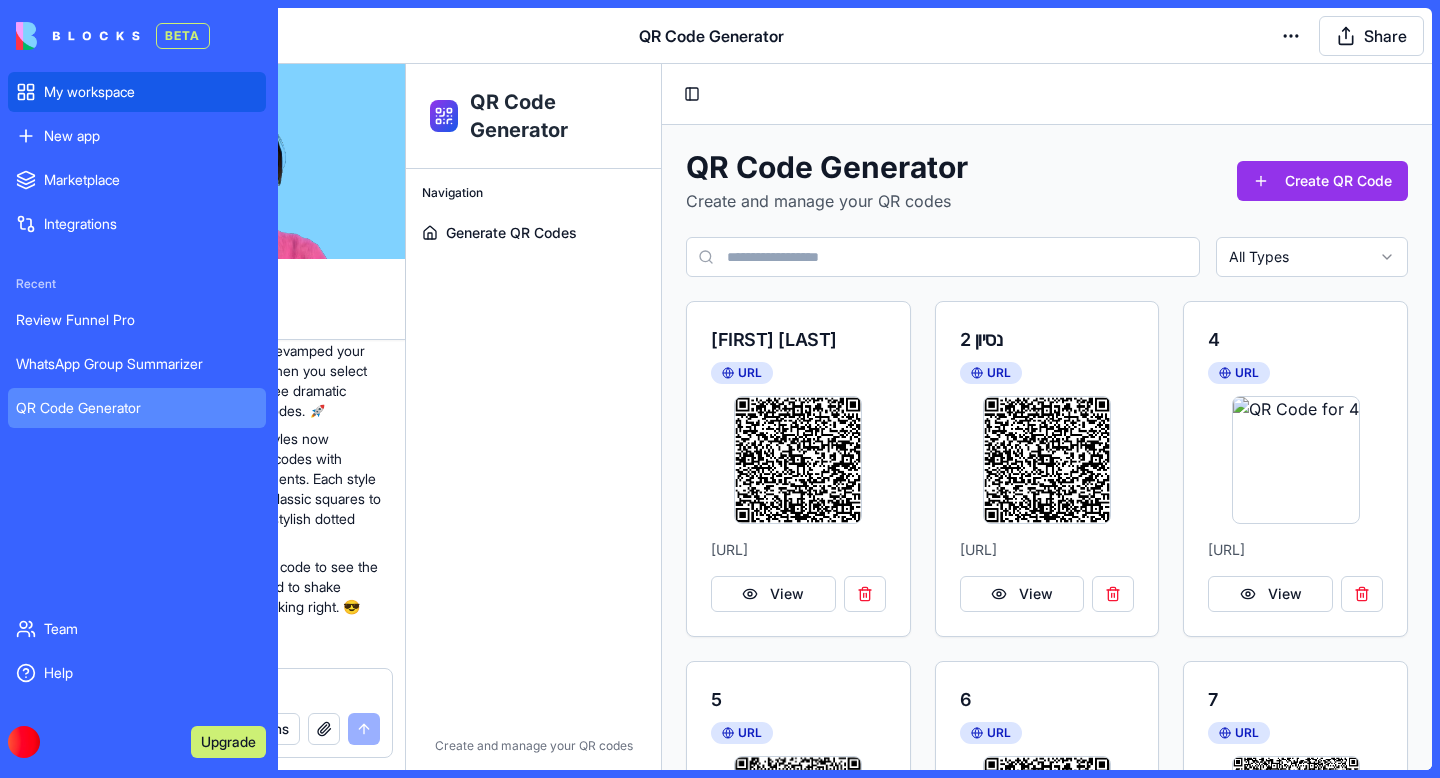 click on "My workspace" at bounding box center (151, 92) 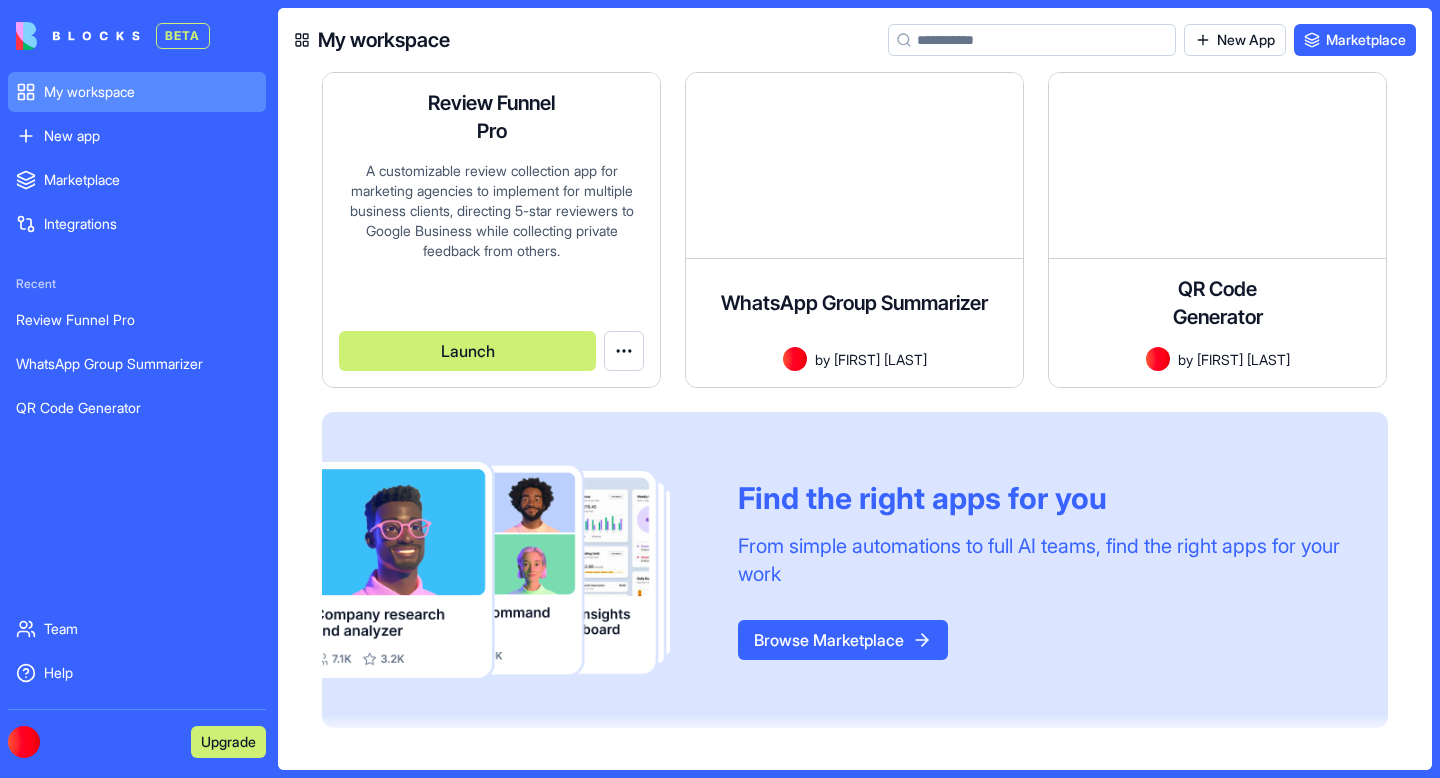 click on "BETA My workspace New app
To pick up a draggable item, press the space bar.
While dragging, use the arrow keys to move the item.
Press space again to drop the item in its new position, or press escape to cancel.
Marketplace Integrations Recent Review Funnel Pro WhatsApp Group Summarizer QR Code Generator Team Help Upgrade My workspace New App Marketplace Review Funnel Pro A customizable review collection app for marketing agencies to implement for multiple business clients, directing 5-star reviewers to Google Business while collecting private feedback from others. by Lior Sherry Launch WhatsApp Group Summarizer An app that monitors a Google Drive folder for new WhatsApp conversation text files, automatically summarizes them, and emails the summaries to a predefined recipient list. by Lior Sherry Launch QR Code Generator Create and manage custom QR codes for various purposes with a clean, minimalist design by Lior Sherry Launch Find the right apps for you Browse Marketplace" at bounding box center [720, 389] 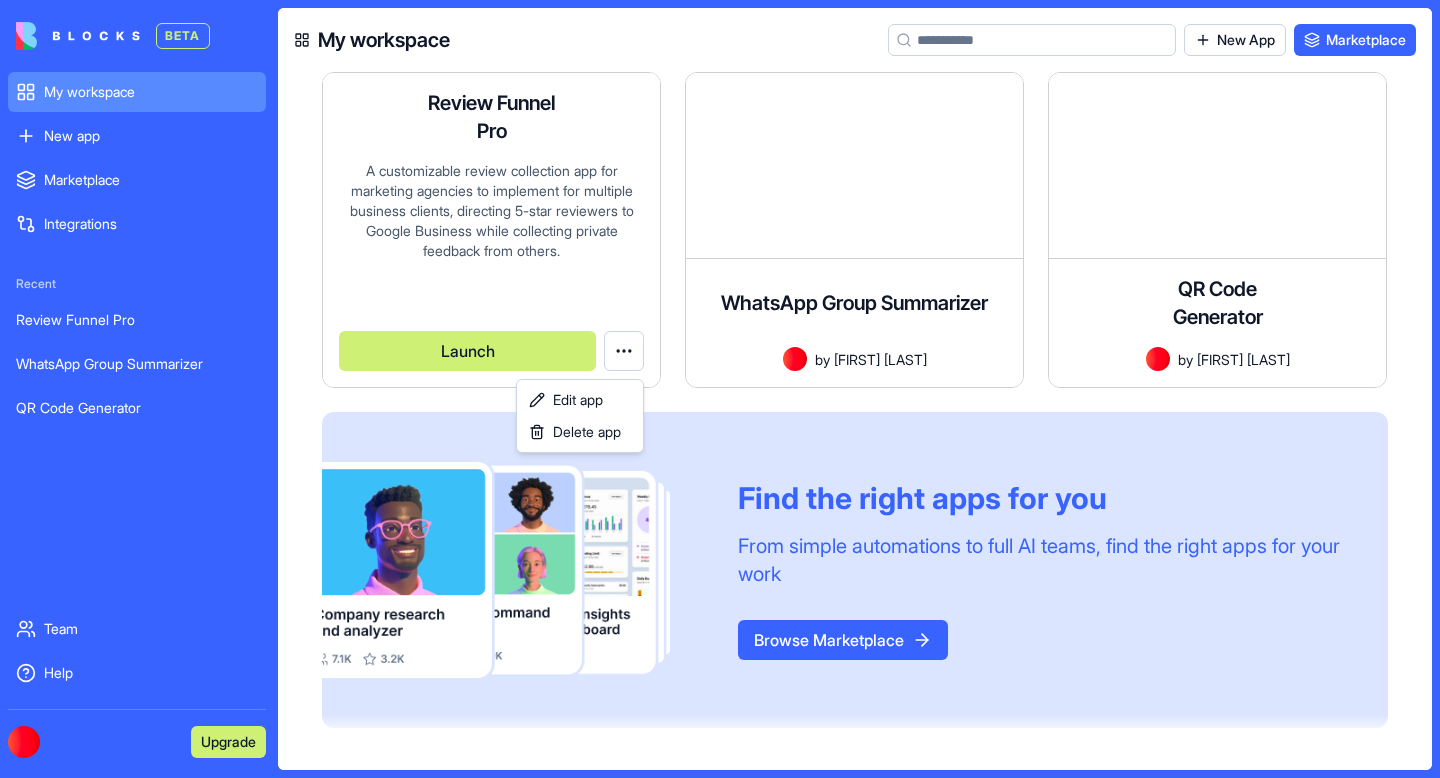 click on "BETA My workspace New app
To pick up a draggable item, press the space bar.
While dragging, use the arrow keys to move the item.
Press space again to drop the item in its new position, or press escape to cancel.
Marketplace Integrations Recent Review Funnel Pro WhatsApp Group Summarizer QR Code Generator Team Help Upgrade My workspace New App Marketplace Review Funnel Pro A customizable review collection app for marketing agencies to implement for multiple business clients, directing 5-star reviewers to Google Business while collecting private feedback from others. by [FIRST] [LAST] Launch WhatsApp Group Summarizer An app that monitors a Google Drive folder for new WhatsApp conversation text files, automatically summarizes them, and emails the summaries to a predefined recipient list. by [FIRST] [LAST] Launch QR Code Generator Create and manage custom QR codes for various purposes with a clean, minimalist design by [FIRST] [LAST] Launch Find the right apps for you Browse Marketplace
Edit app" at bounding box center [720, 389] 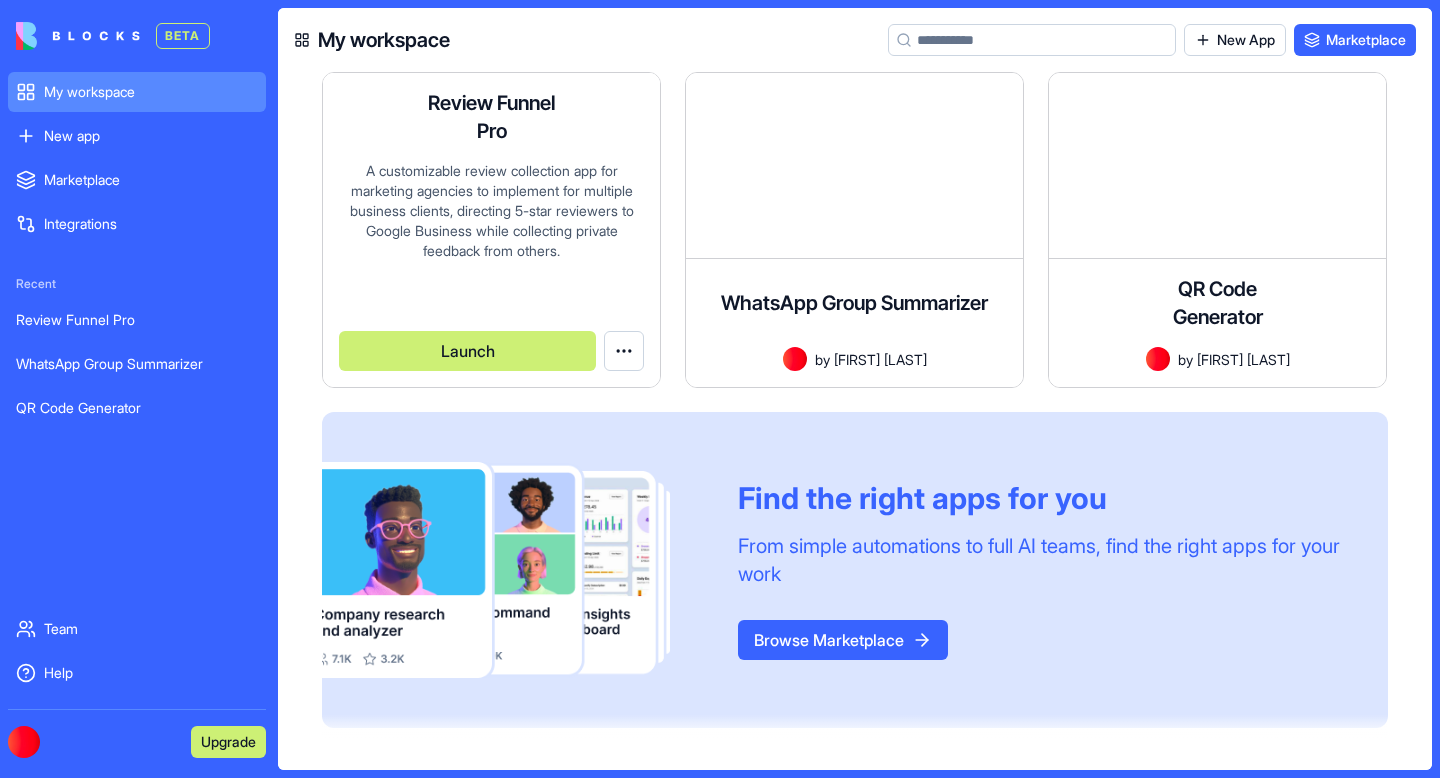 click on "A customizable review collection app for marketing agencies to implement for multiple business clients, directing 5-star reviewers to Google Business while collecting private feedback from others." at bounding box center [491, 226] 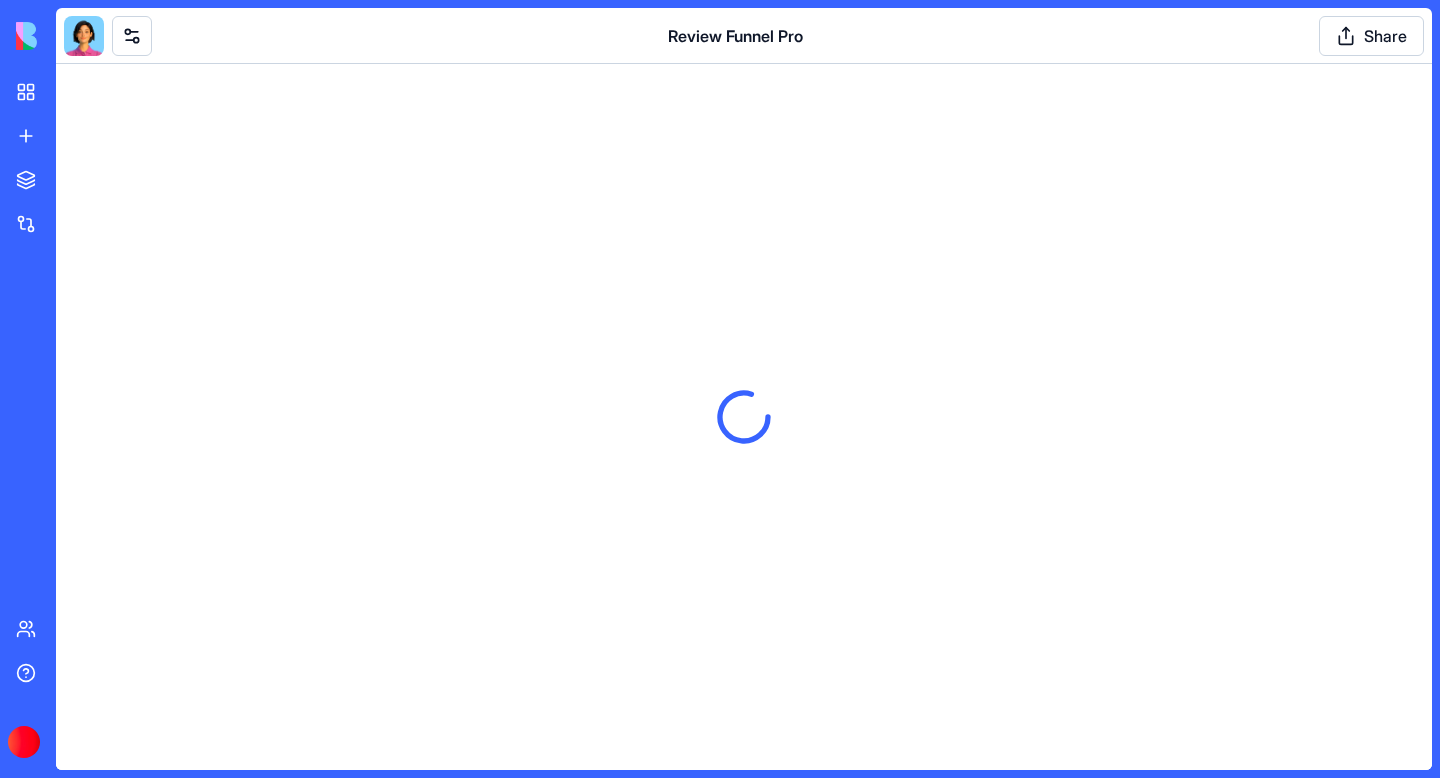 scroll, scrollTop: 0, scrollLeft: 0, axis: both 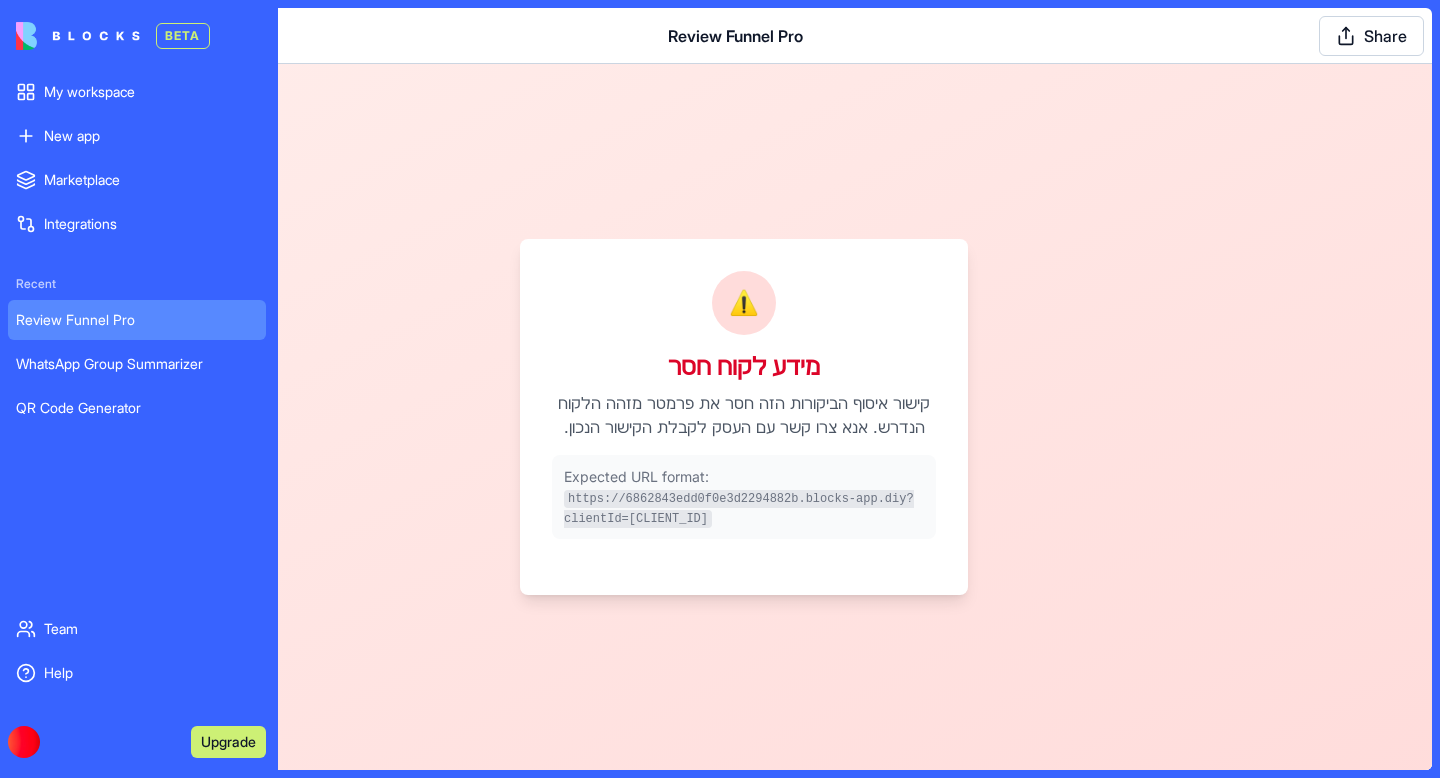 click at bounding box center (78, 36) 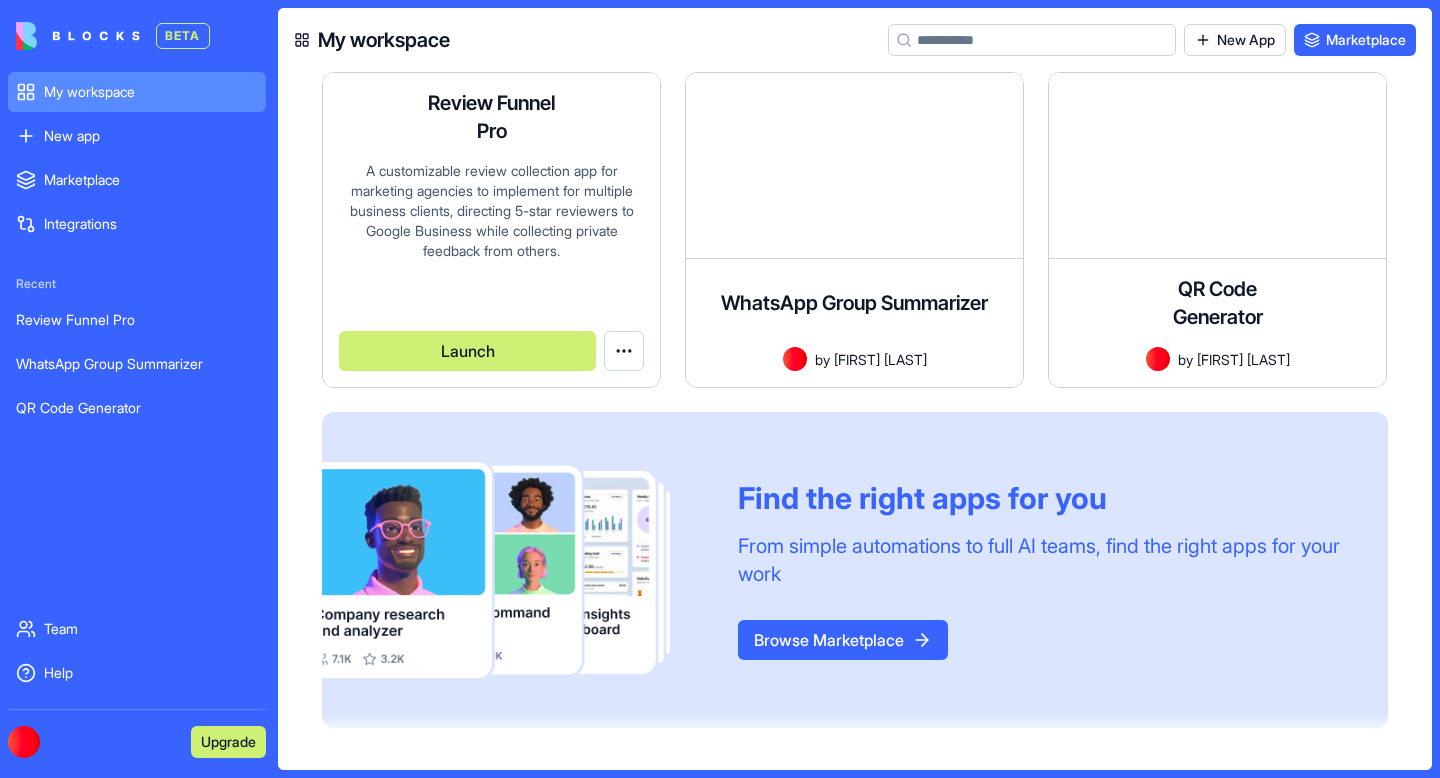click on "A customizable review collection app for marketing agencies to implement for multiple business clients, directing 5-star reviewers to Google Business while collecting private feedback from others." at bounding box center [491, 226] 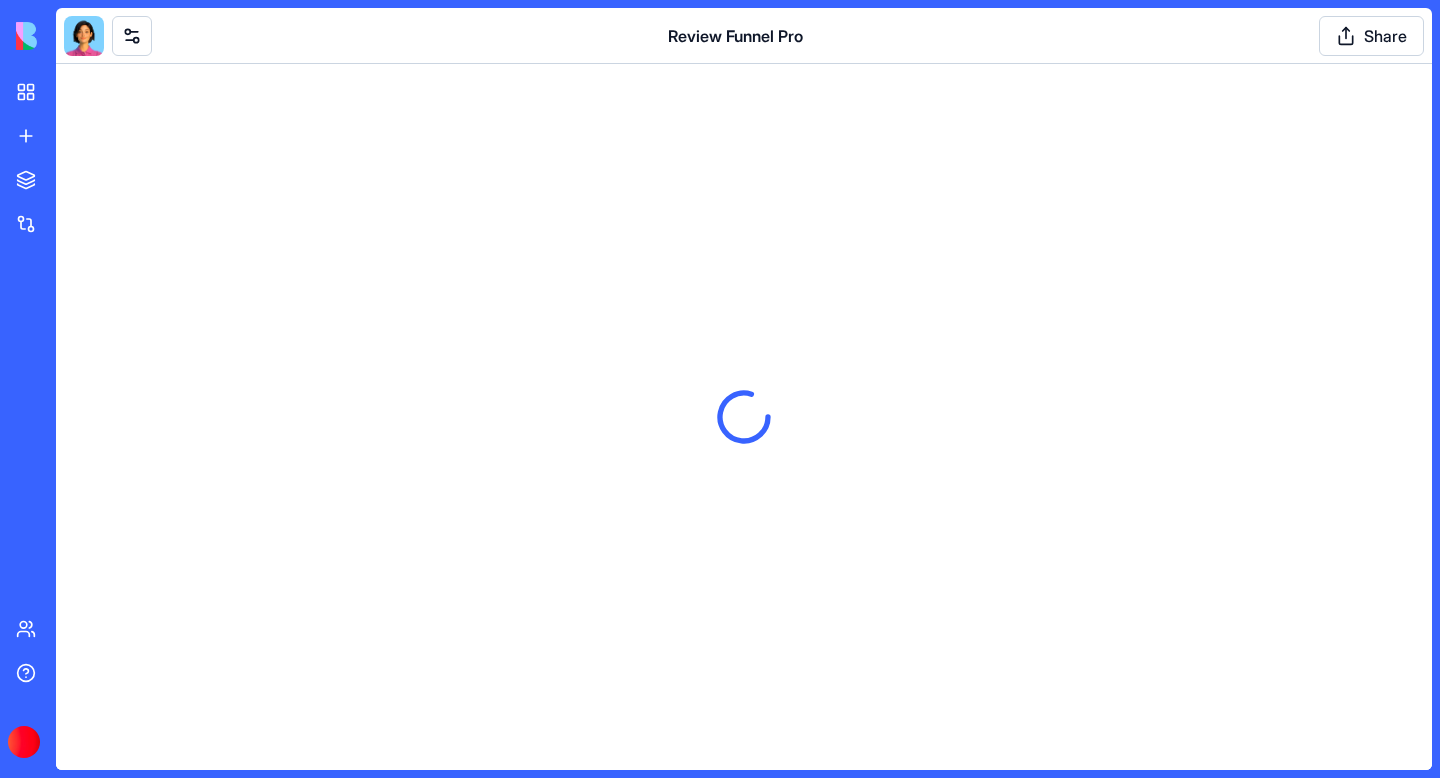 scroll, scrollTop: 0, scrollLeft: 0, axis: both 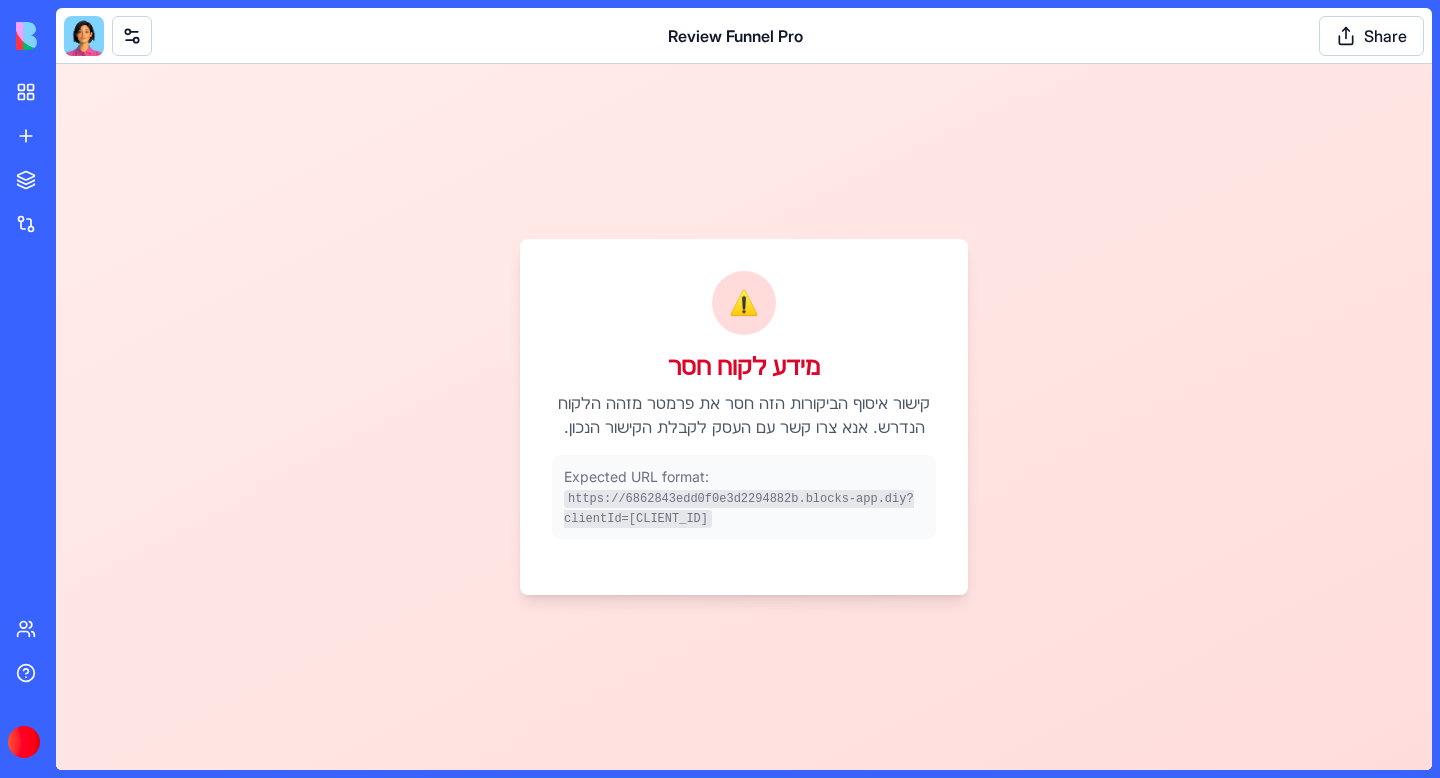 click at bounding box center [84, 36] 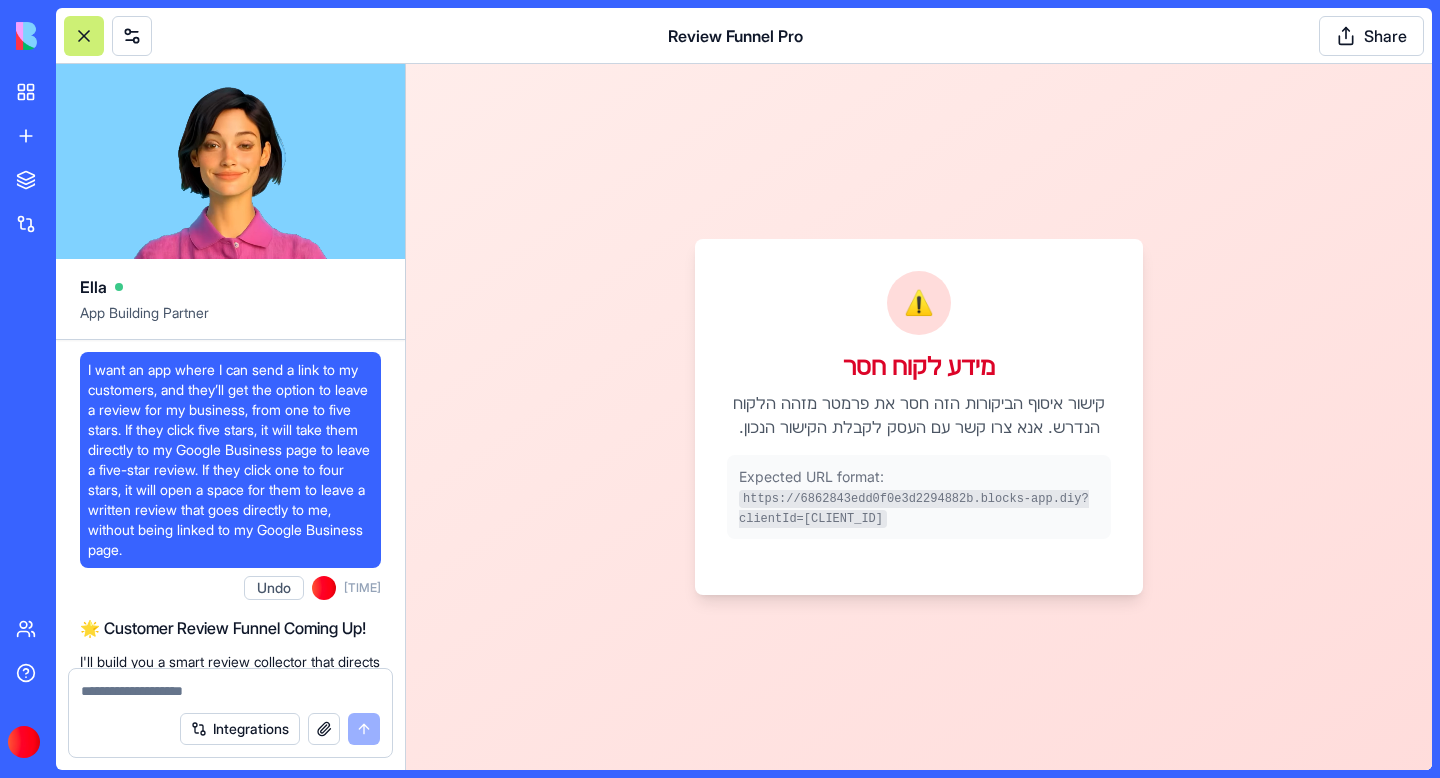scroll, scrollTop: 99845, scrollLeft: 0, axis: vertical 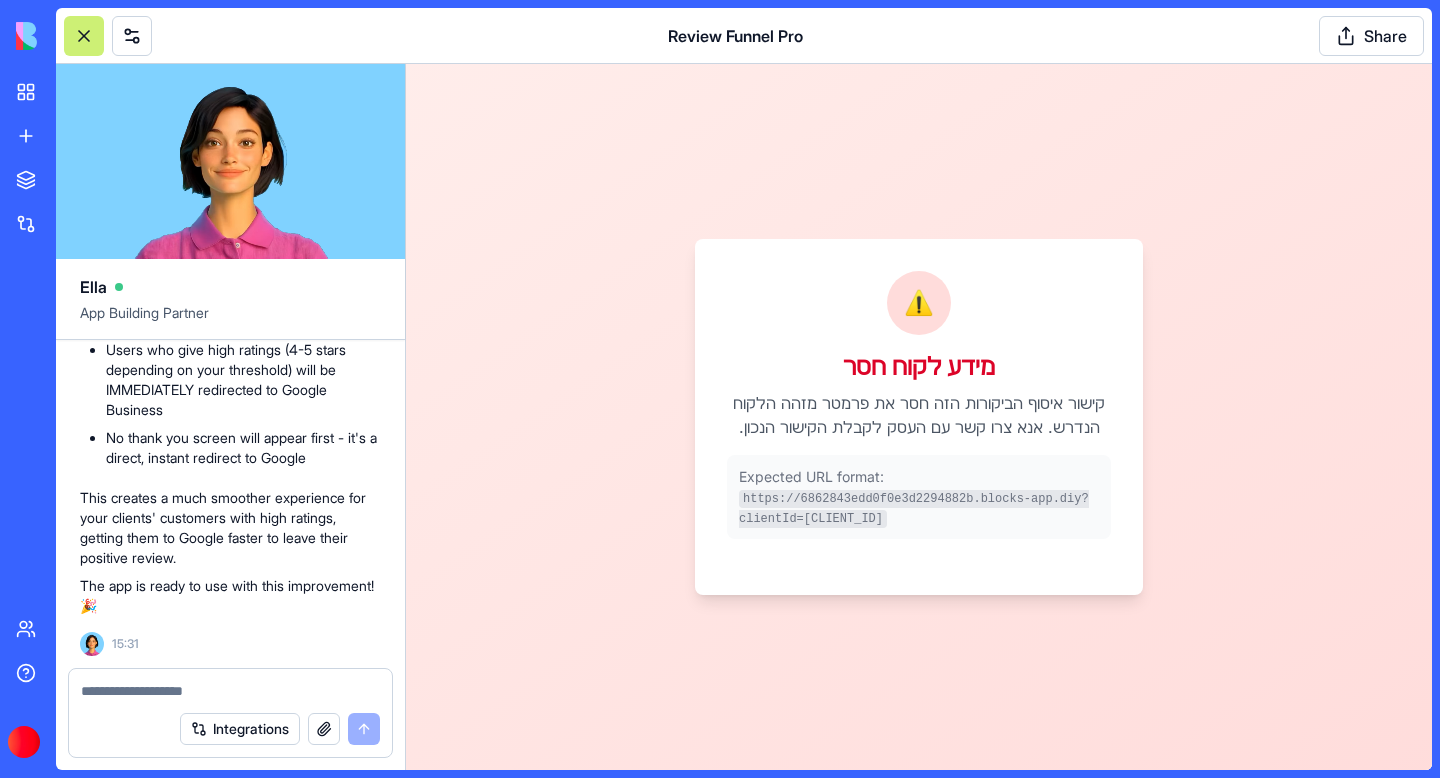 type 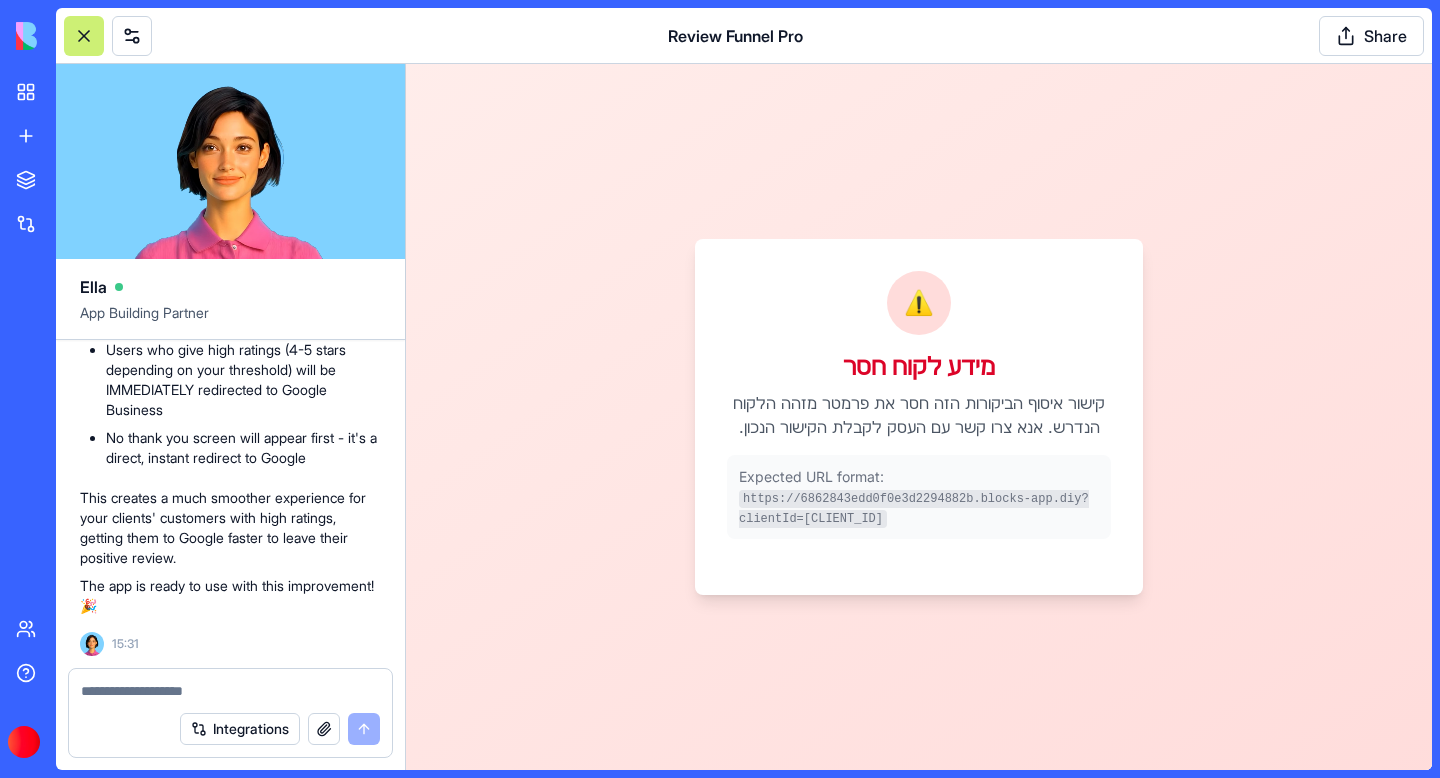 click at bounding box center (230, 691) 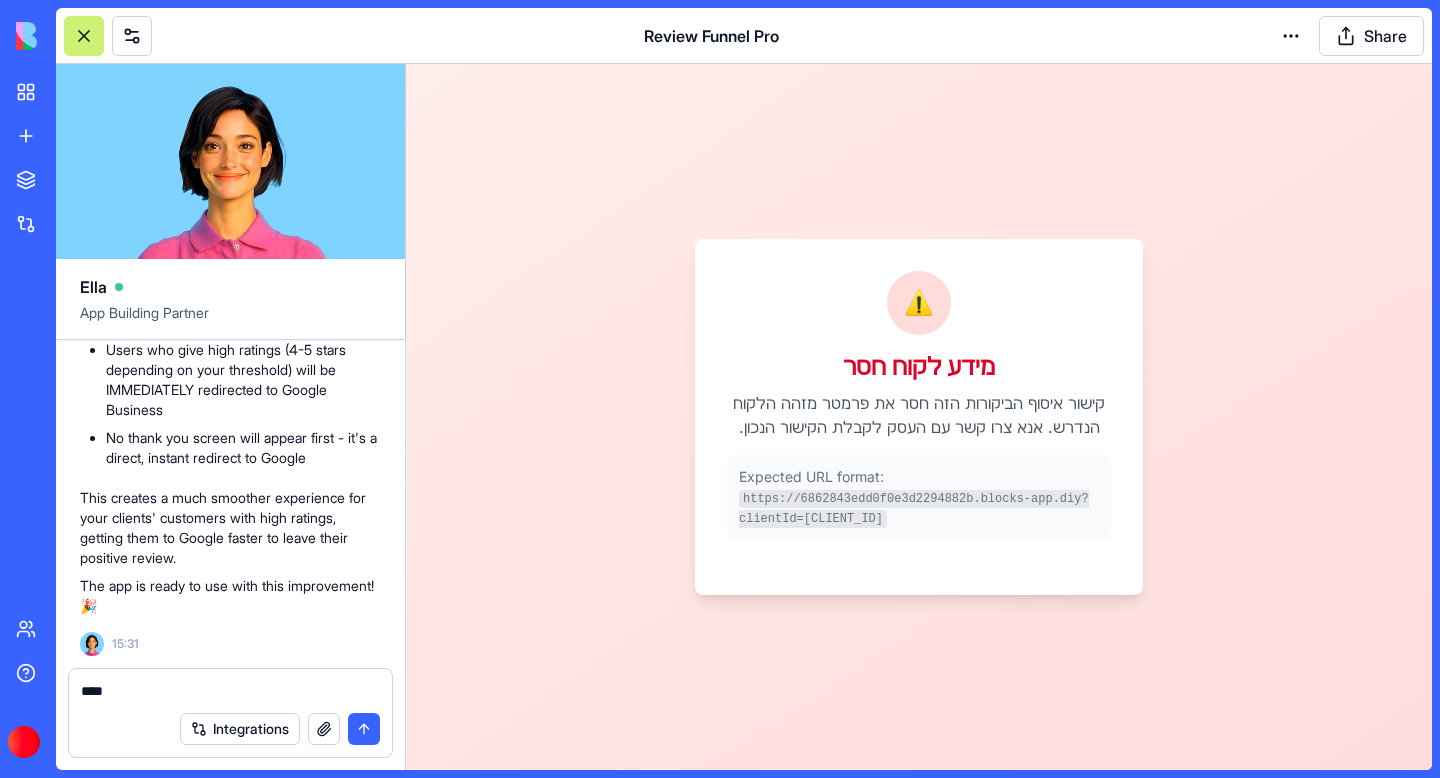 type on "****" 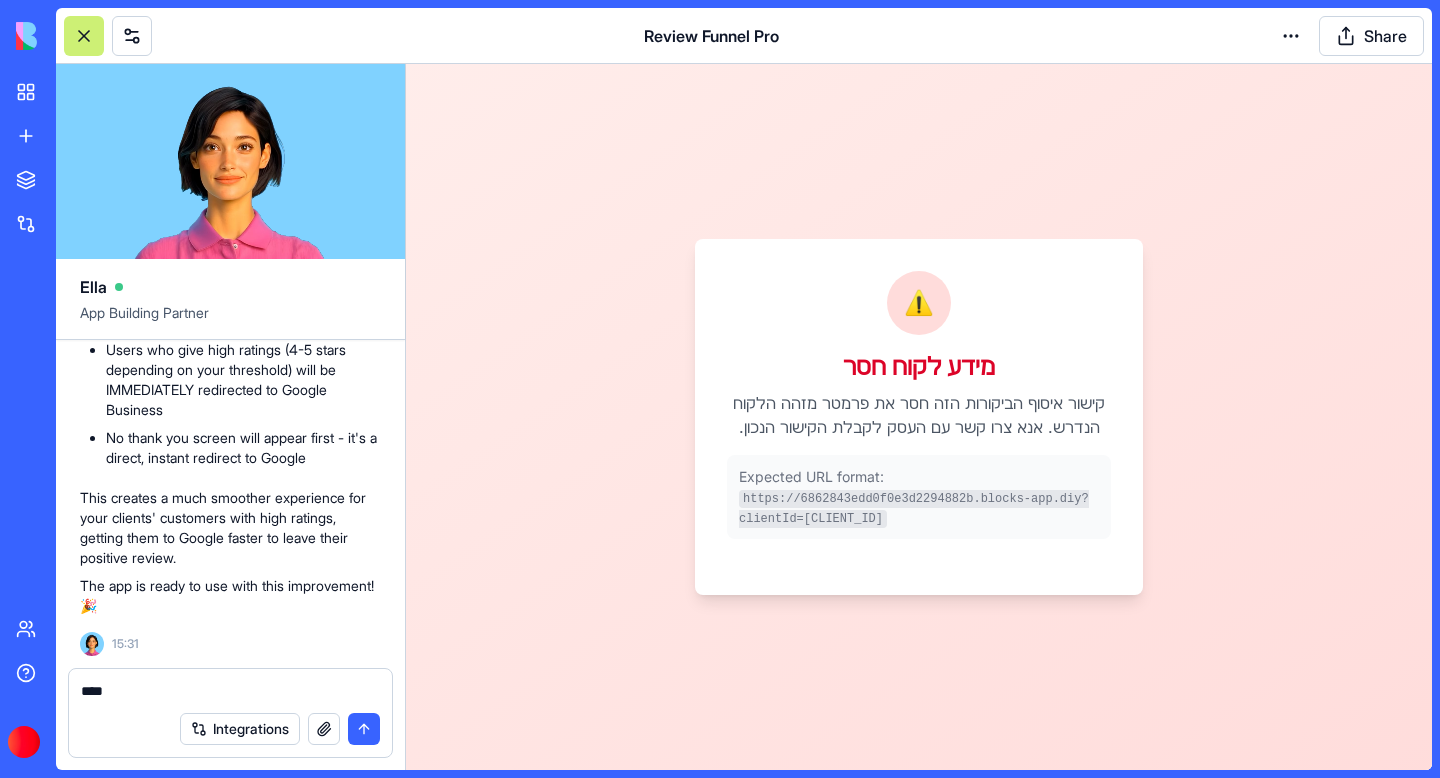 click on "BETA My workspace New app
To pick up a draggable item, press the space bar.
While dragging, use the arrow keys to move the item.
Press space again to drop the item in its new position, or press escape to cancel.
Marketplace Integrations Recent Review Funnel Pro WhatsApp Group Summarizer QR Code Generator Team Help Upgrade Review Funnel Pro Share Ella App Building Partner I want an app where I can send a link to my customers, and they’ll get the option to leave a review for my business, from one to five stars.
If they click five stars, it will take them directly to my Google Business page to leave a five-star review.
If they click one to four stars, it will open a space for them to leave a written review that goes directly to me, without being linked to my Google Business page.
Undo 15:34 🌟 Customer Review Funnel Coming Up!
Let me create the data structure for your review app first. Setting up your data structure Now let me add some initial business settings data: Naming the app" at bounding box center [720, 389] 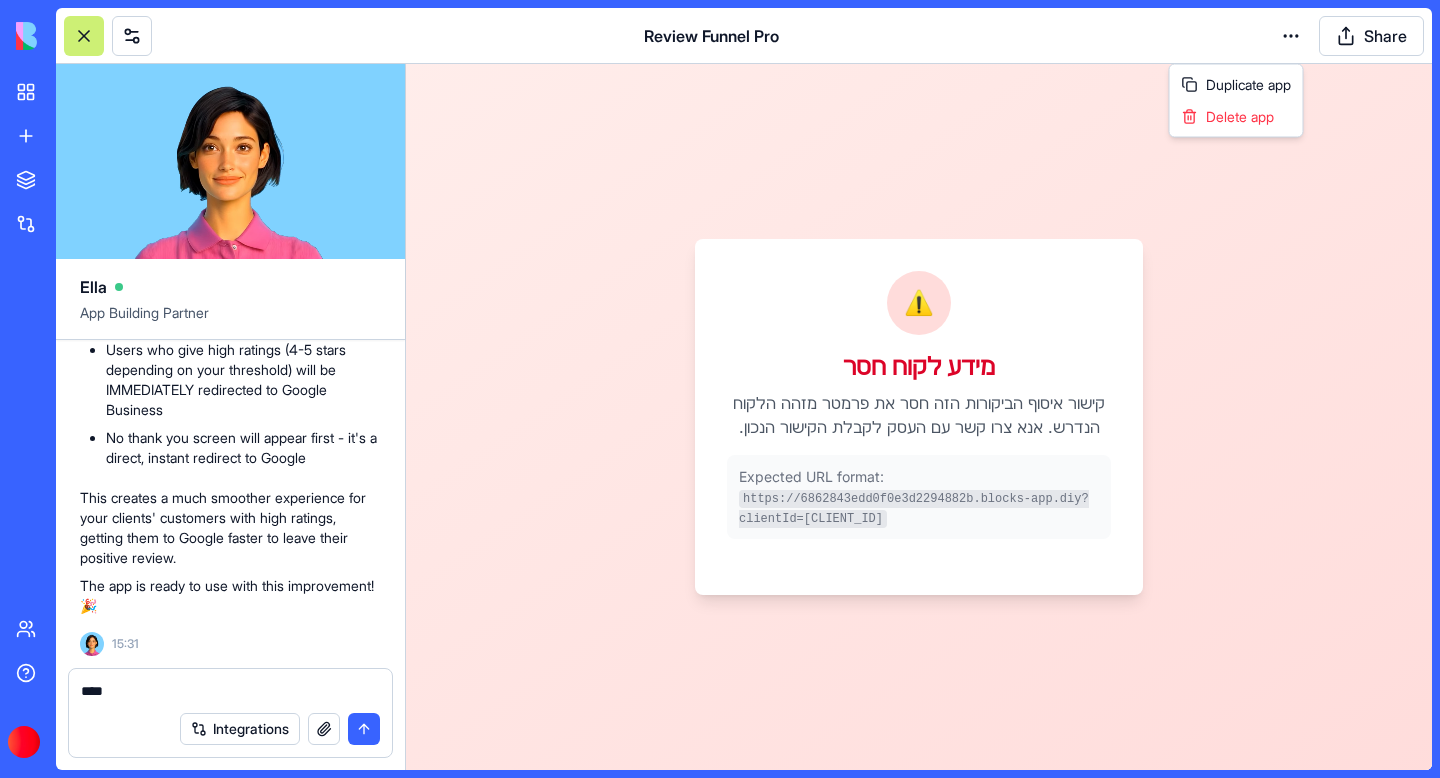 click on "BETA My workspace New app
To pick up a draggable item, press the space bar.
While dragging, use the arrow keys to move the item.
Press space again to drop the item in its new position, or press escape to cancel.
Marketplace Integrations Recent Review Funnel Pro WhatsApp Group Summarizer QR Code Generator Team Help Upgrade Review Funnel Pro Share Ella App Building Partner I want an app where I can send a link to my customers, and they’ll get the option to leave a review for my business, from one to five stars.
If they click five stars, it will take them directly to my Google Business page to leave a five-star review.
If they click one to four stars, it will open a space for them to leave a written review that goes directly to me, without being linked to my Google Business page.
Undo 15:34 🌟 Customer Review Funnel Coming Up!
Let me create the data structure for your review app first. Setting up your data structure Now let me add some initial business settings data: Naming the app" at bounding box center (720, 389) 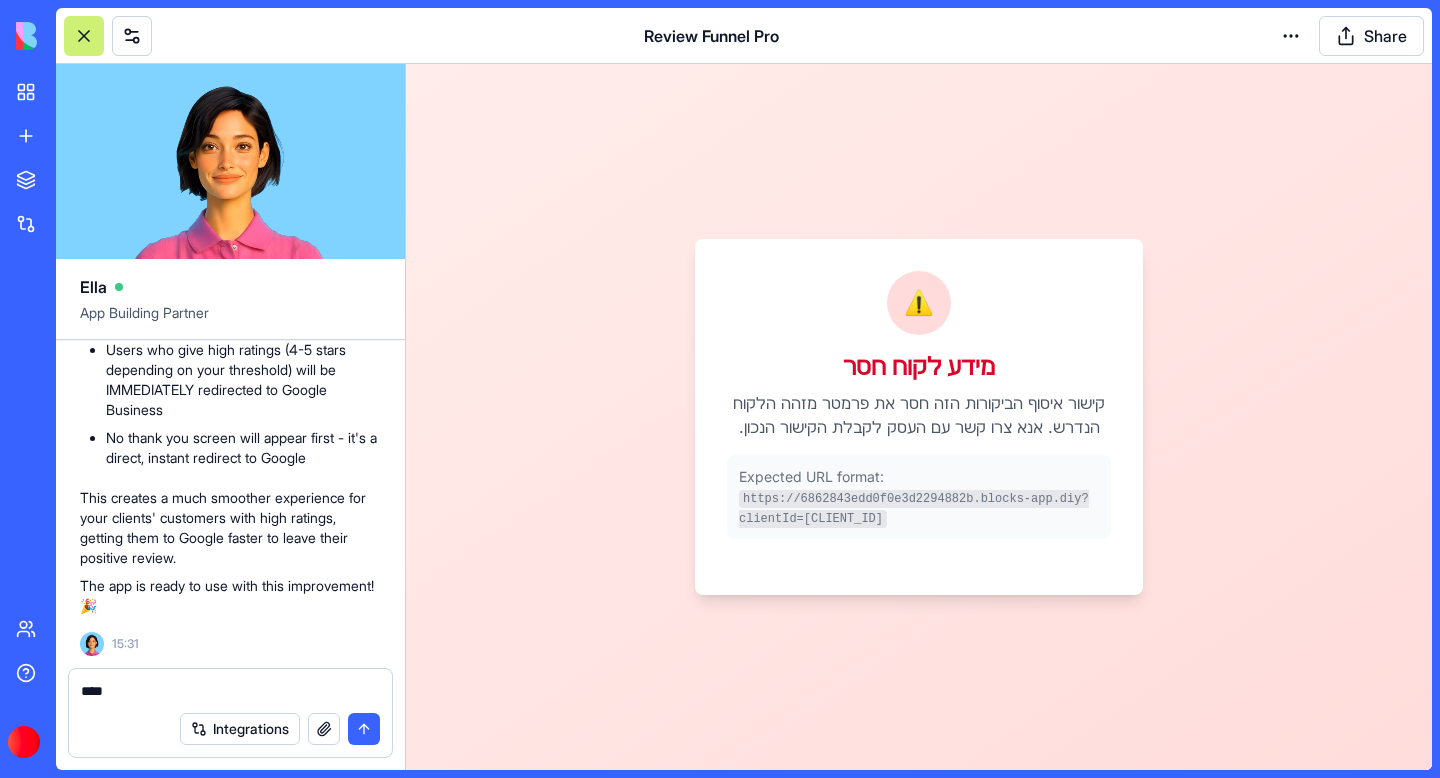 type 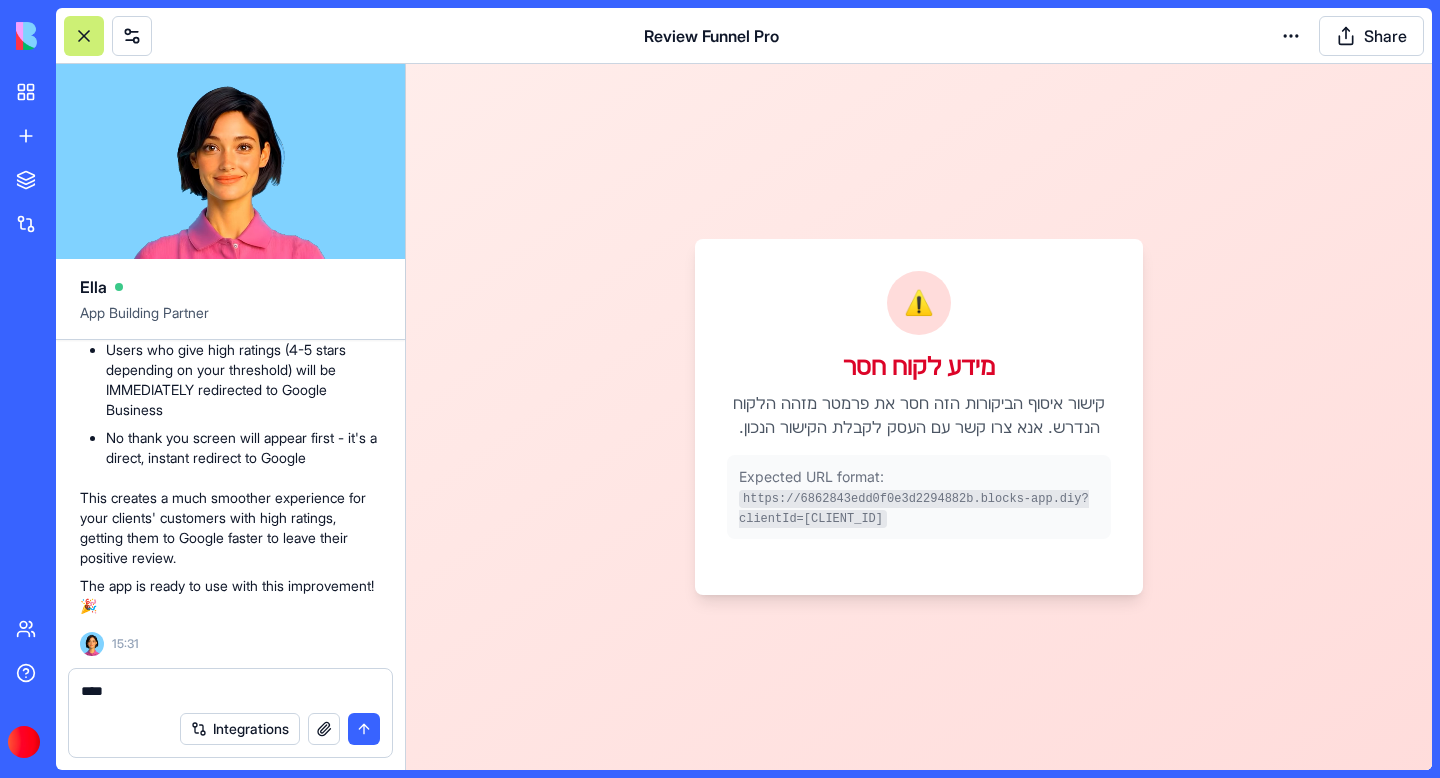click on "****" at bounding box center (230, 691) 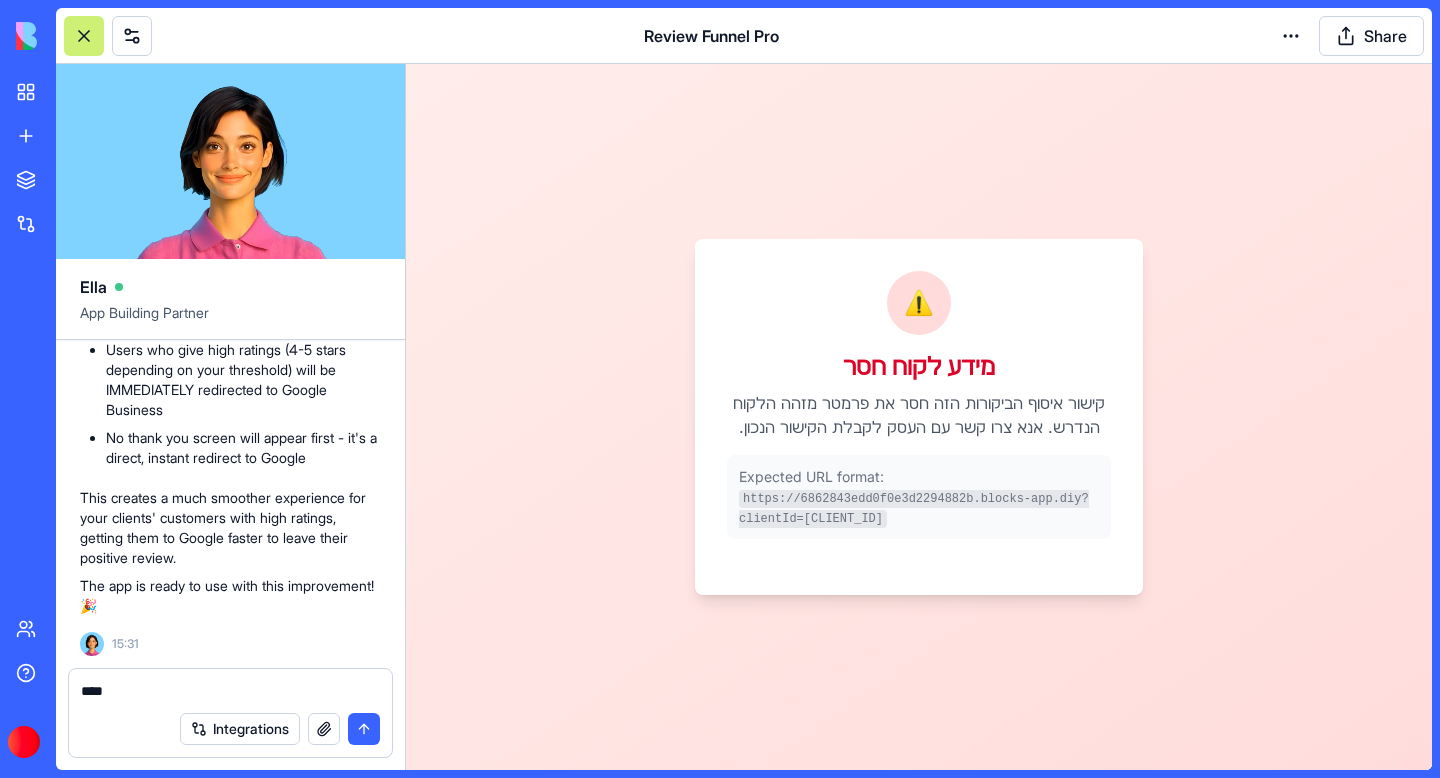 click on "****" at bounding box center [230, 691] 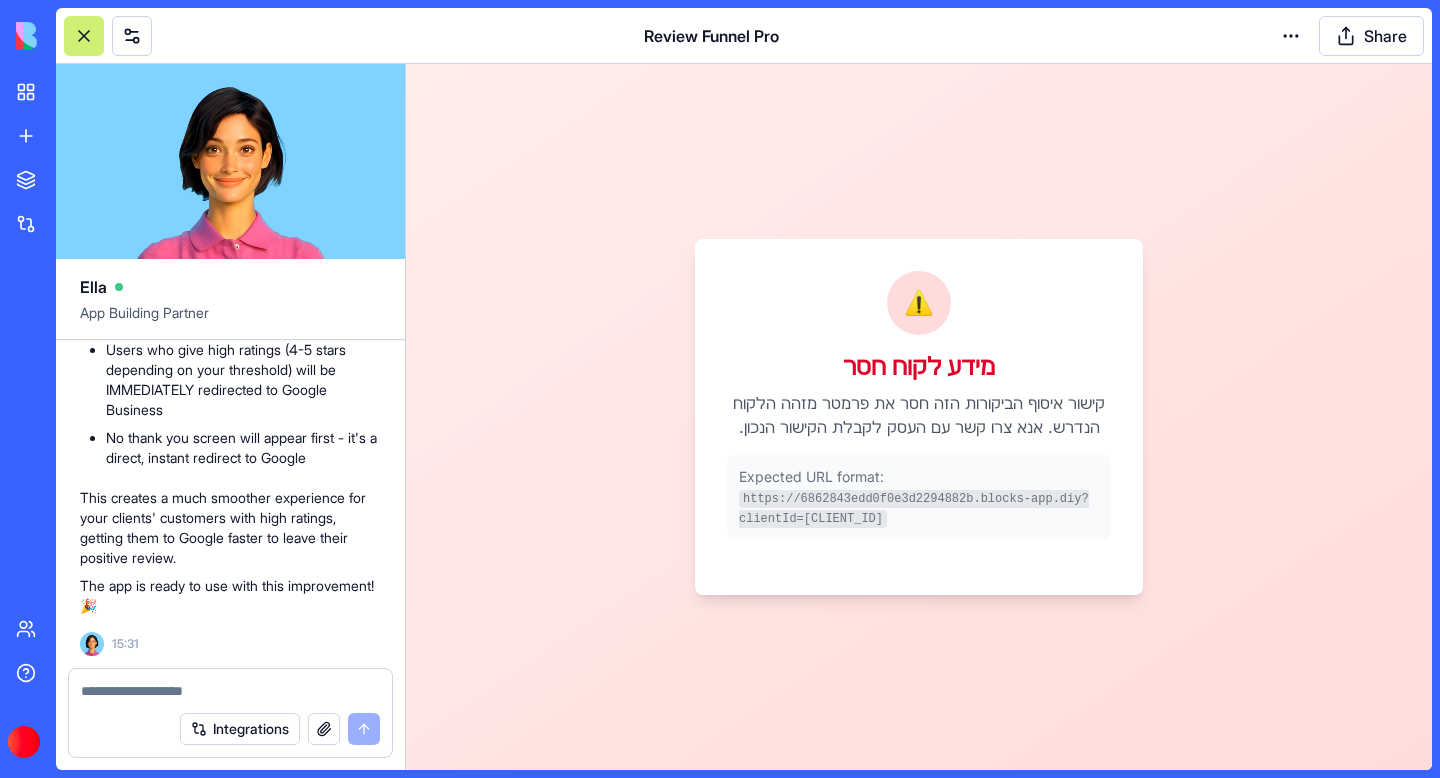 type 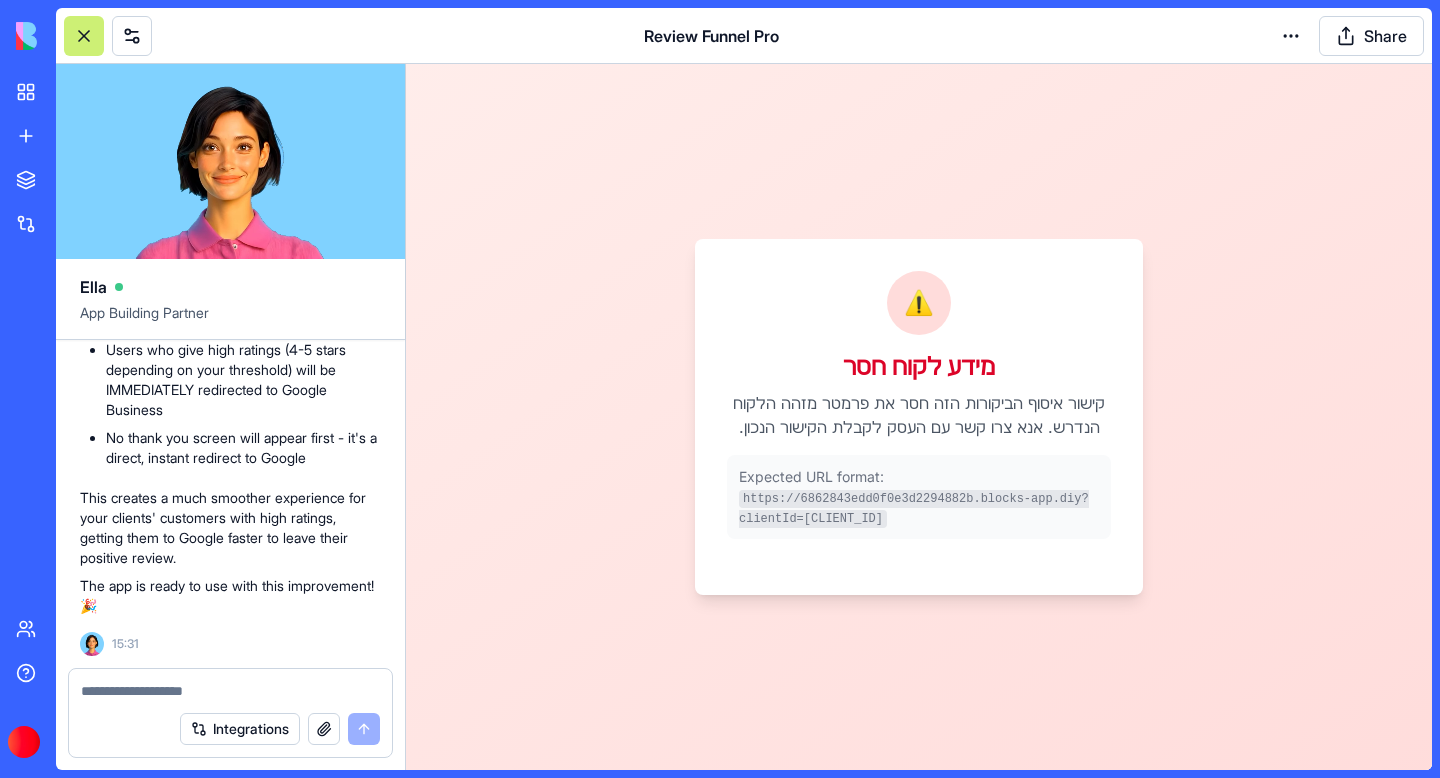 click on "BETA My workspace New app
To pick up a draggable item, press the space bar.
While dragging, use the arrow keys to move the item.
Press space again to drop the item in its new position, or press escape to cancel.
Marketplace Integrations Recent Review Funnel Pro WhatsApp Group Summarizer QR Code Generator Team Help Upgrade Review Funnel Pro Share Ella App Building Partner I want an app where I can send a link to my customers, and they’ll get the option to leave a review for my business, from one to five stars.
If they click five stars, it will take them directly to my Google Business page to leave a five-star review.
If they click one to four stars, it will open a space for them to leave a written review that goes directly to me, without being linked to my Google Business page.
Undo 15:34 🌟 Customer Review Funnel Coming Up!
Let me create the data structure for your review app first. Setting up your data structure Now let me add some initial business settings data: Naming the app" at bounding box center (720, 389) 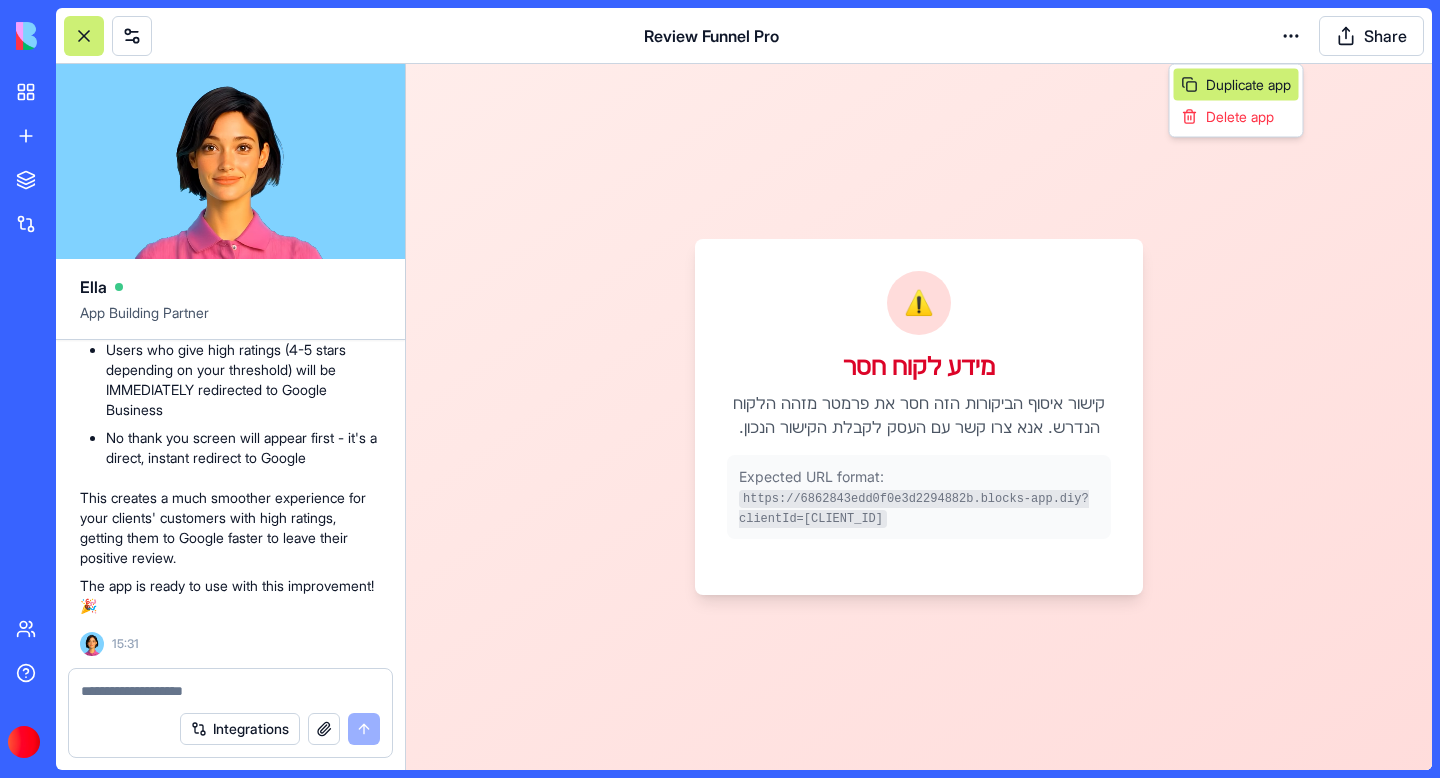click on "Duplicate app" at bounding box center (1248, 85) 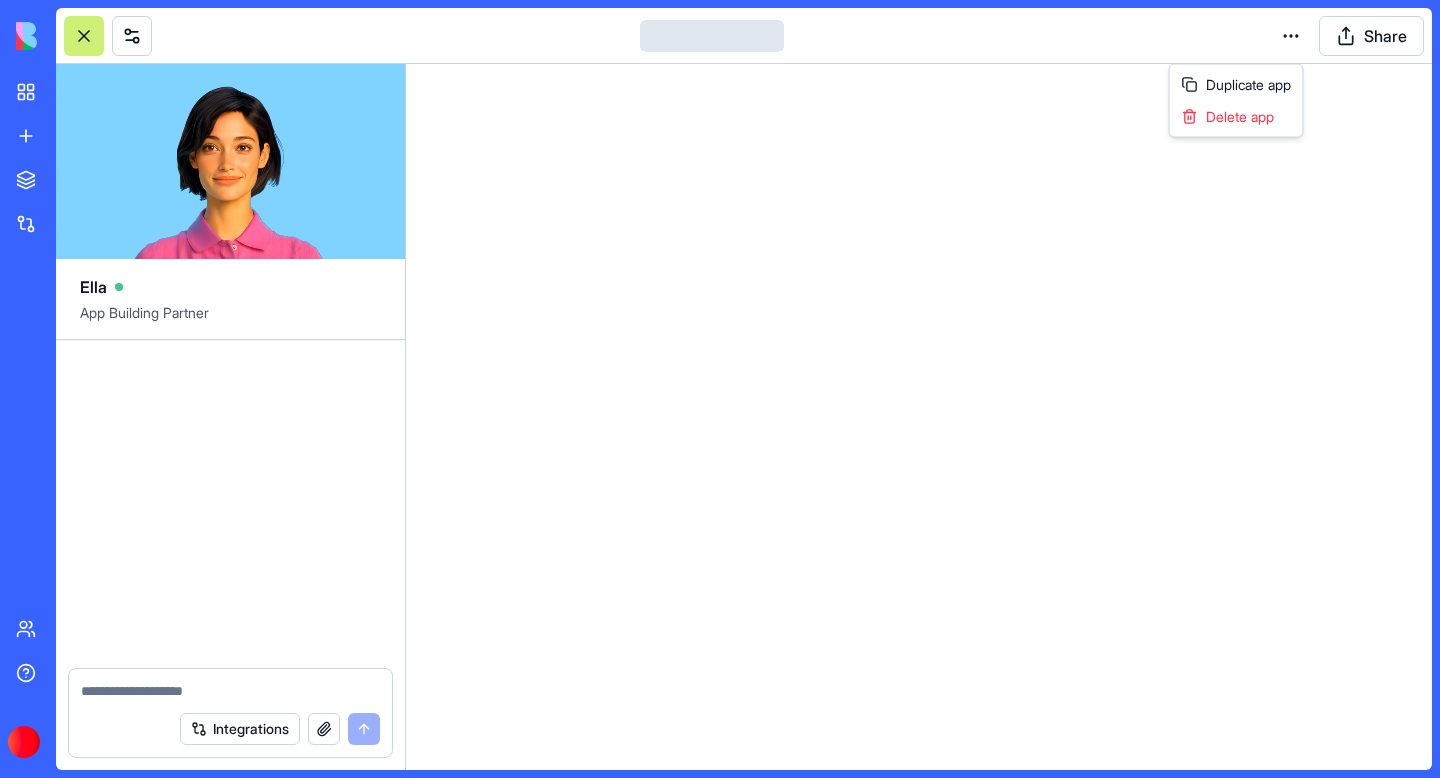 scroll, scrollTop: 0, scrollLeft: 0, axis: both 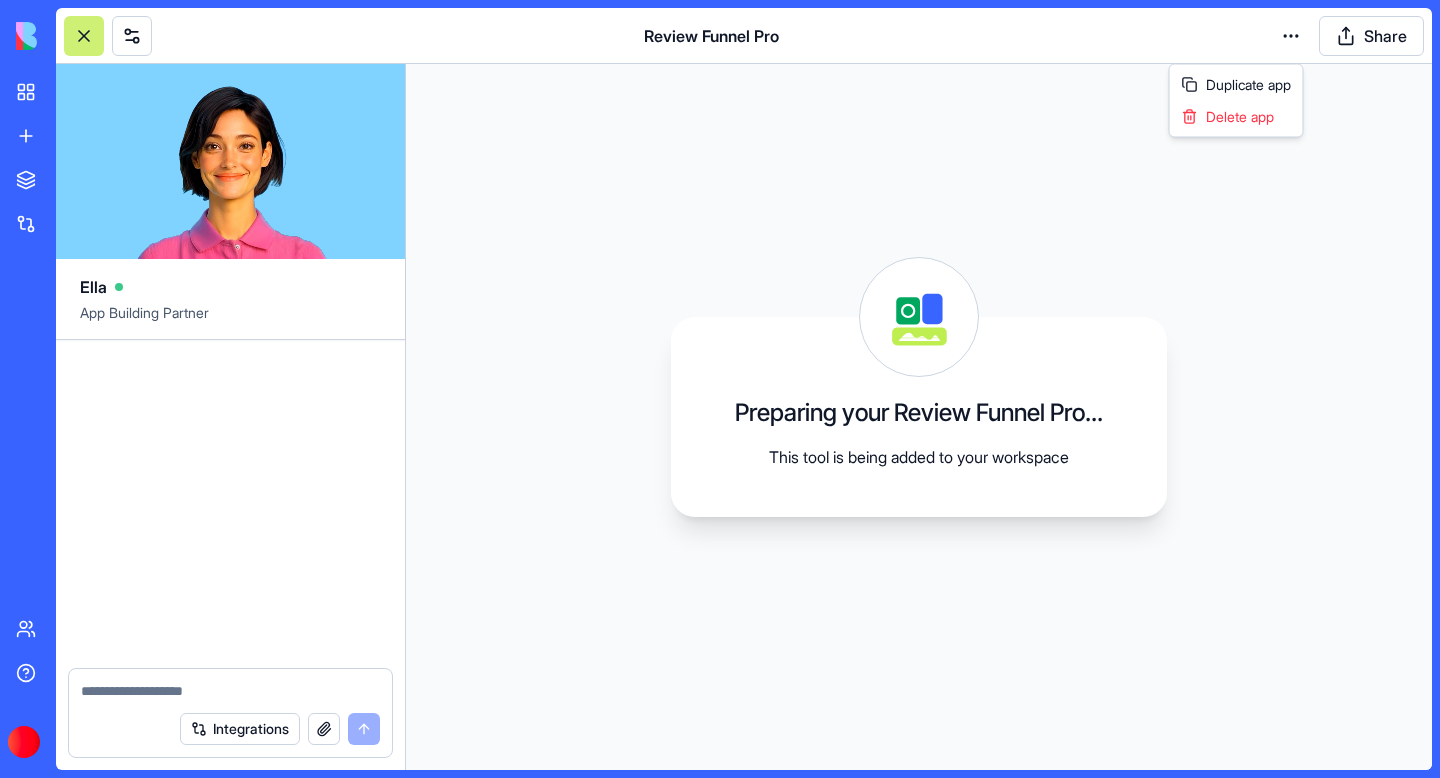 click on "BETA My workspace New app
To pick up a draggable item, press the space bar.
While dragging, use the arrow keys to move the item.
Press space again to drop the item in its new position, or press escape to cancel.
Marketplace Integrations Recent WhatsApp Group Summarizer QR Code Generator Review Funnel Pro Team Help Upgrade Review Funnel Pro Share Ella App Building Partner Integrations Preparing your Review Funnel Pro... This tool is being added to your workspace
Duplicate app Delete app" at bounding box center (720, 389) 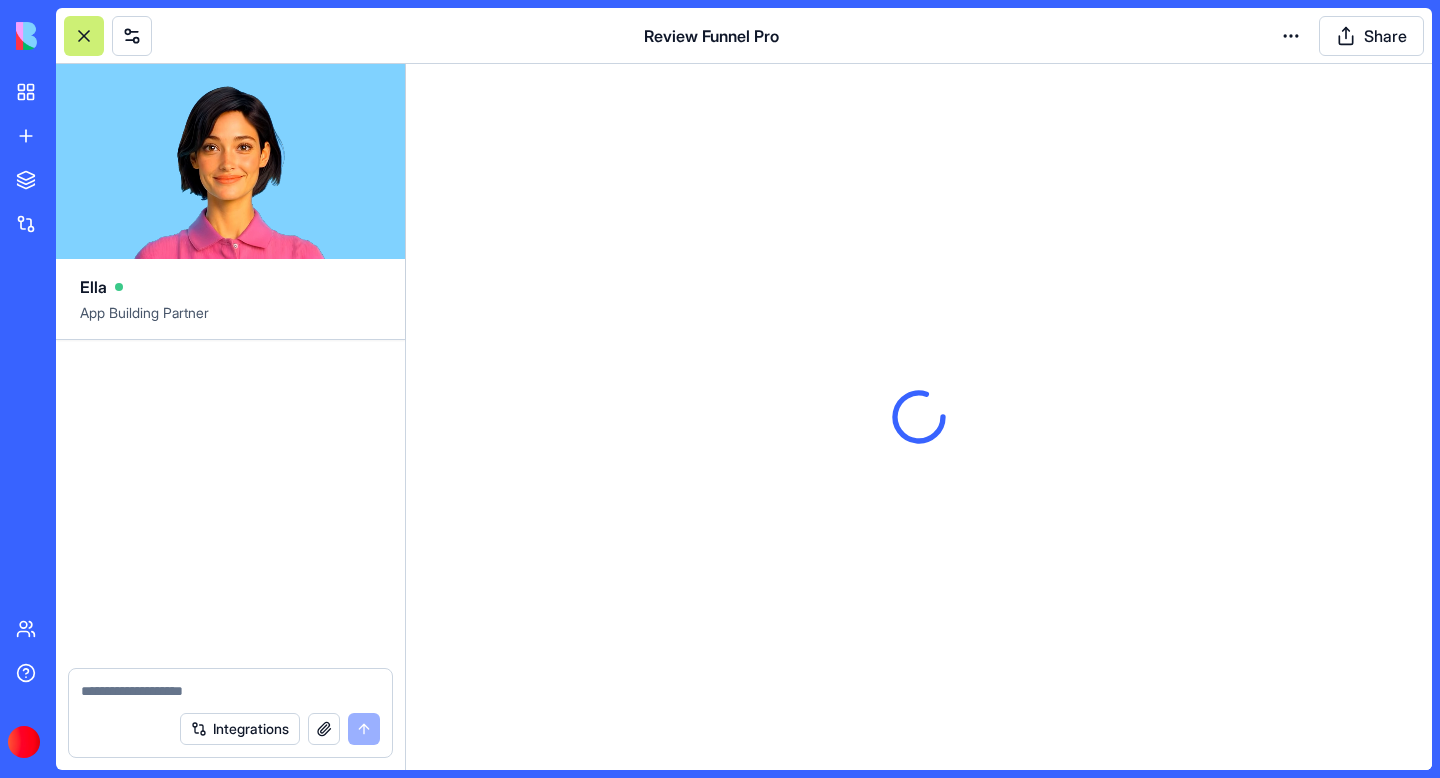 scroll, scrollTop: 0, scrollLeft: 0, axis: both 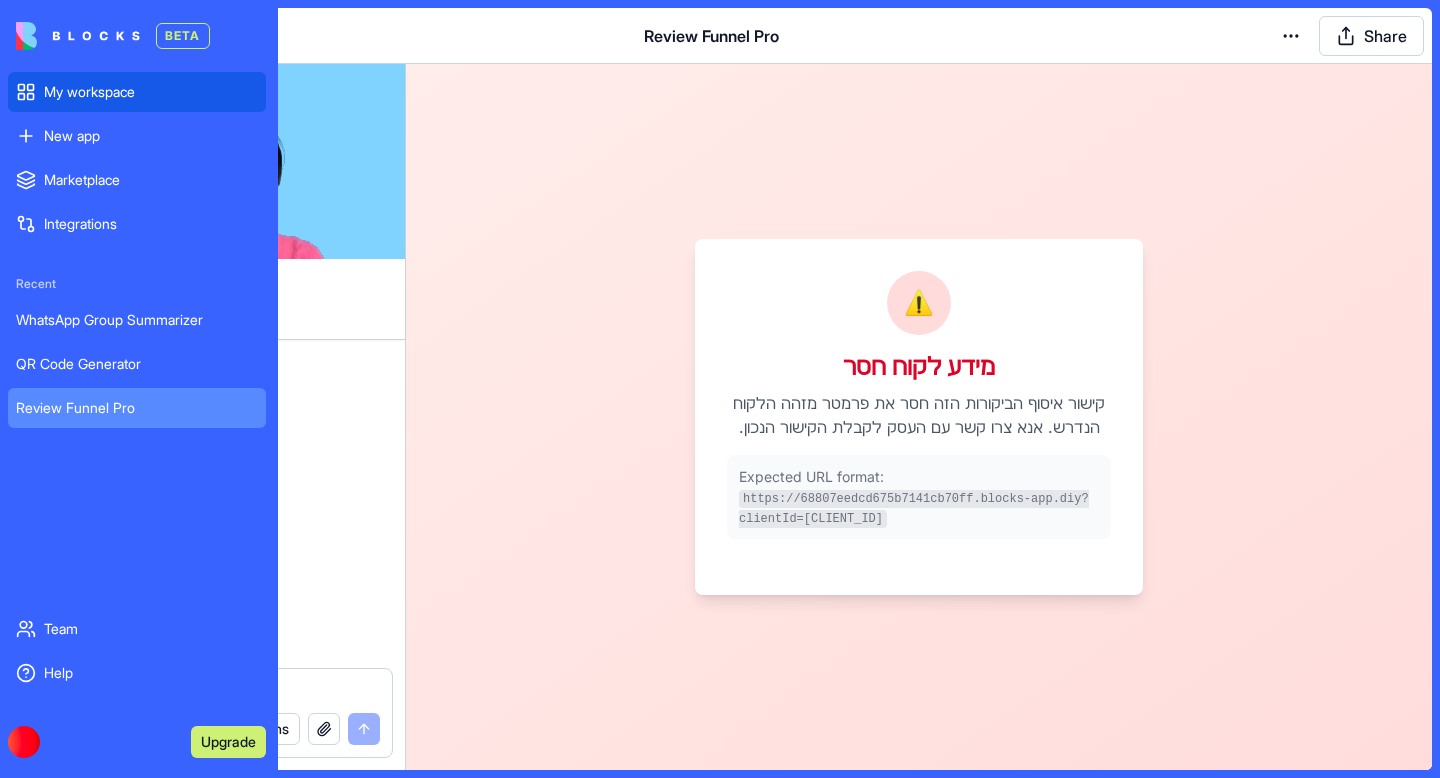 click on "My workspace" at bounding box center (137, 92) 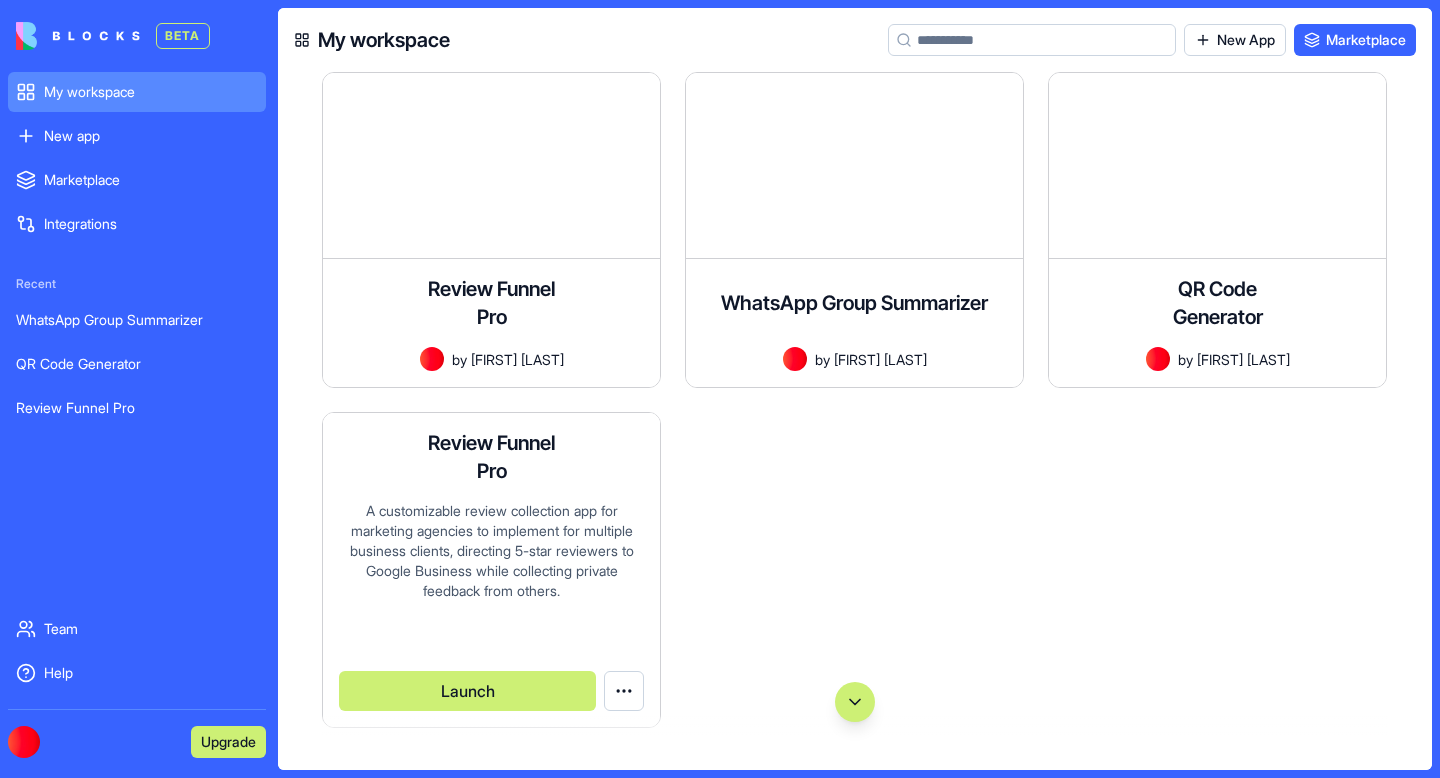 click on "A customizable review collection app for marketing agencies to implement for multiple business clients, directing 5-star reviewers to Google Business while collecting private feedback from others." at bounding box center (491, 566) 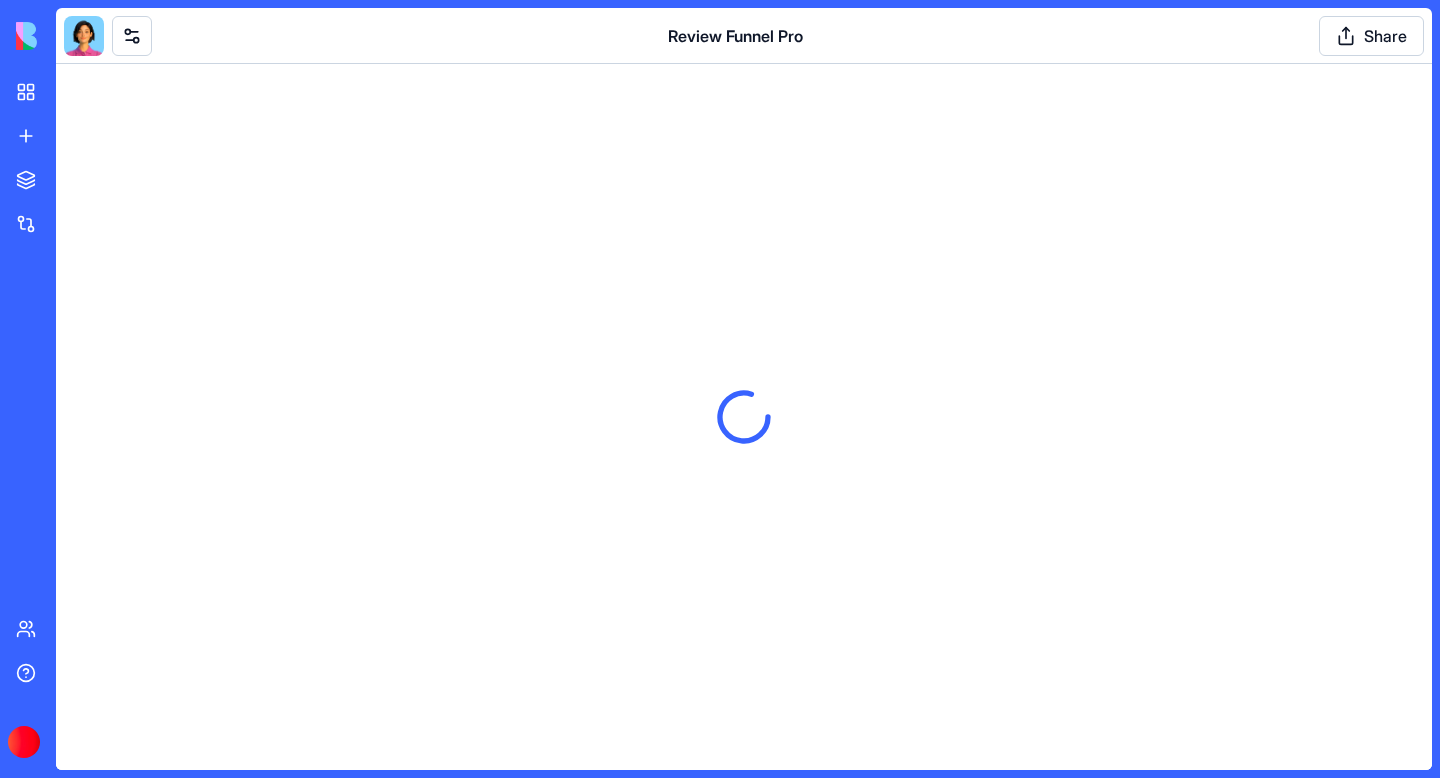 scroll, scrollTop: 0, scrollLeft: 0, axis: both 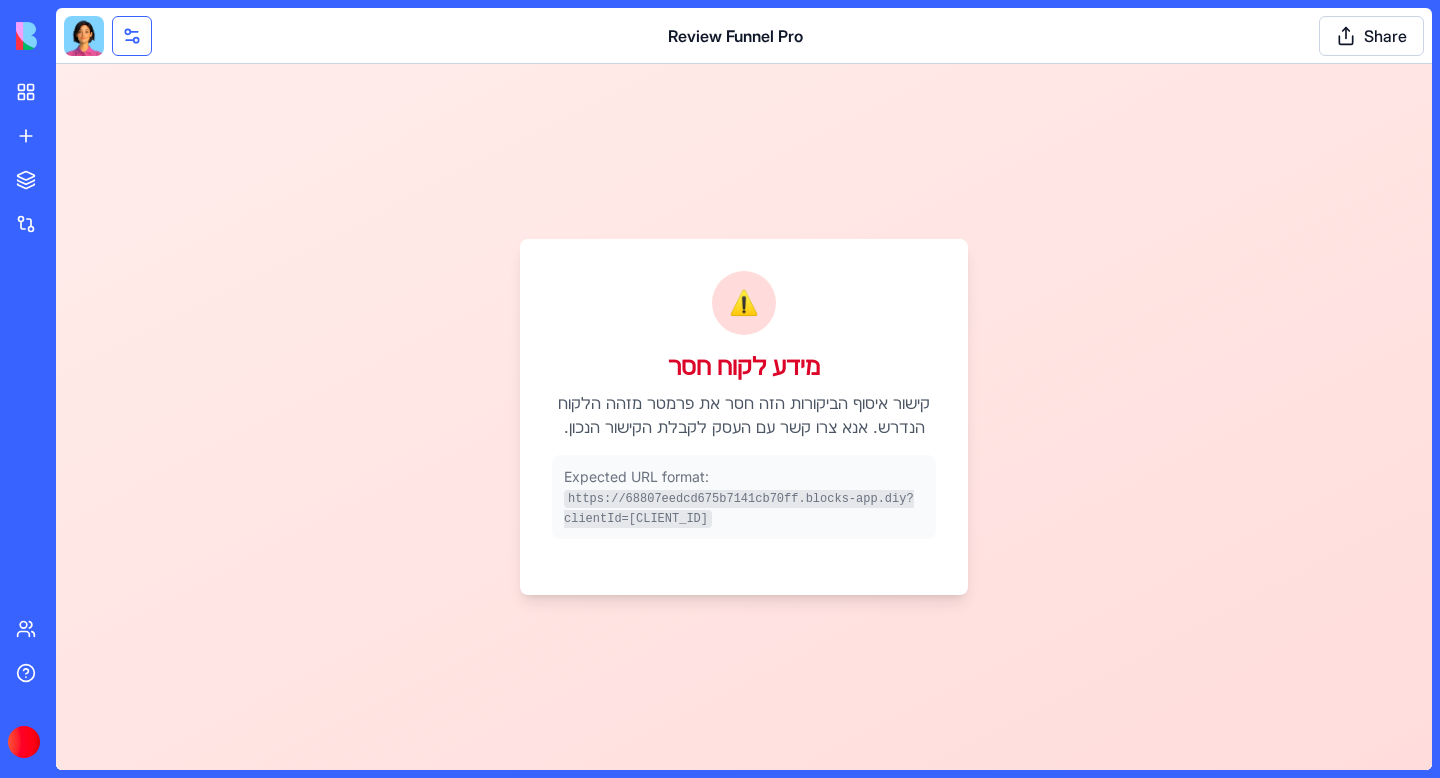 click at bounding box center (132, 36) 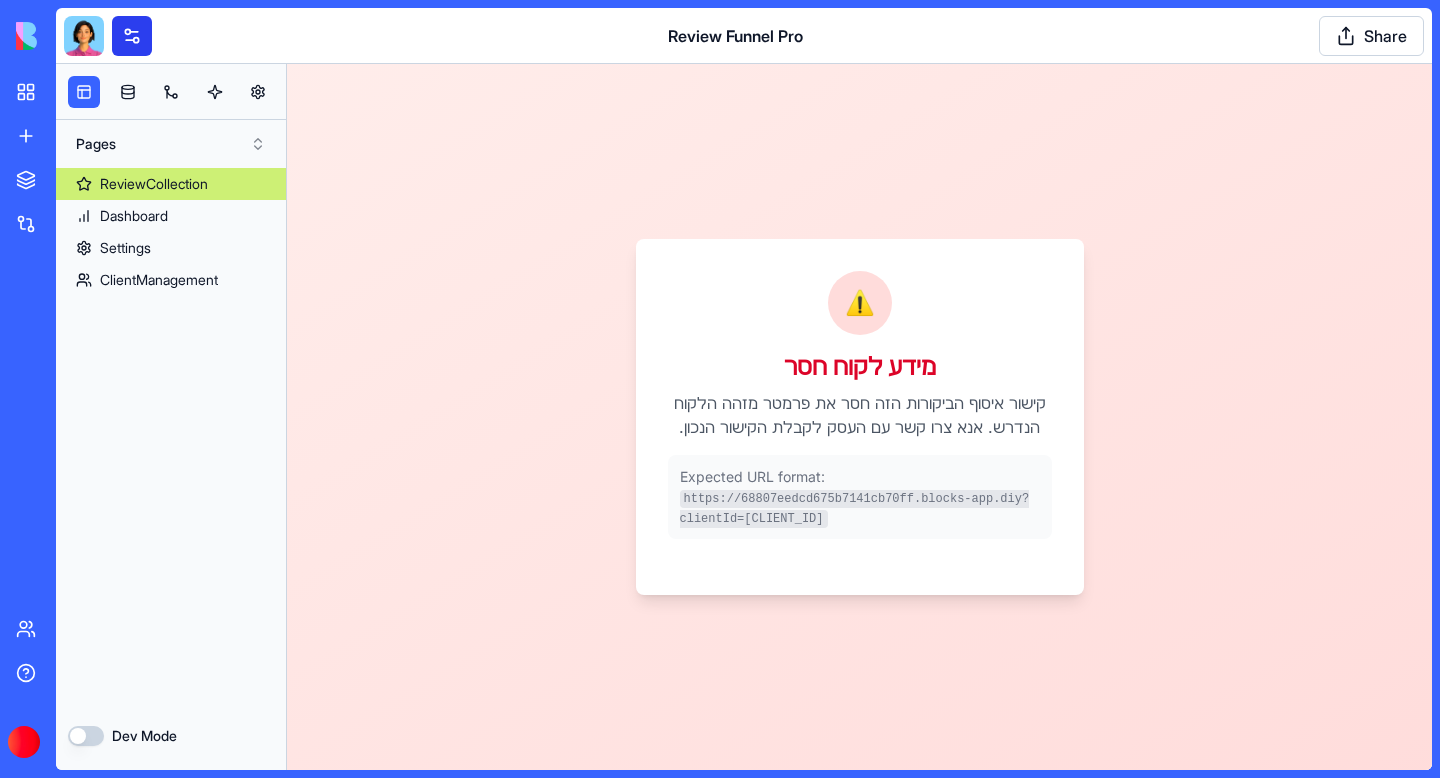 click at bounding box center [132, 36] 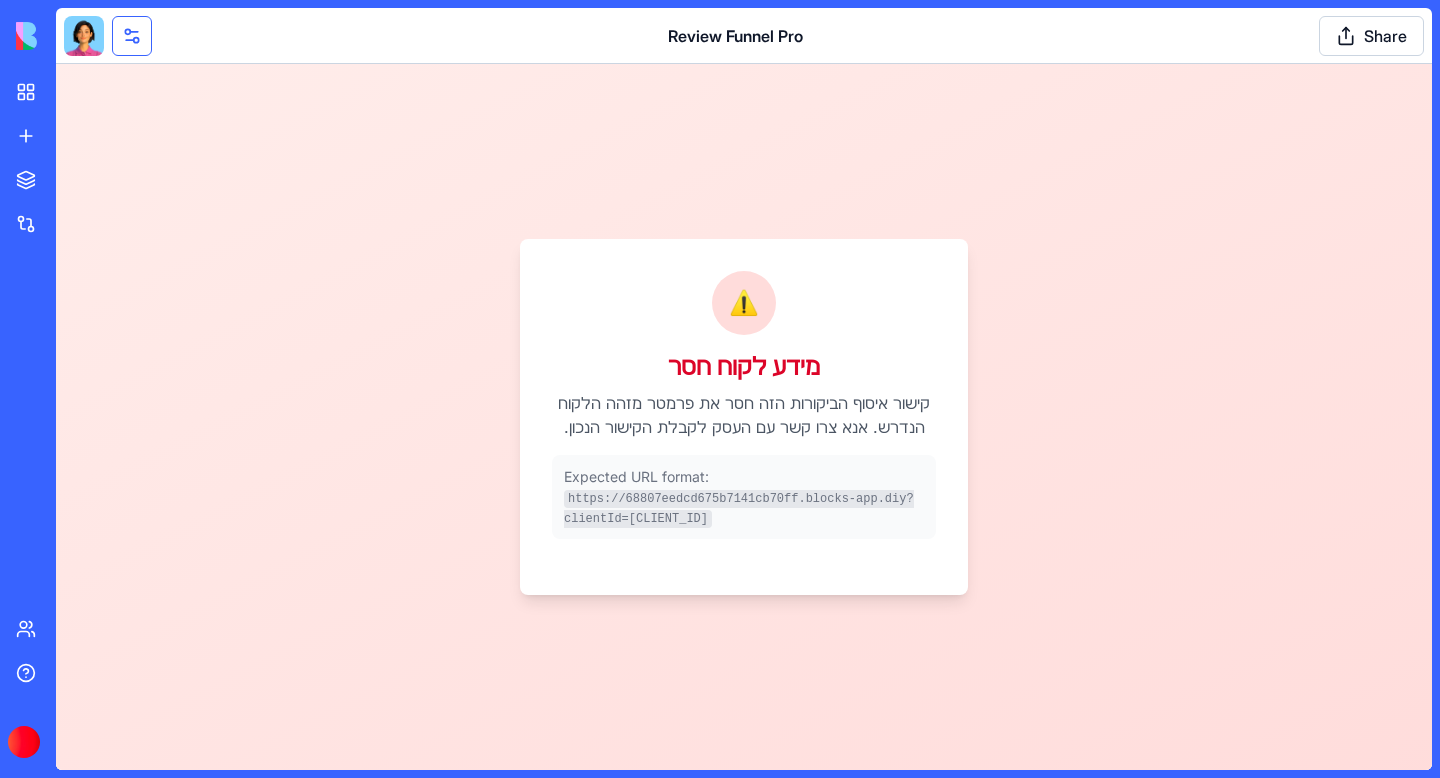 click at bounding box center (132, 36) 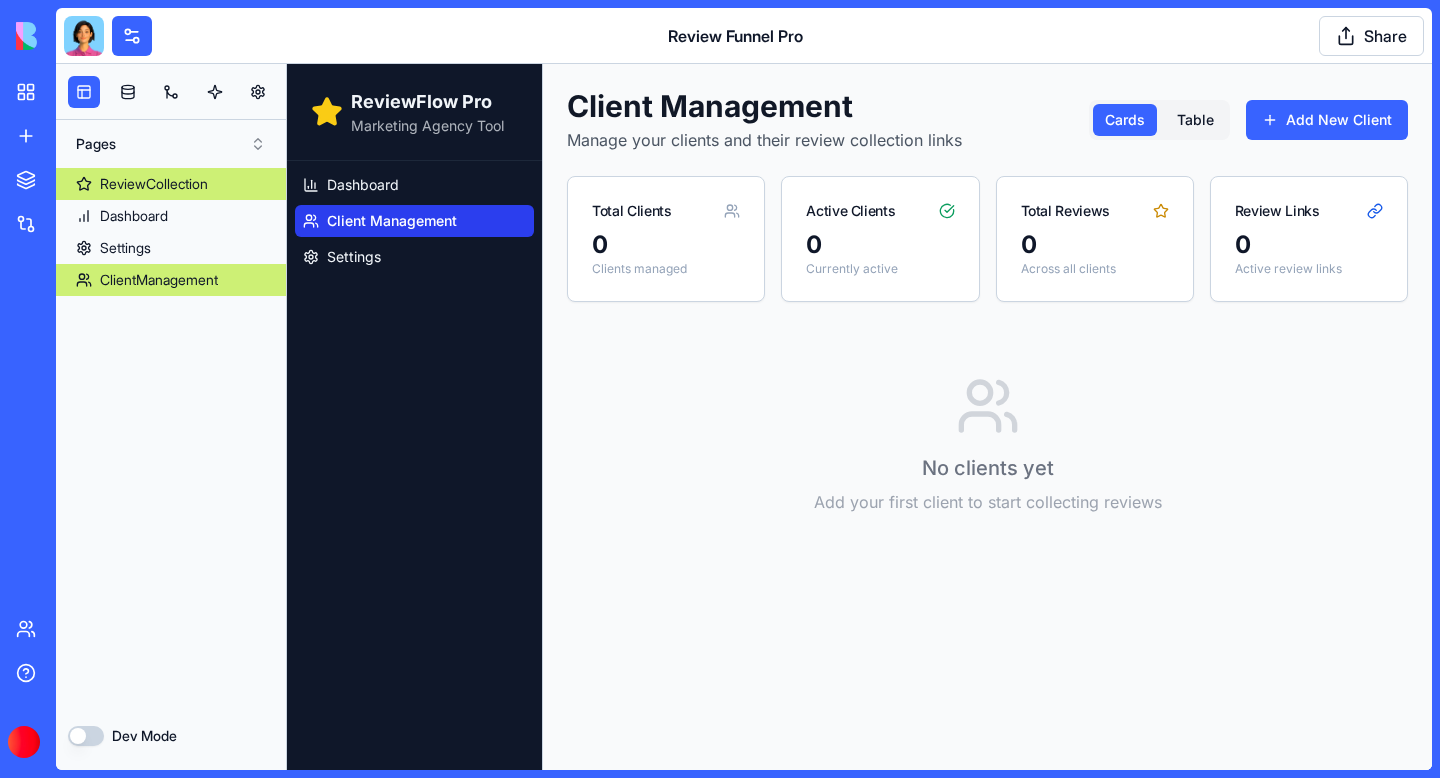 click on "ClientManagement" at bounding box center [159, 280] 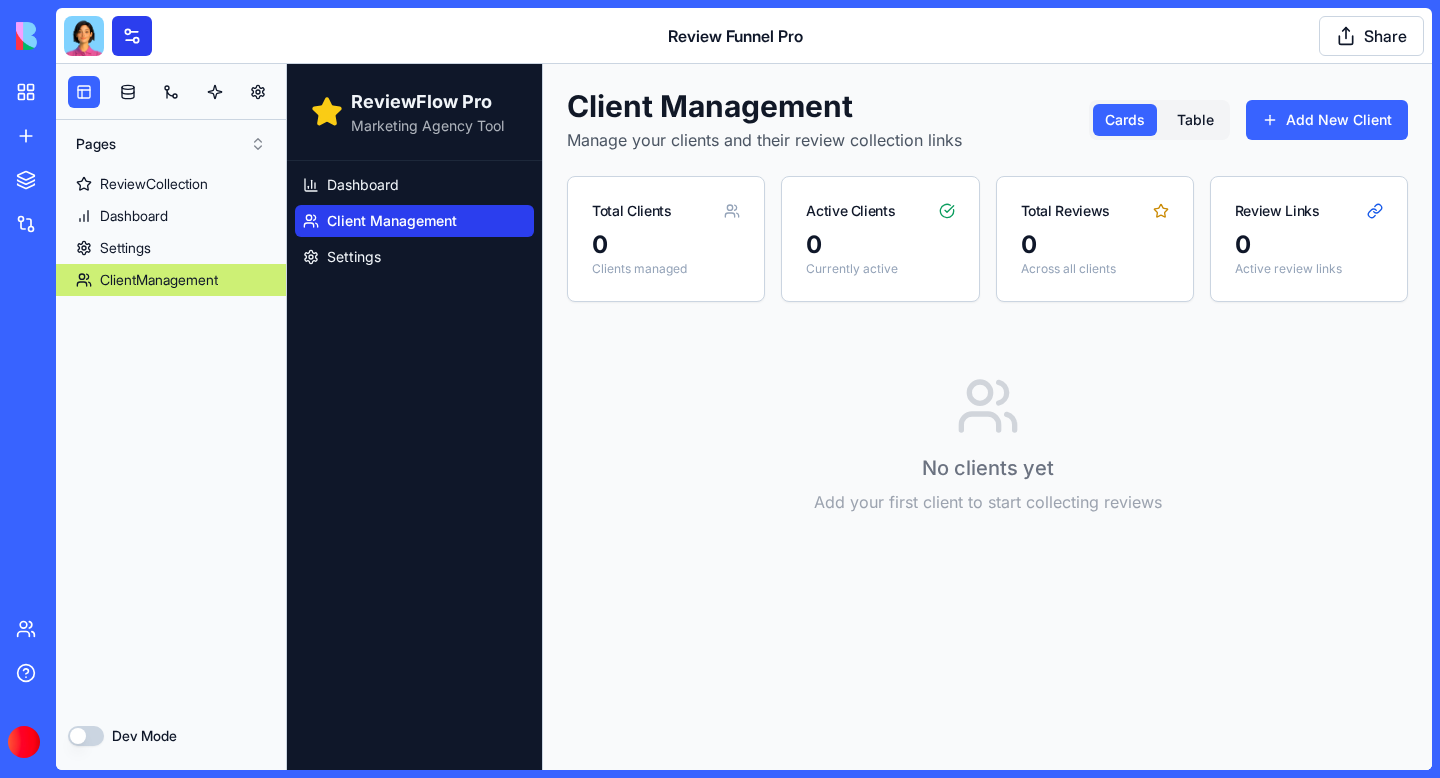 click at bounding box center [132, 36] 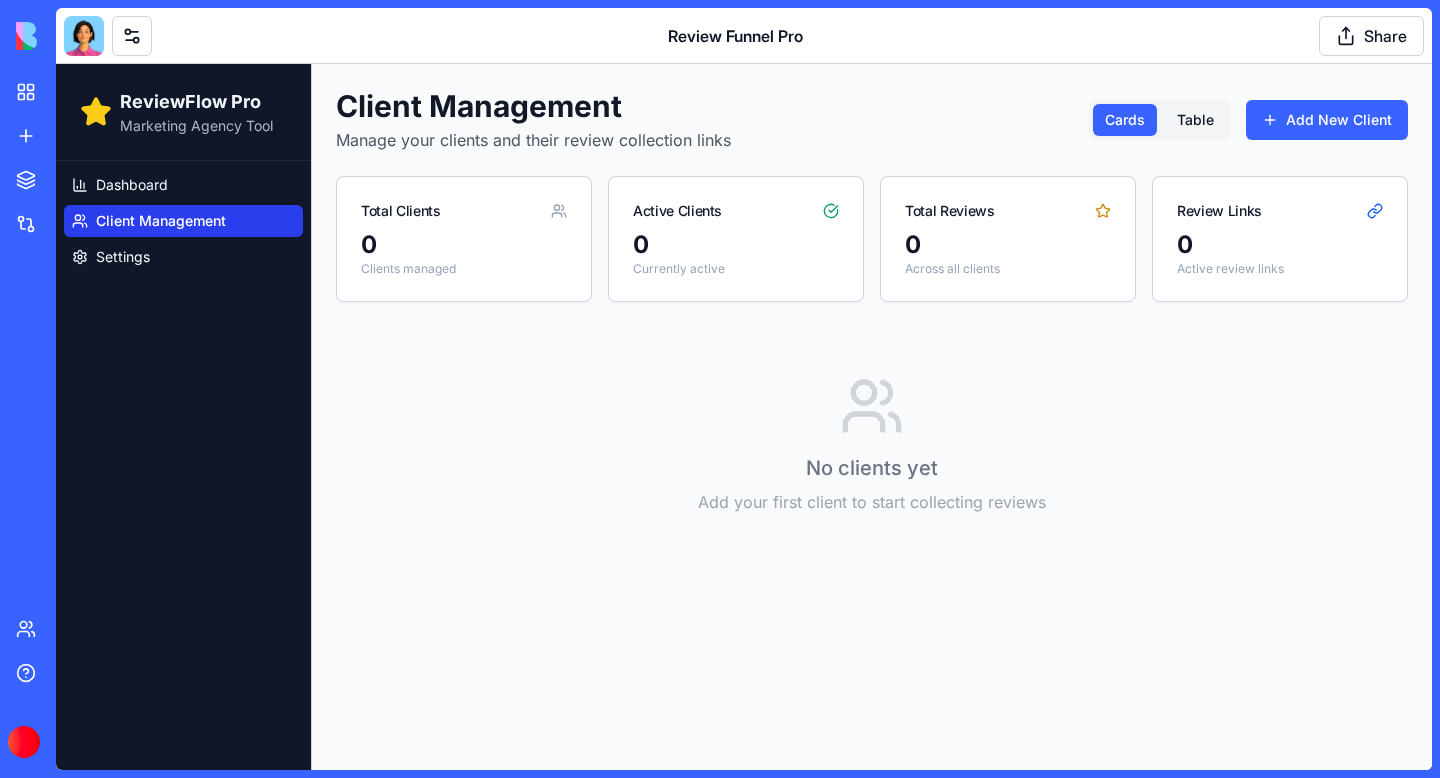 click on "ReviewFlow Pro" at bounding box center (196, 102) 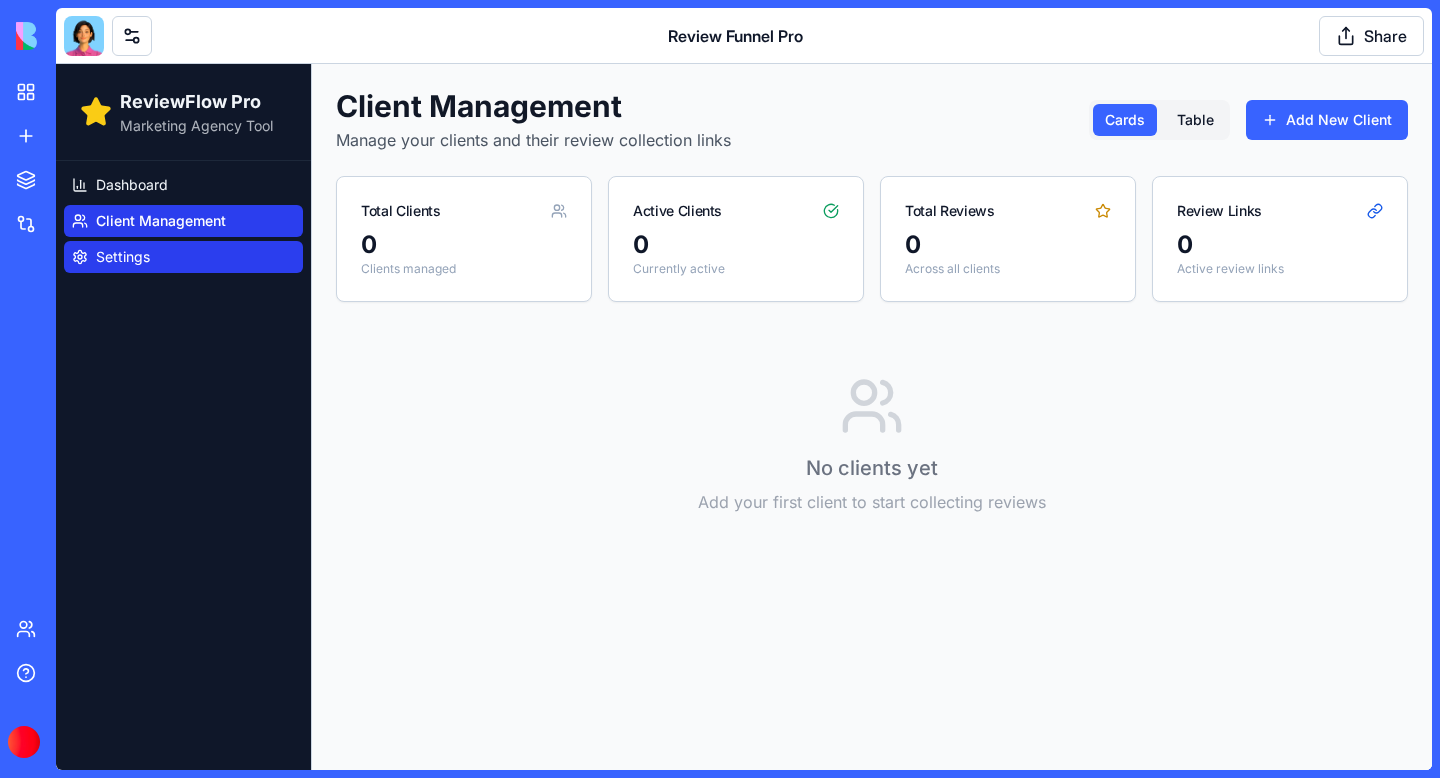 click on "Settings" at bounding box center (123, 257) 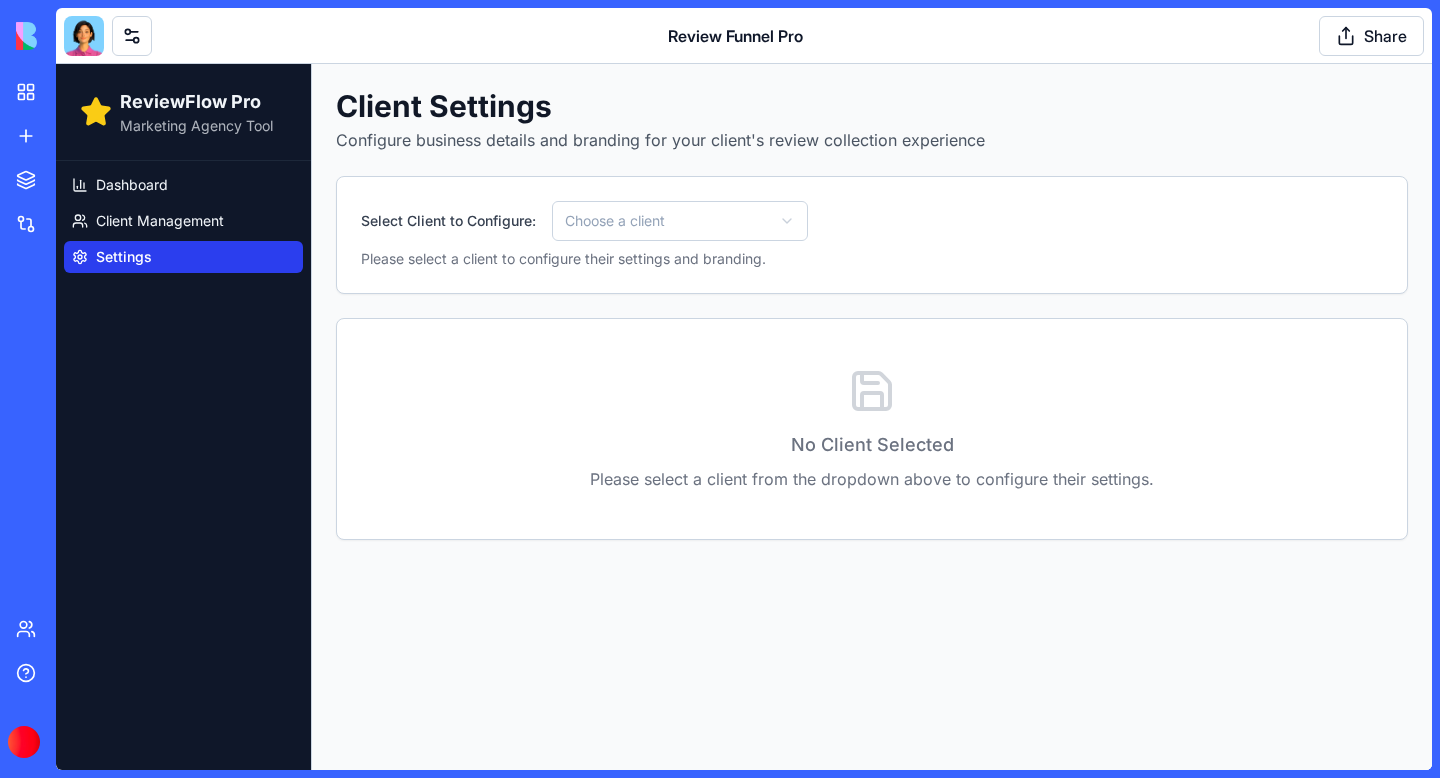 click on "Review Funnel Pro Share" at bounding box center [744, 36] 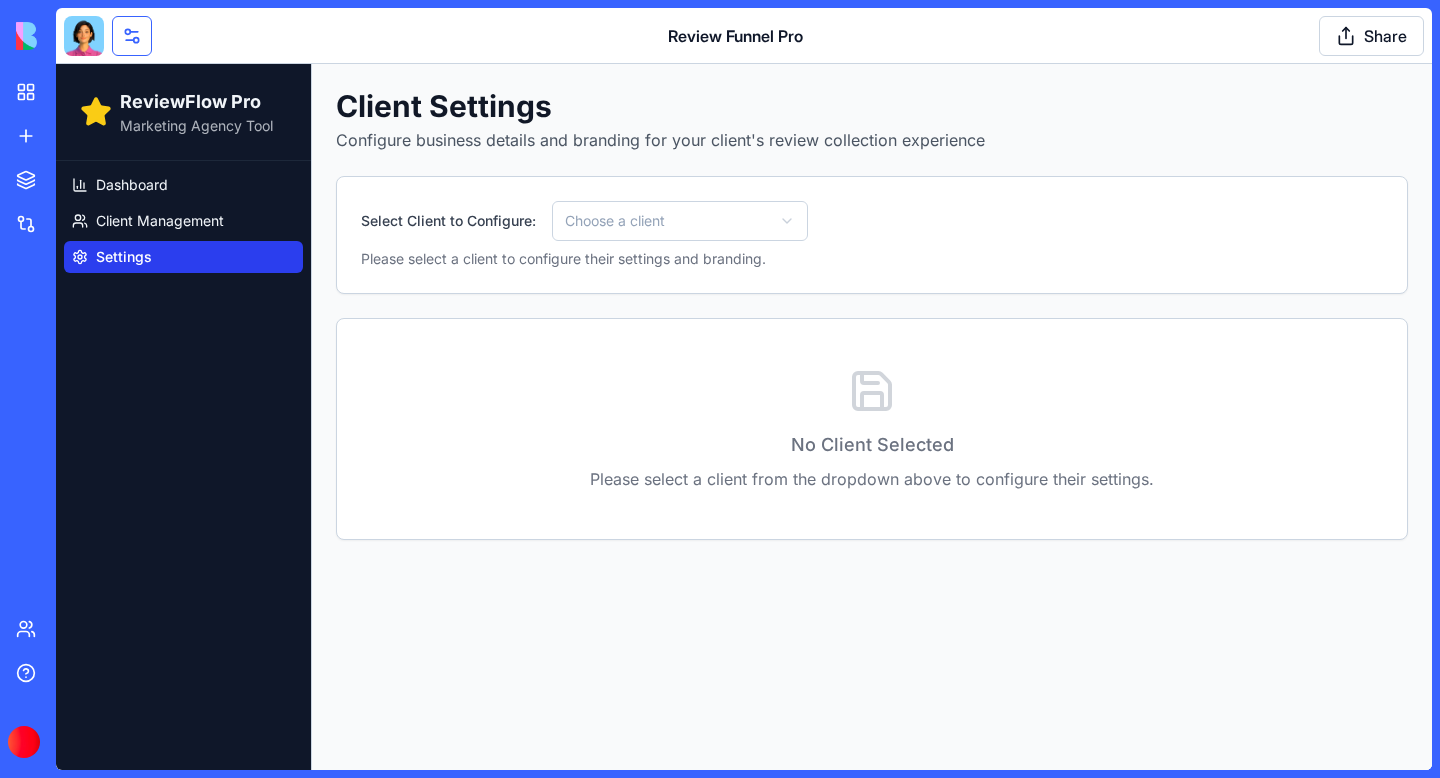 click at bounding box center [132, 36] 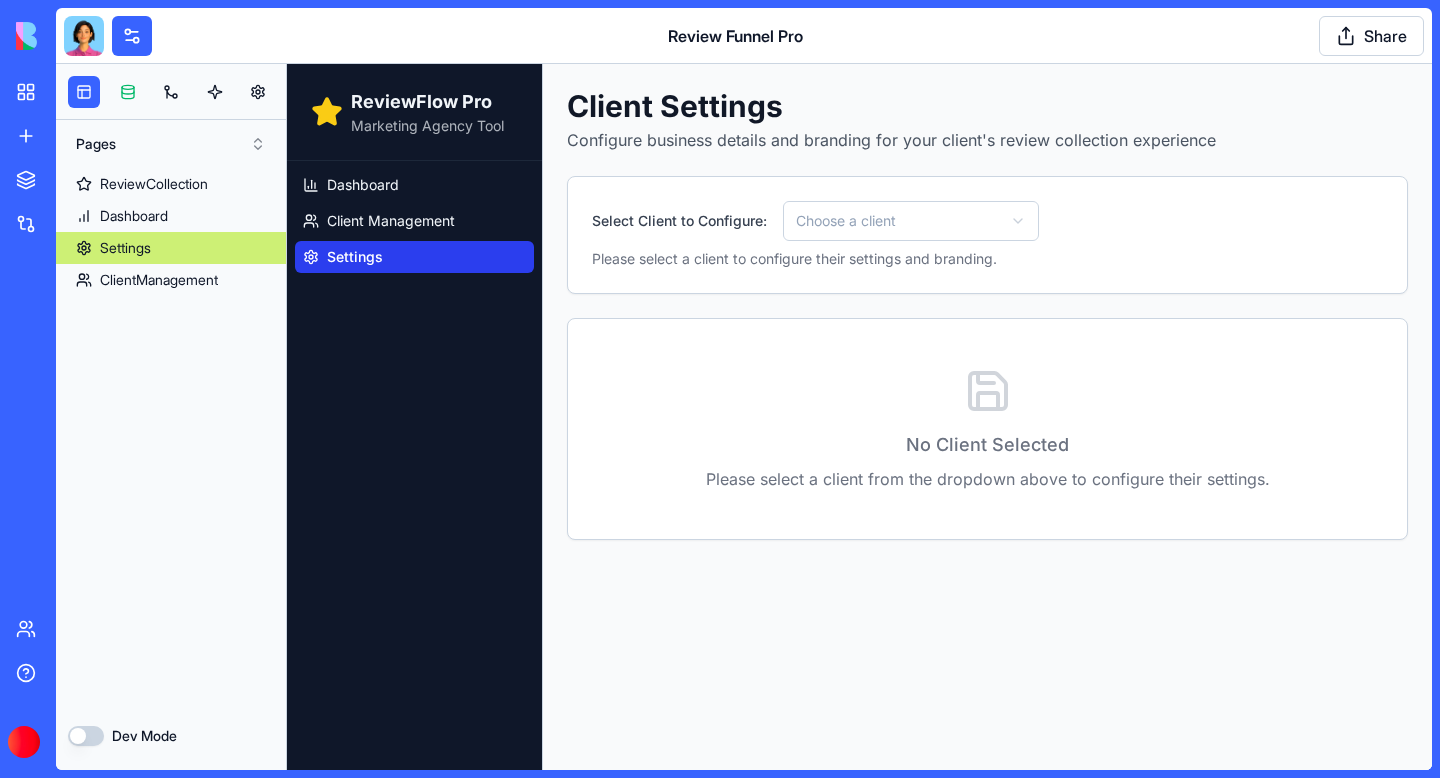 click at bounding box center (128, 92) 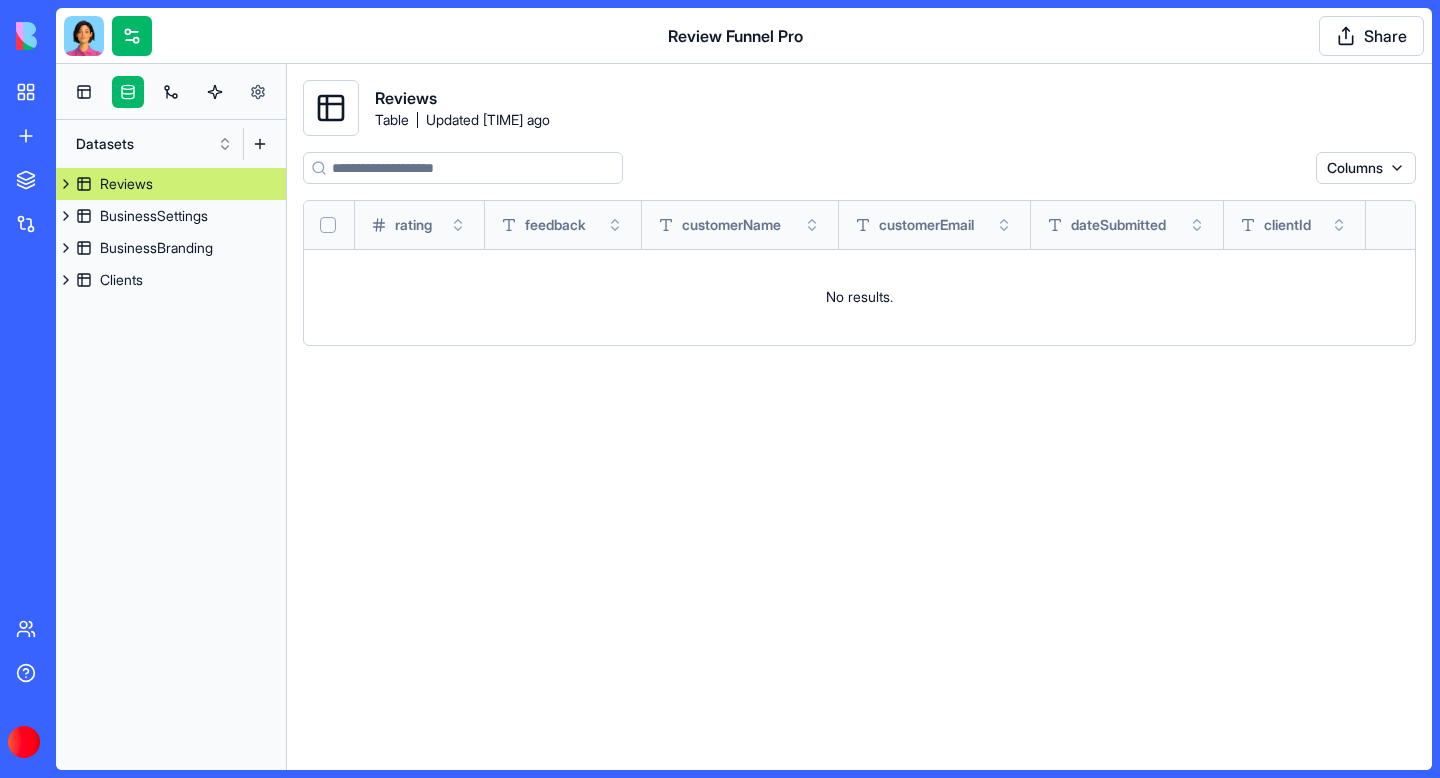 click at bounding box center (258, 92) 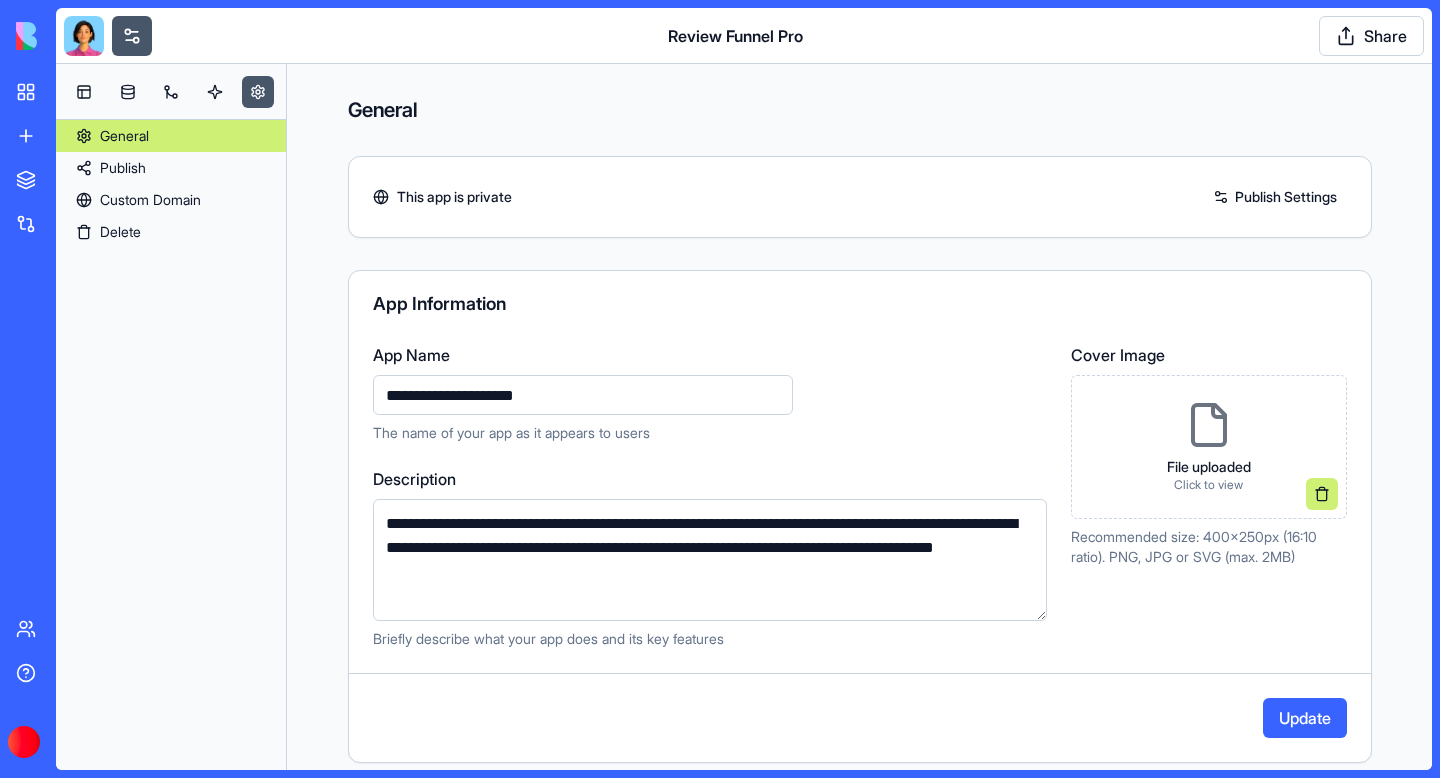 type on "**********" 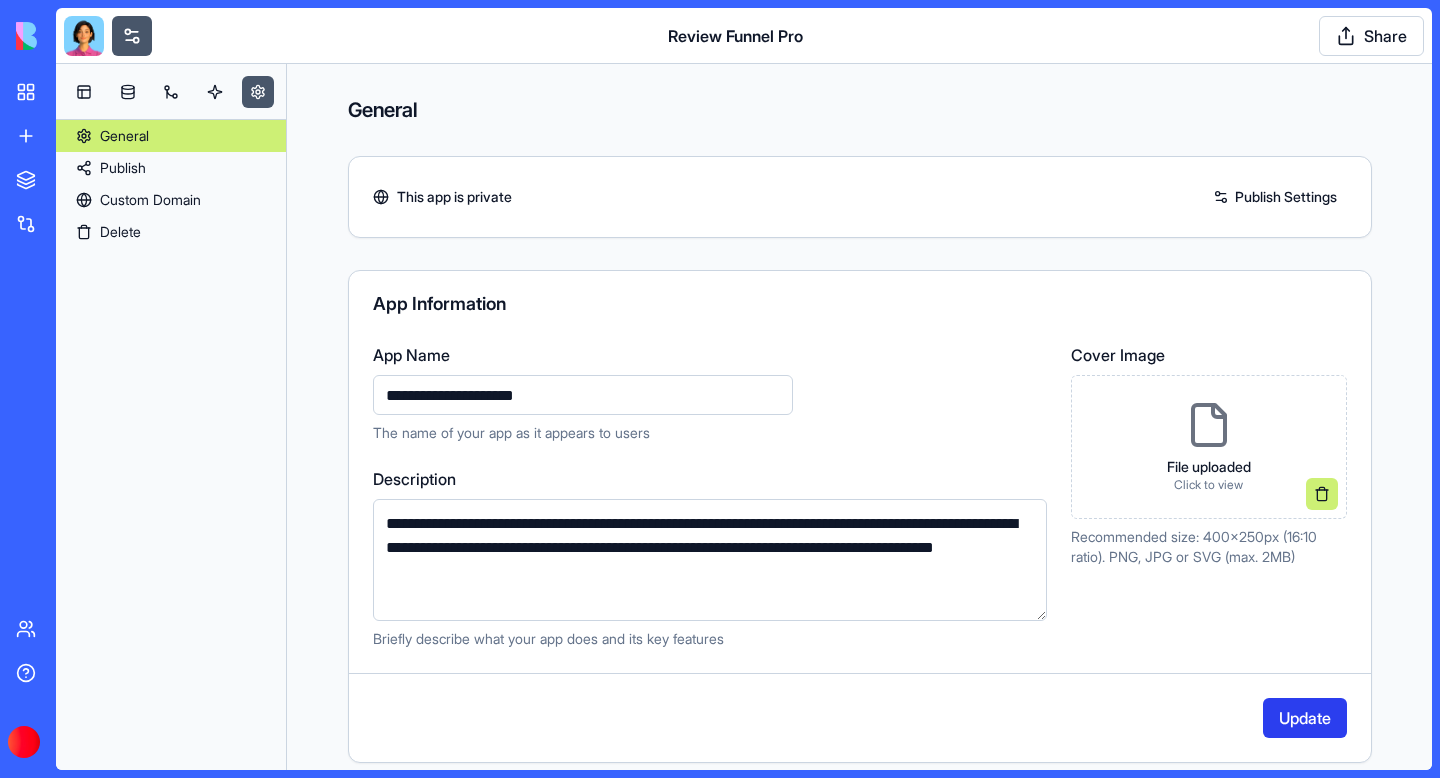 click on "Update" at bounding box center (1305, 718) 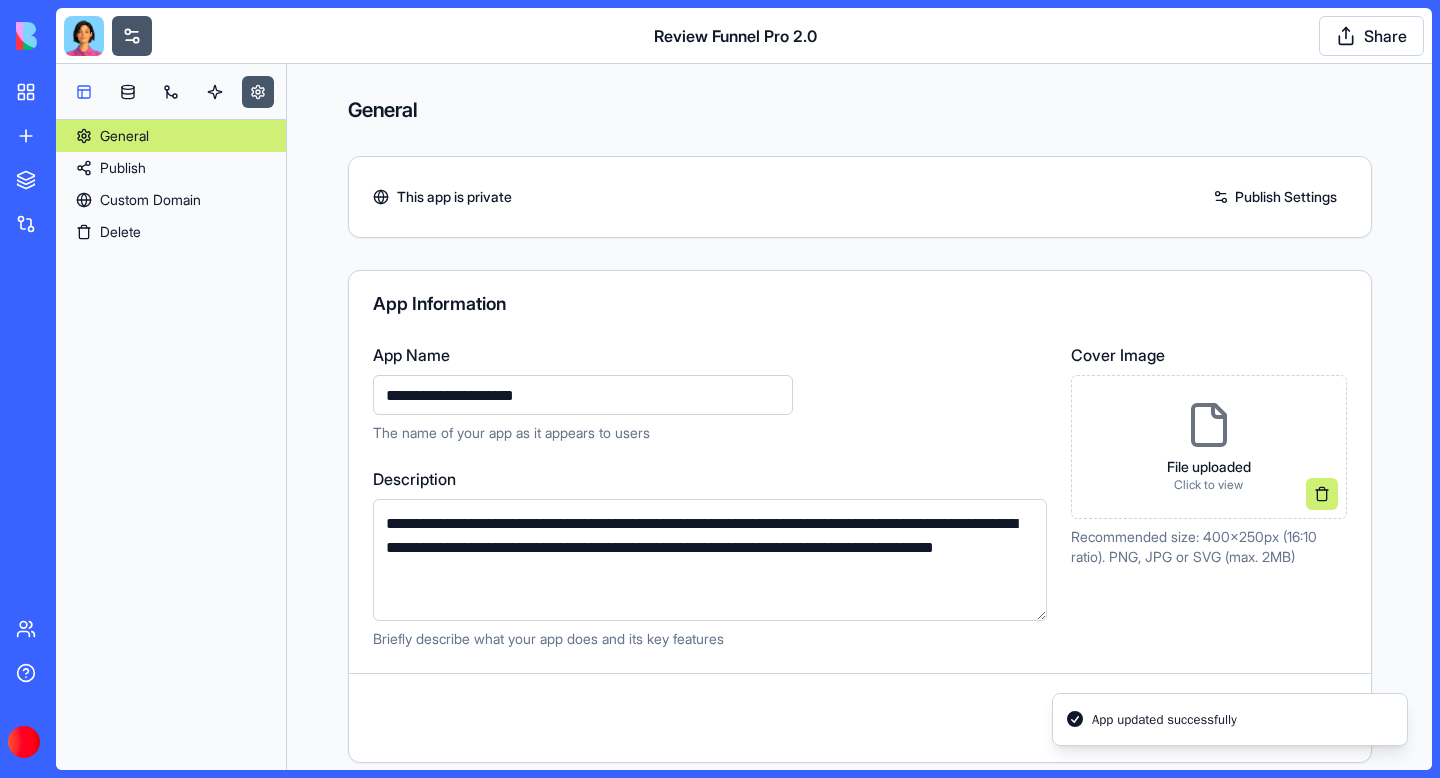 click at bounding box center [84, 92] 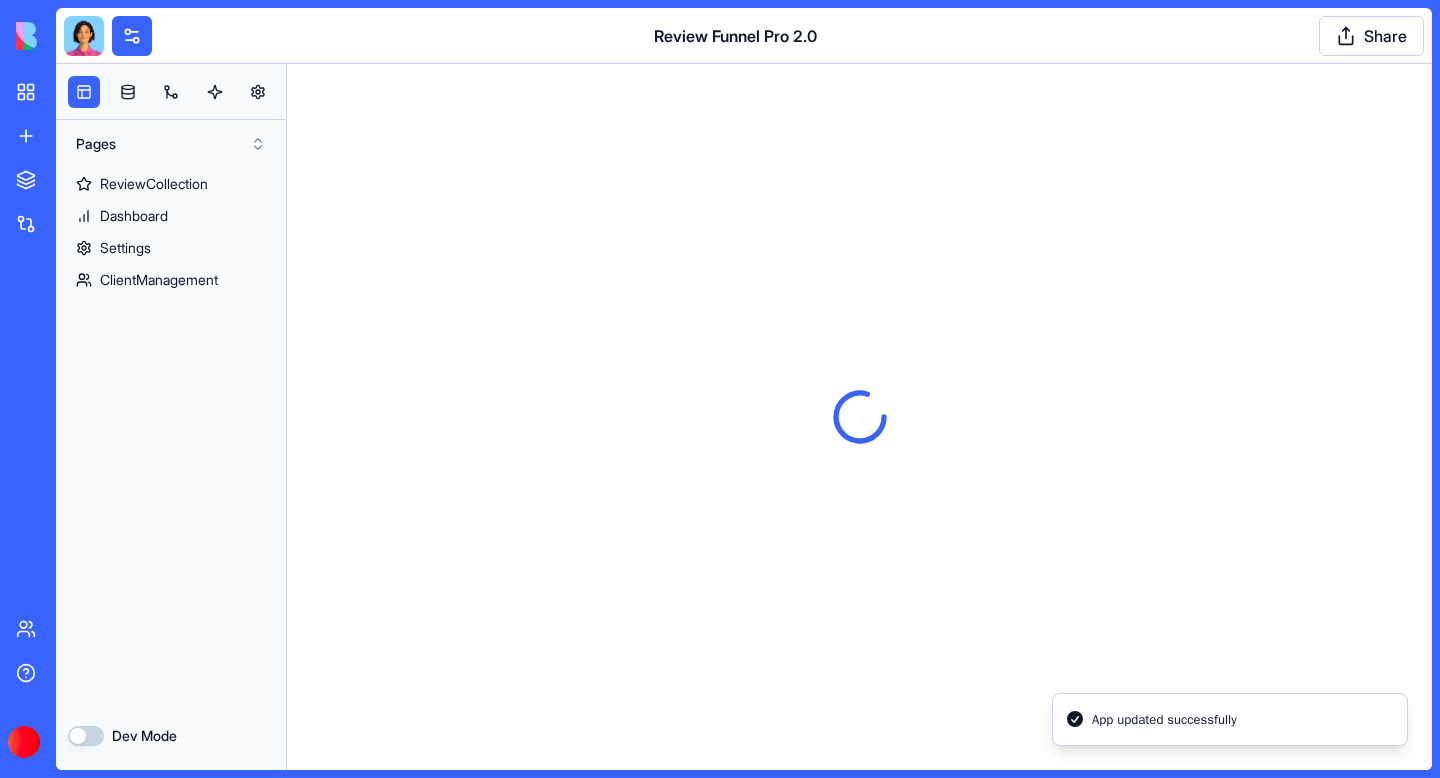 click at bounding box center (84, 36) 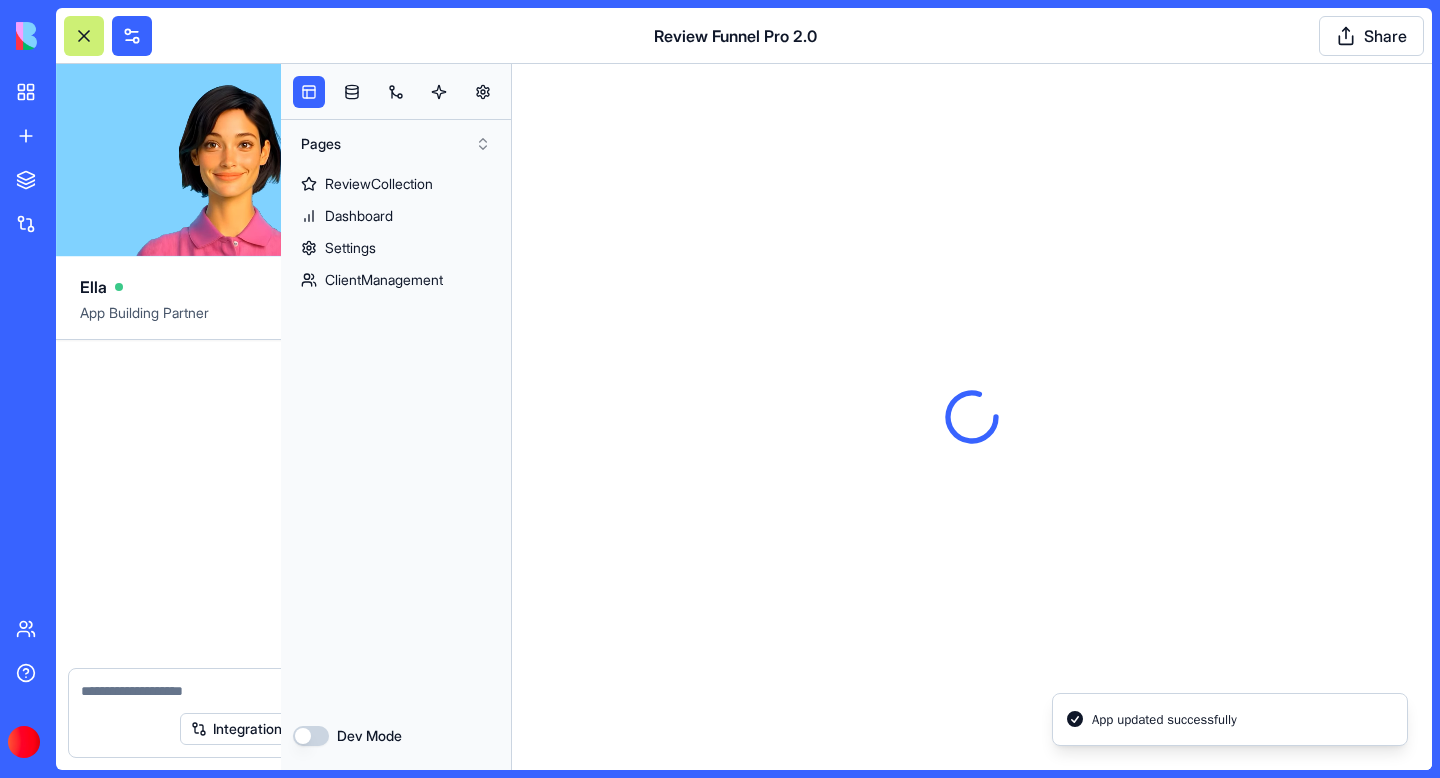 scroll, scrollTop: 0, scrollLeft: 0, axis: both 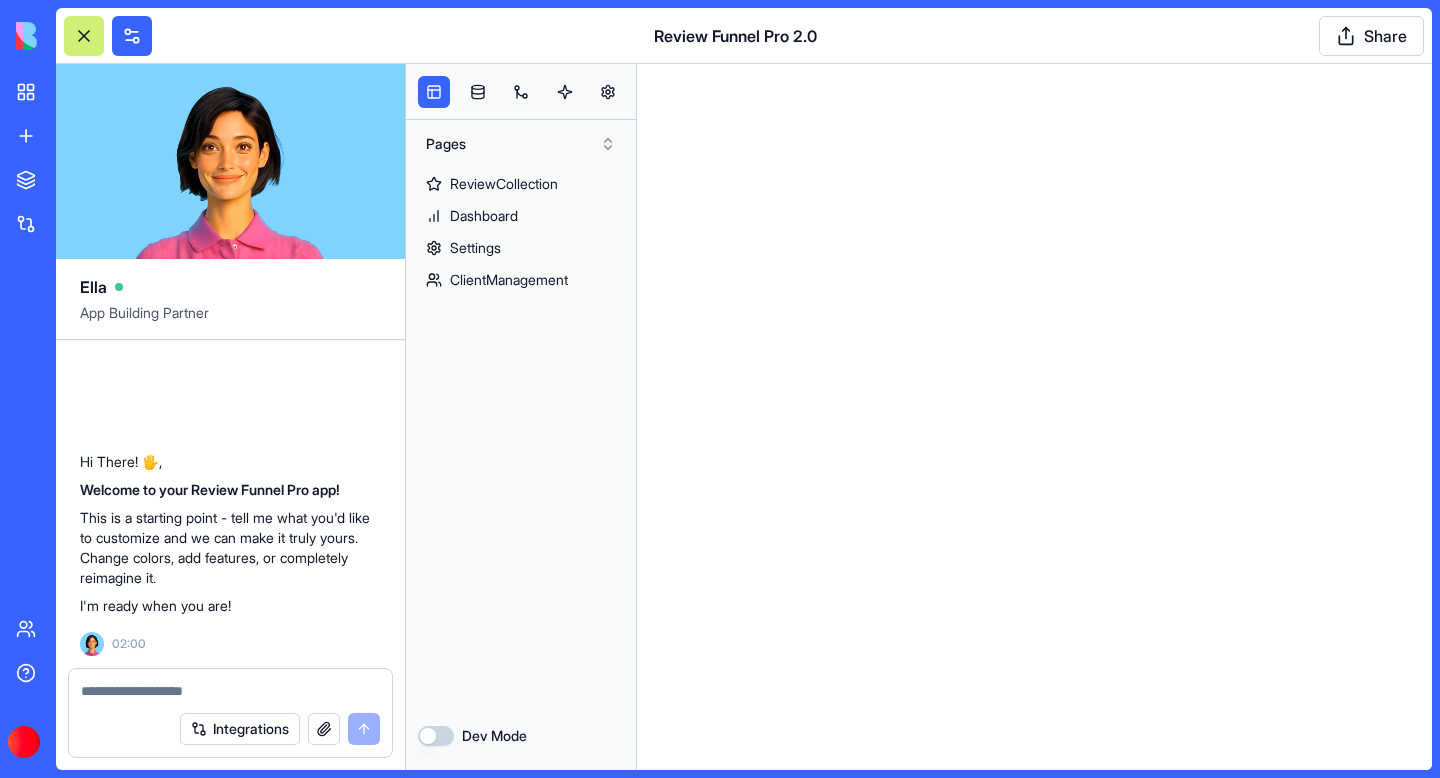 click at bounding box center [230, 691] 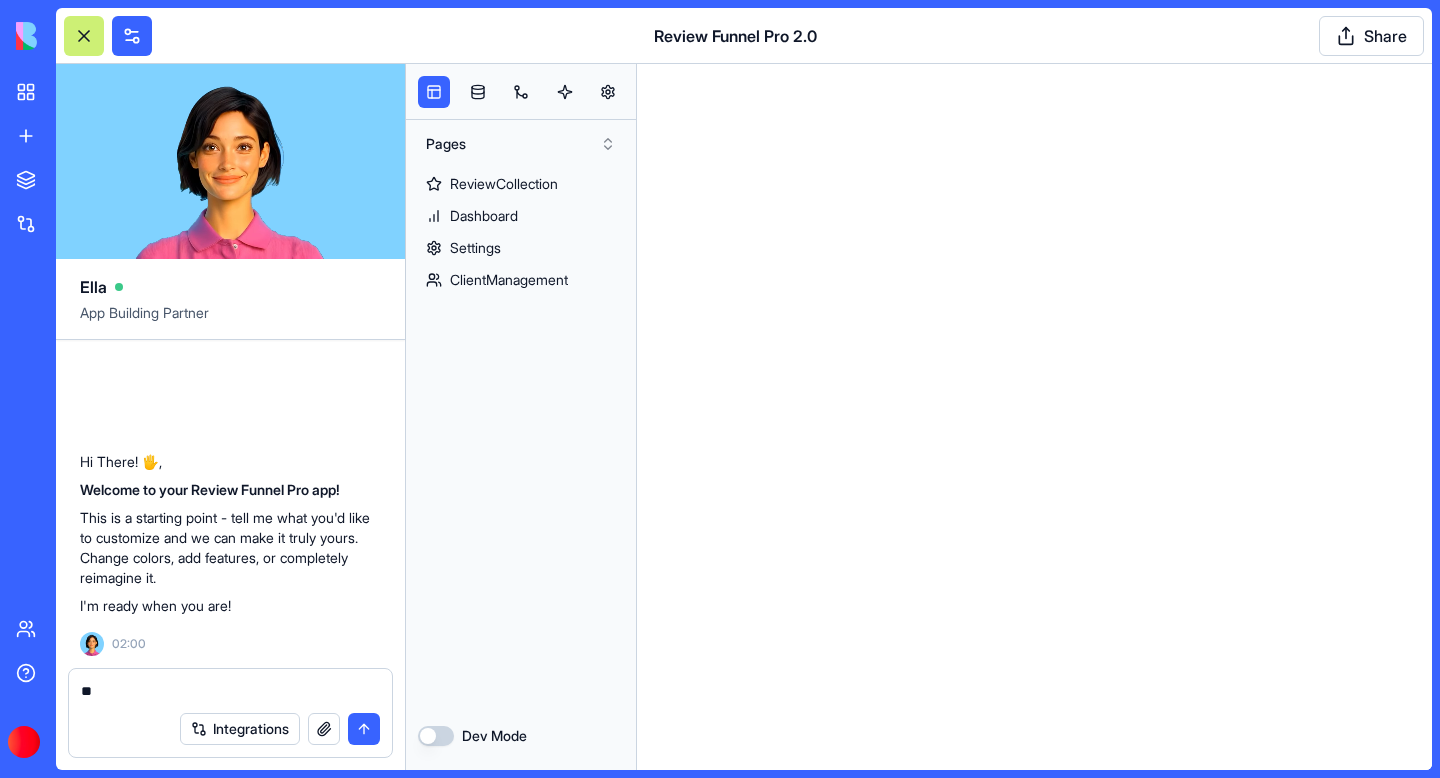 type on "*" 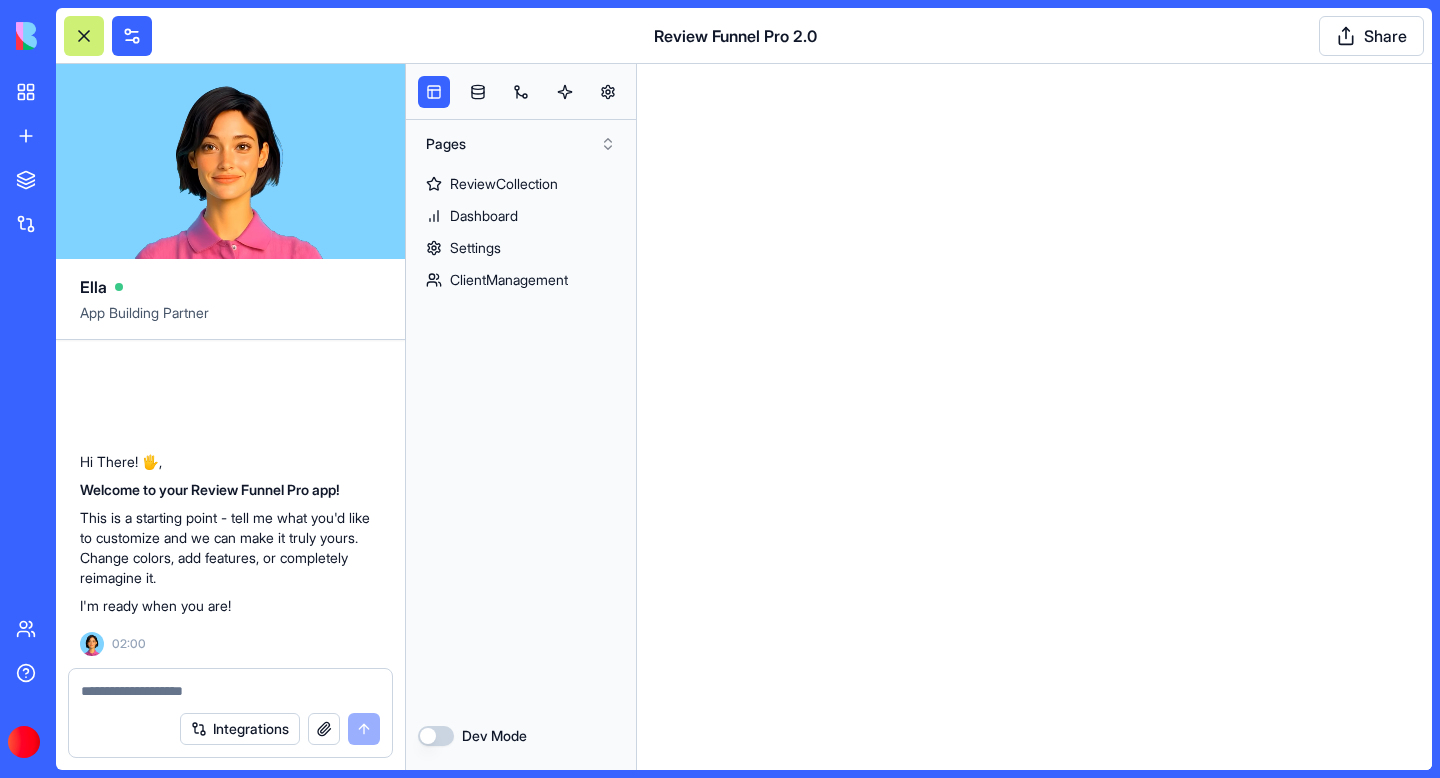 click at bounding box center (230, 685) 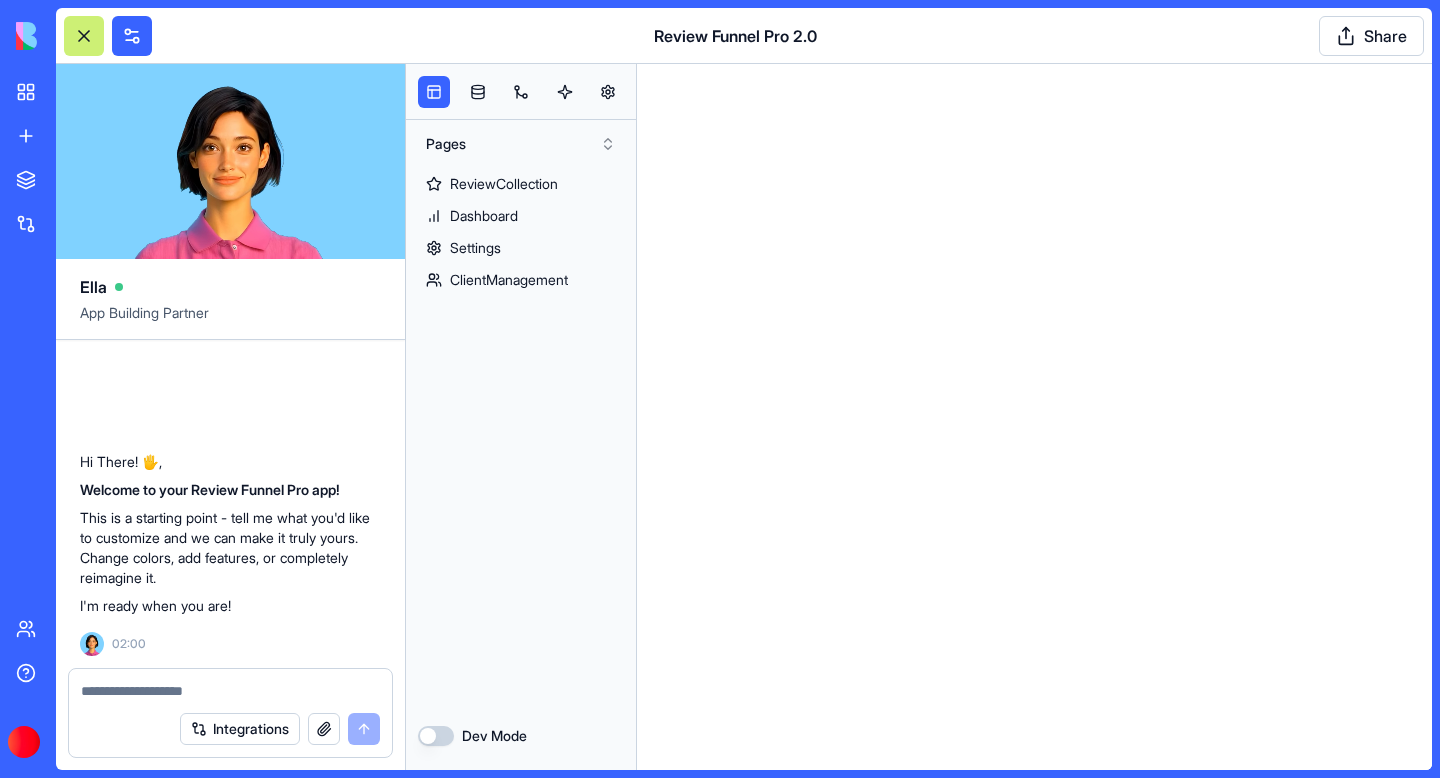 click at bounding box center (230, 691) 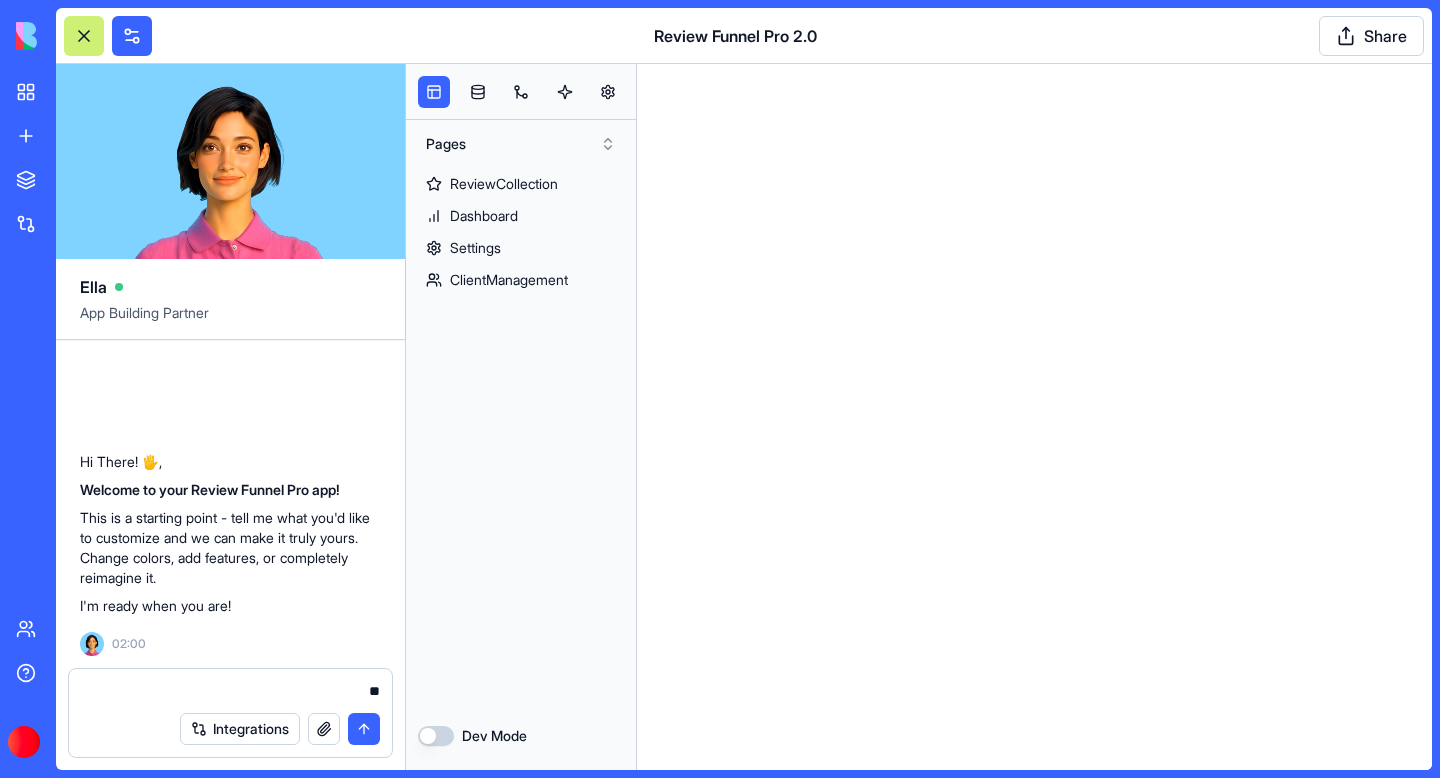 type on "*" 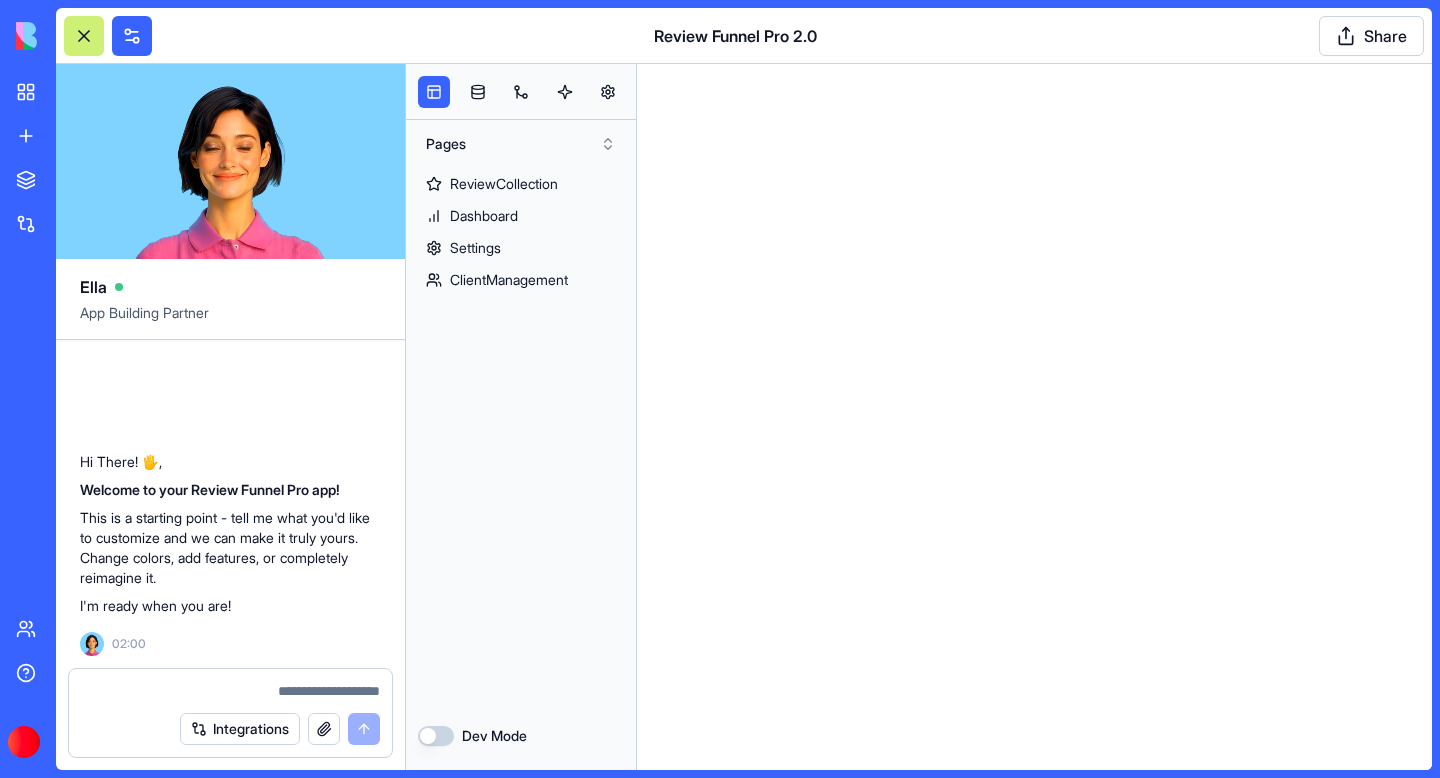 click at bounding box center (230, 691) 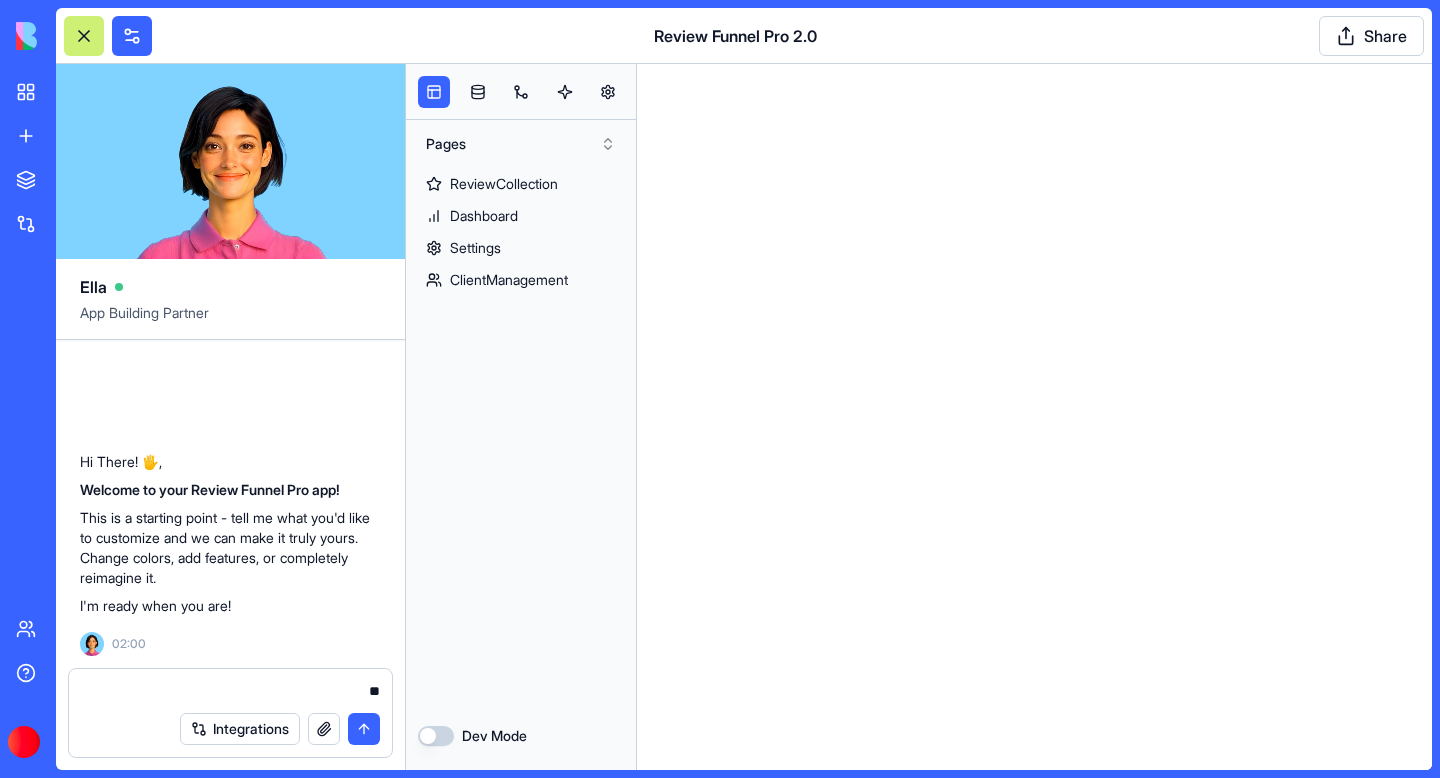 type on "*" 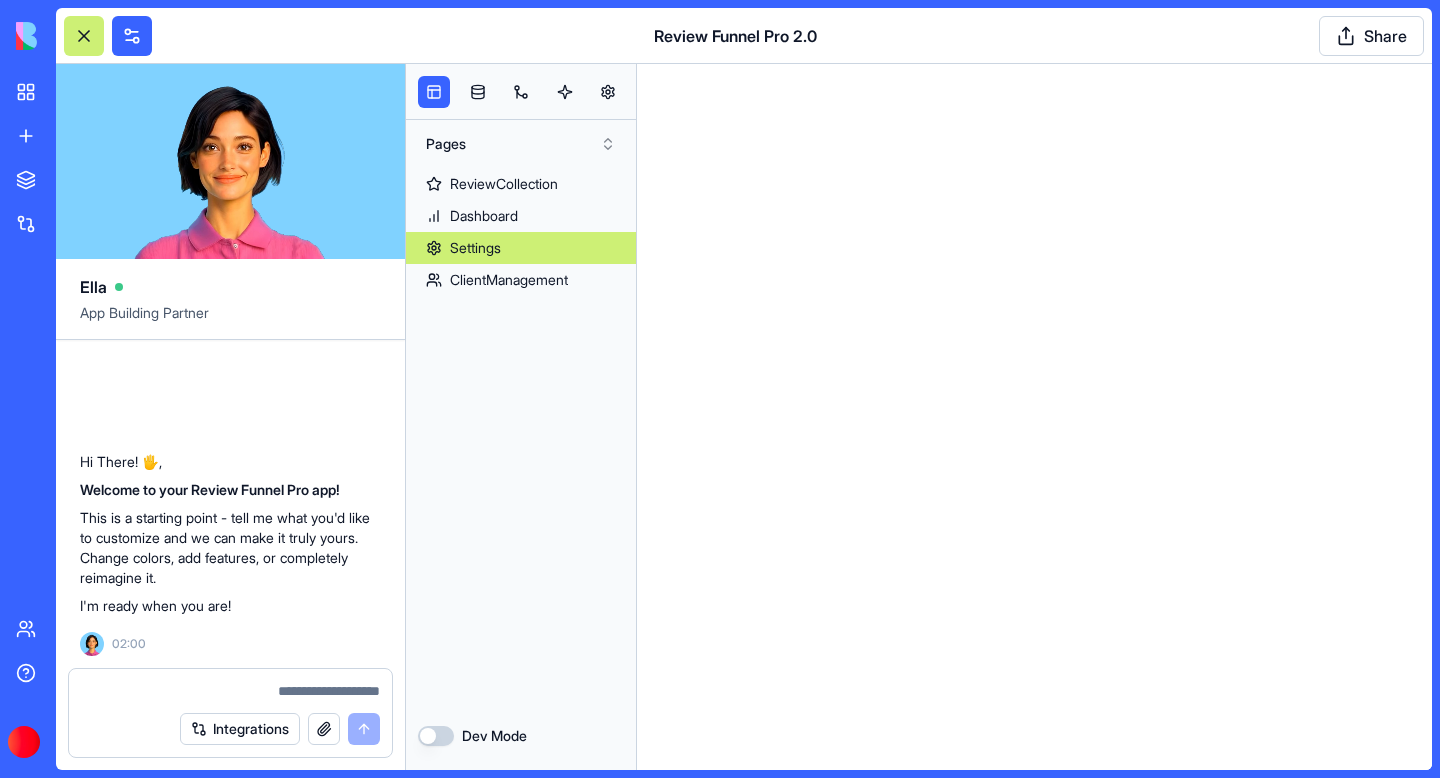 click on "Settings" at bounding box center (475, 248) 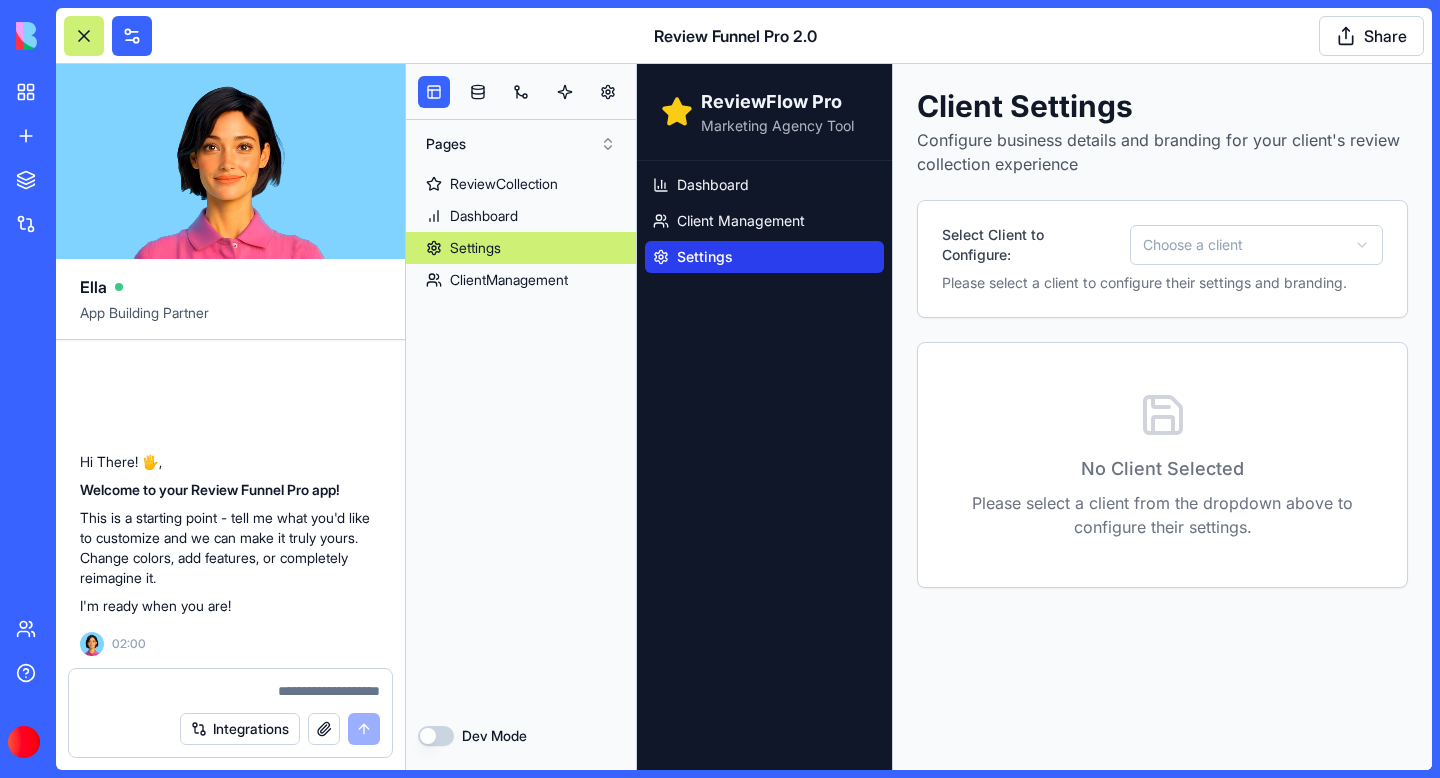 click on "ReviewFlow Pro Marketing Agency Tool Dashboard Client Management Settings Client Settings Configure business details and branding for your client's review collection experience Select Client to Configure: Choose a client Please select a client to configure their settings and branding. No Client Selected Please select a client from the dropdown above to configure their settings." at bounding box center (1034, 417) 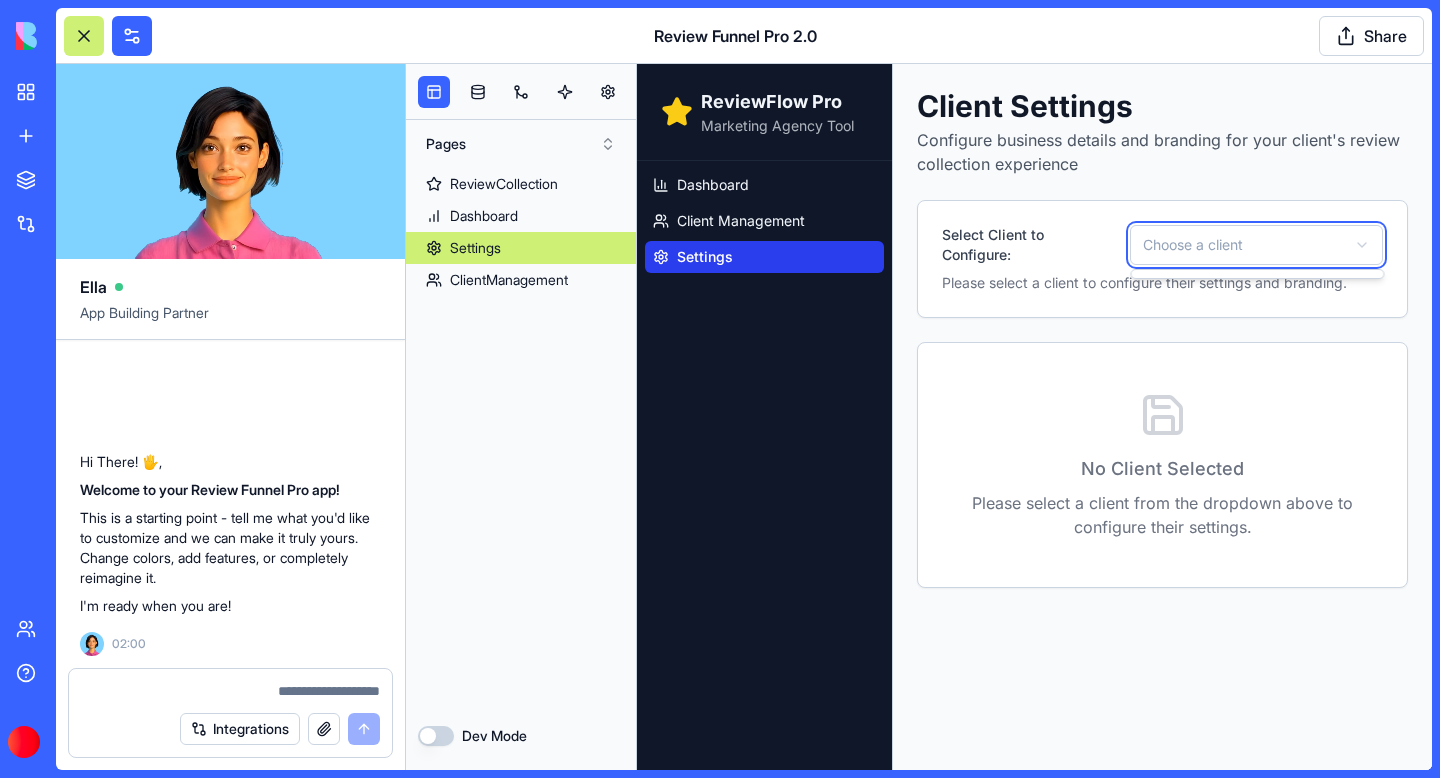 click on "ReviewFlow Pro Marketing Agency Tool Dashboard Client Management Settings Client Settings Configure business details and branding for your client's review collection experience Select Client to Configure: Choose a client Please select a client to configure their settings and branding. No Client Selected Please select a client from the dropdown above to configure their settings." at bounding box center (1034, 417) 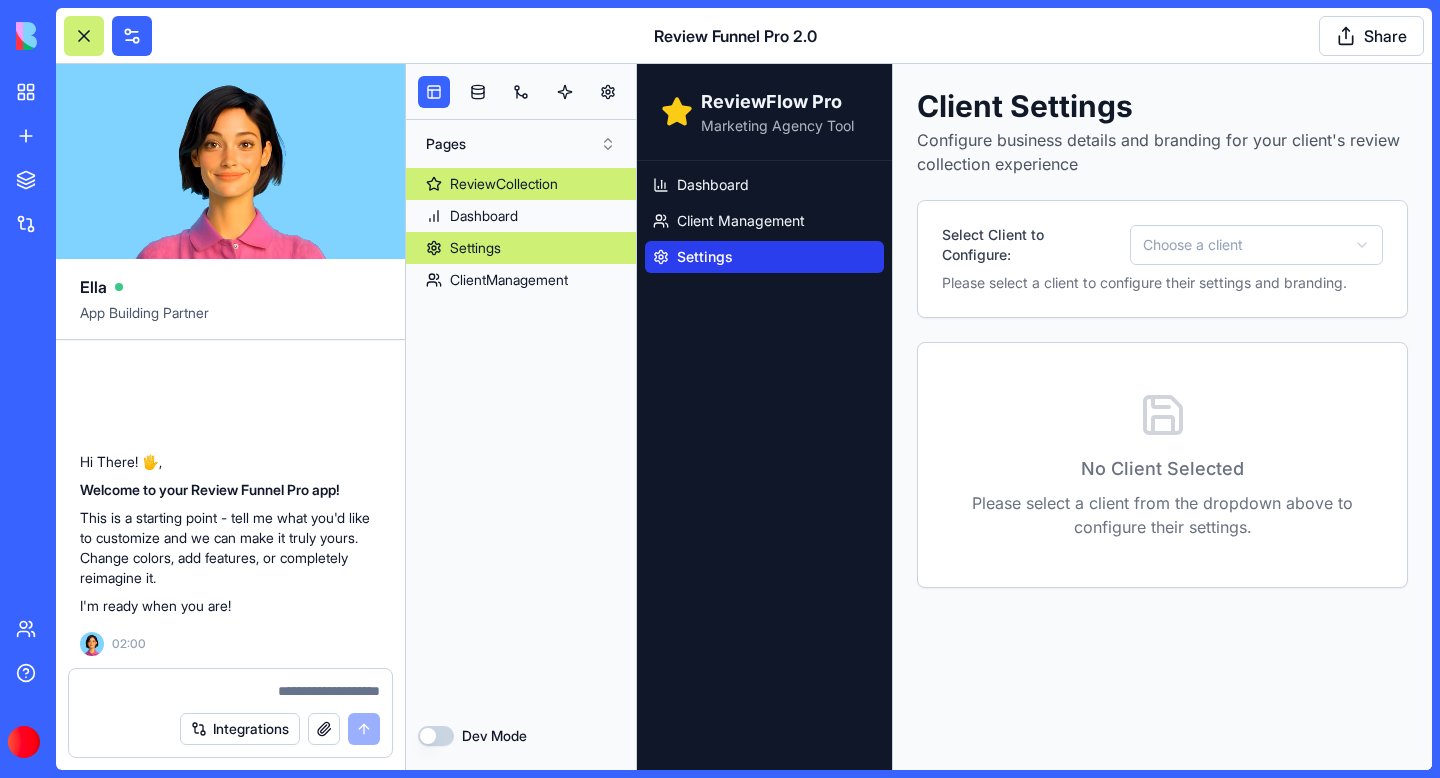click on "ReviewCollection" at bounding box center [504, 184] 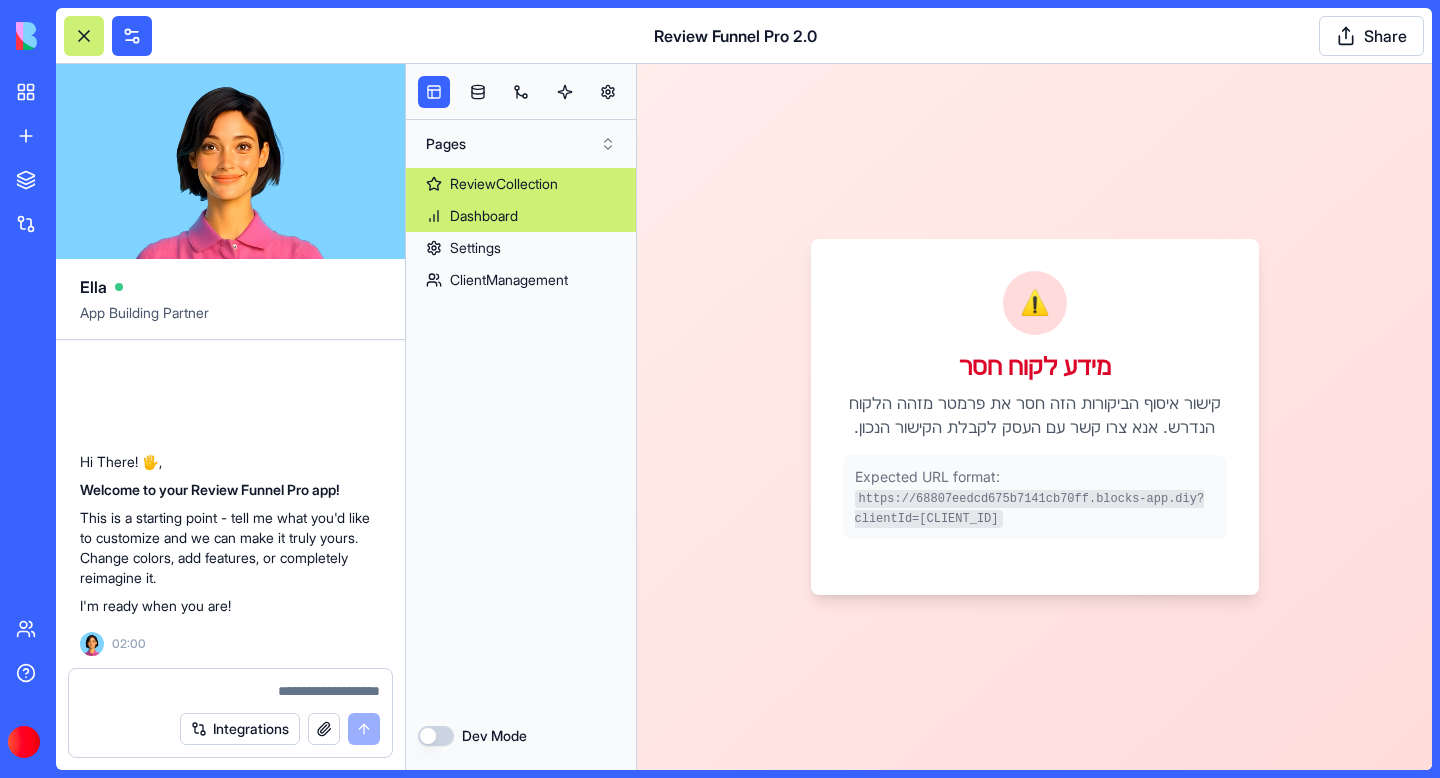 click on "Dashboard" at bounding box center (484, 216) 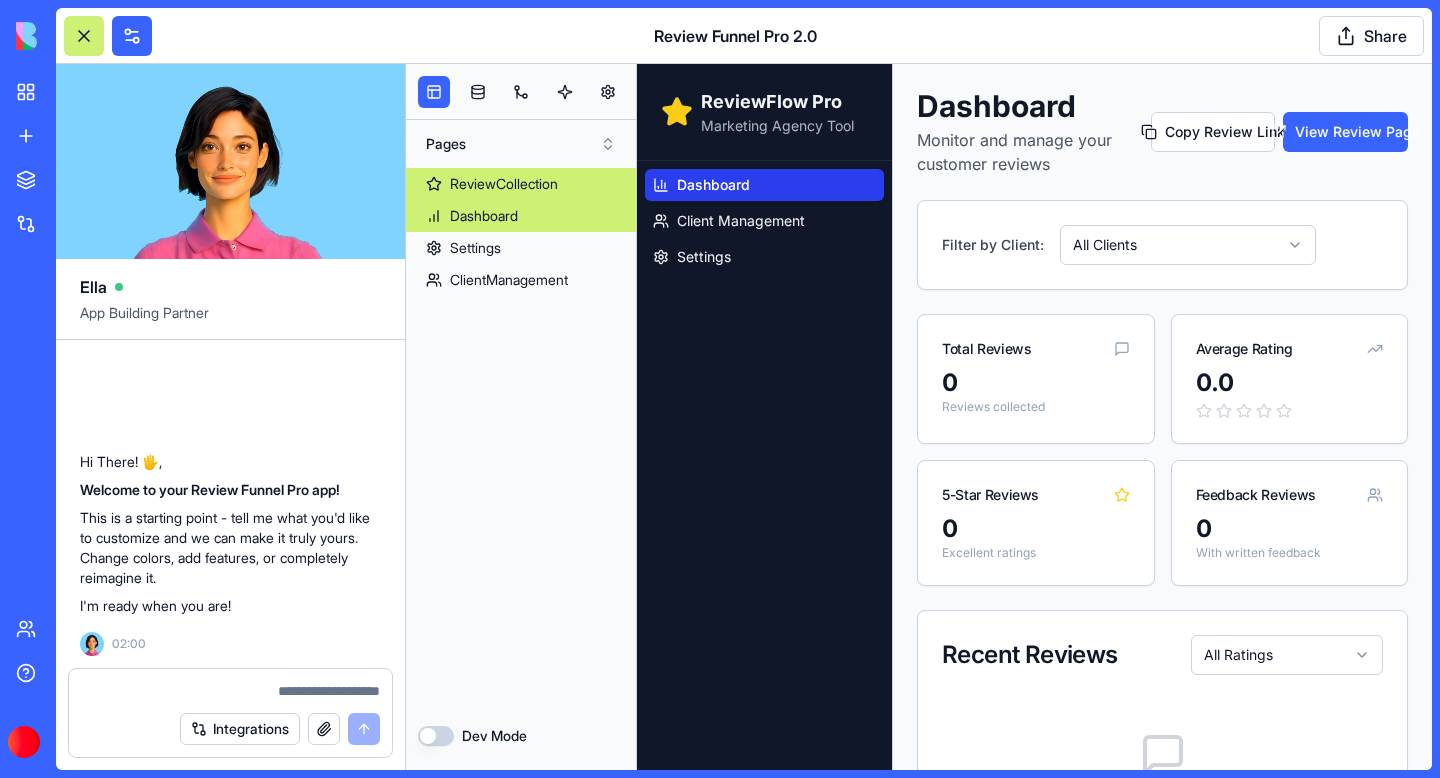click on "ReviewCollection" at bounding box center [504, 184] 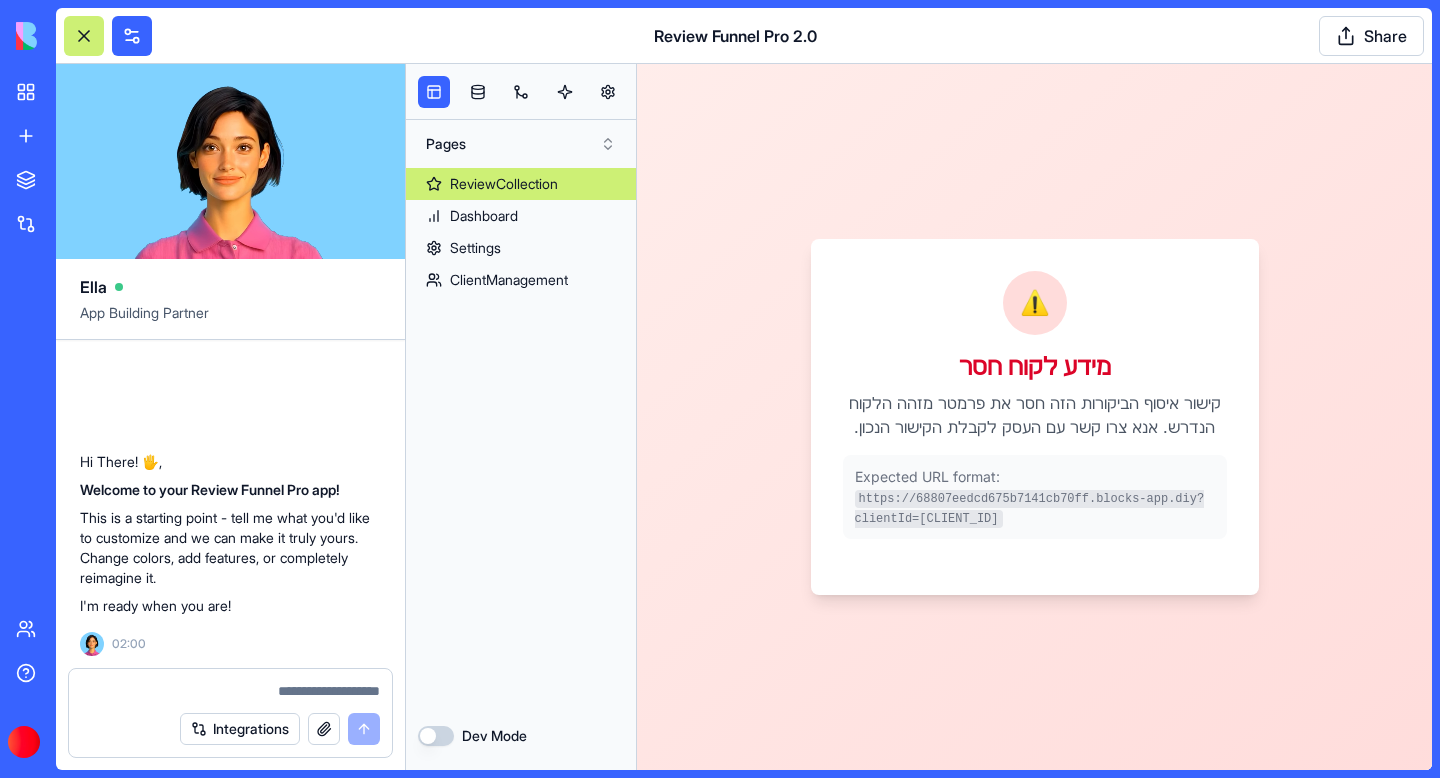 click on "ReviewCollection" at bounding box center [504, 184] 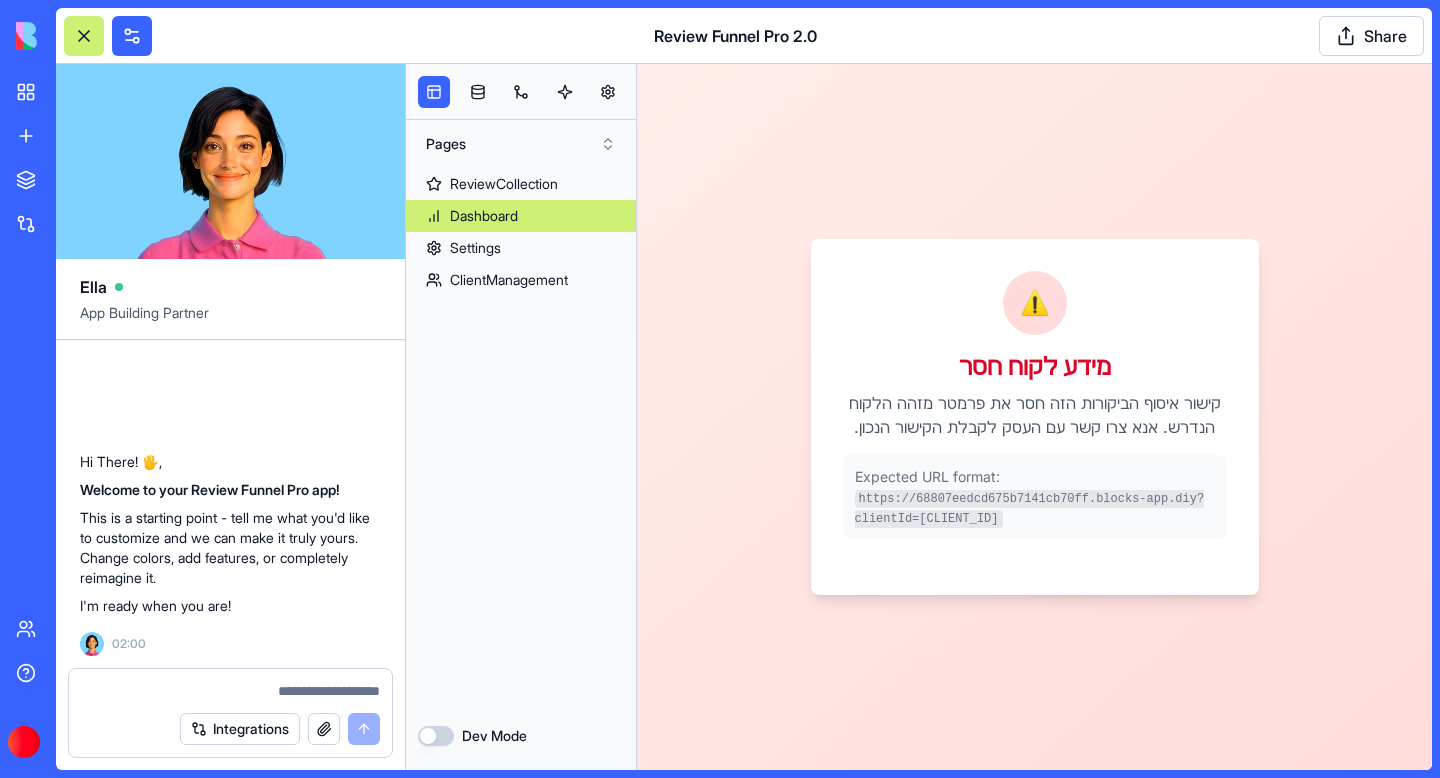 click on "Dashboard" at bounding box center (484, 216) 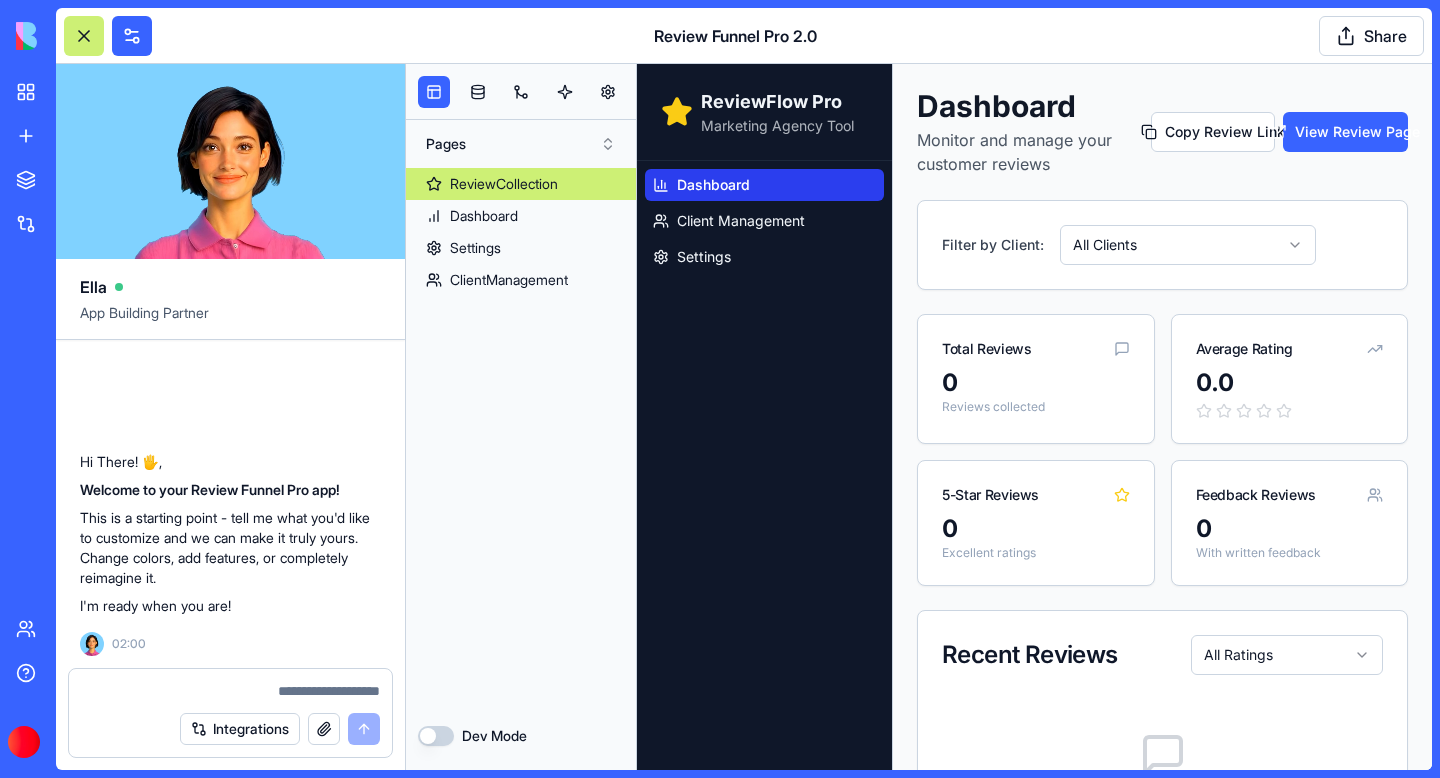 click on "ReviewCollection" at bounding box center (504, 184) 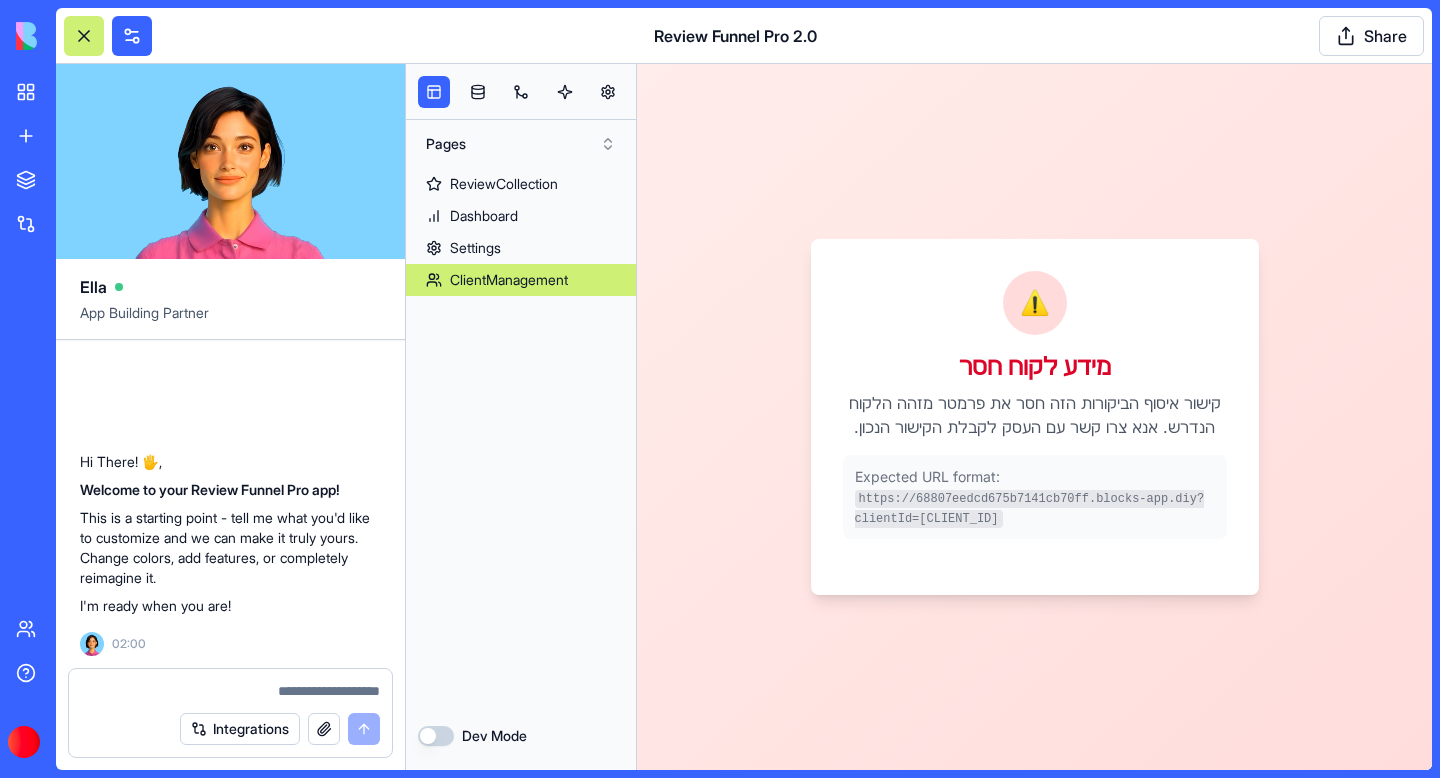 click on "ClientManagement" at bounding box center [509, 280] 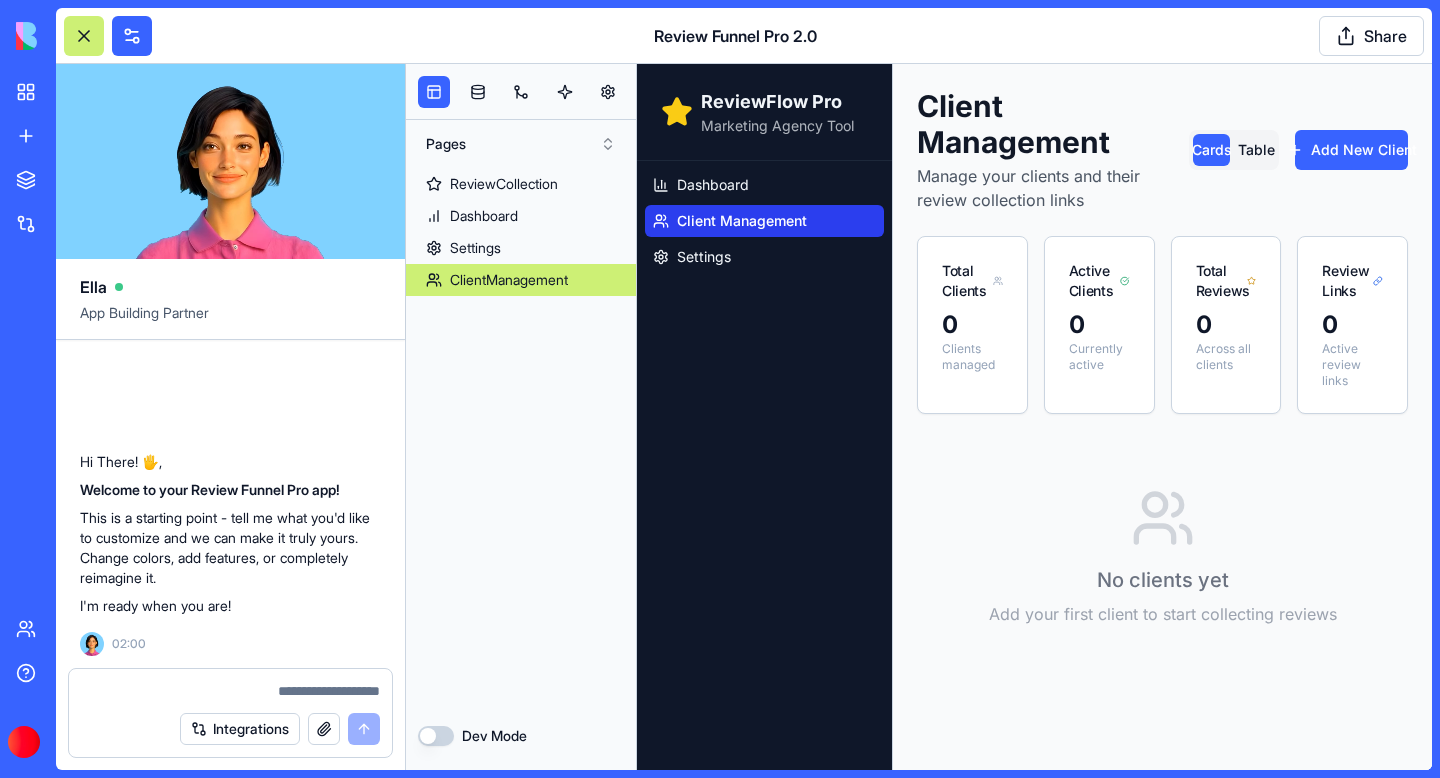 click on "Pages" at bounding box center [521, 144] 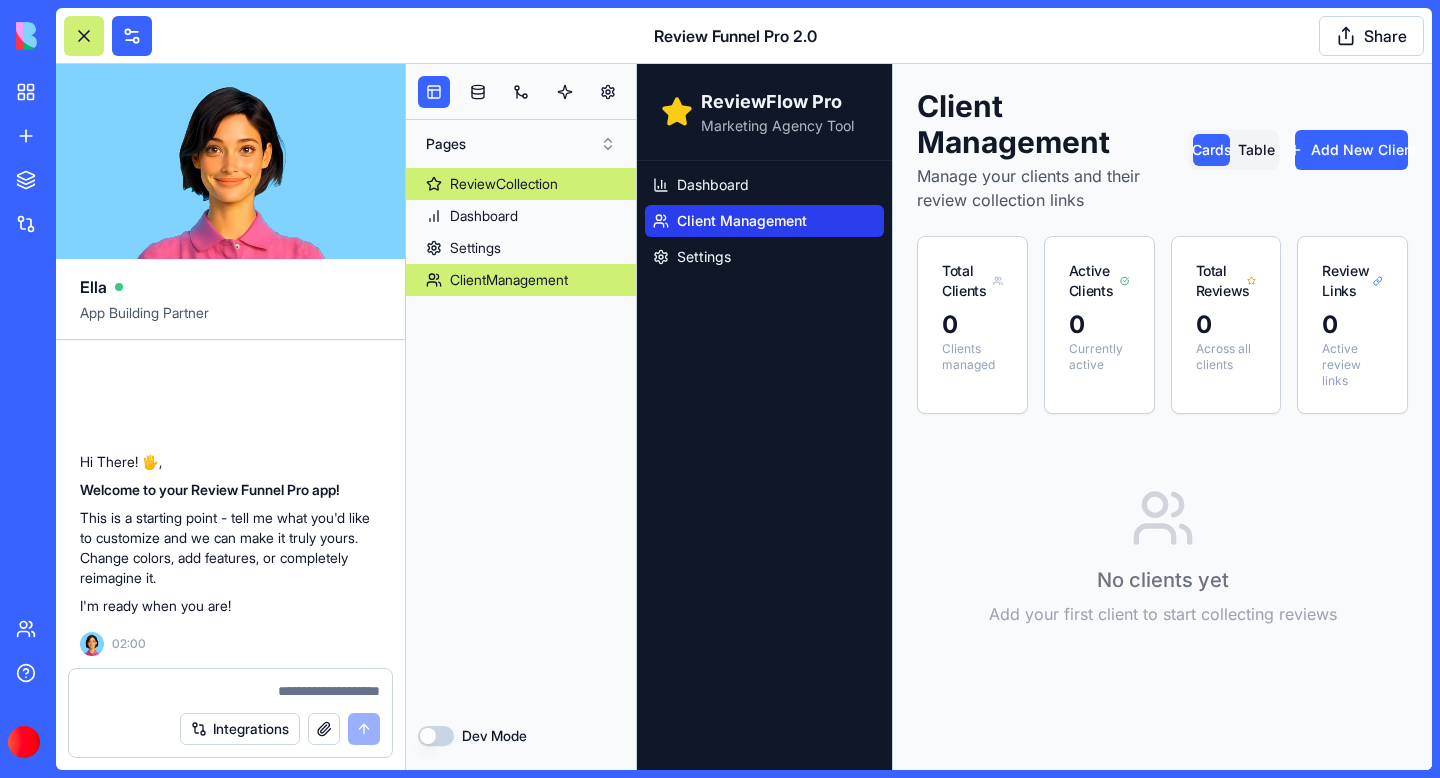 click on "ReviewCollection" at bounding box center [504, 184] 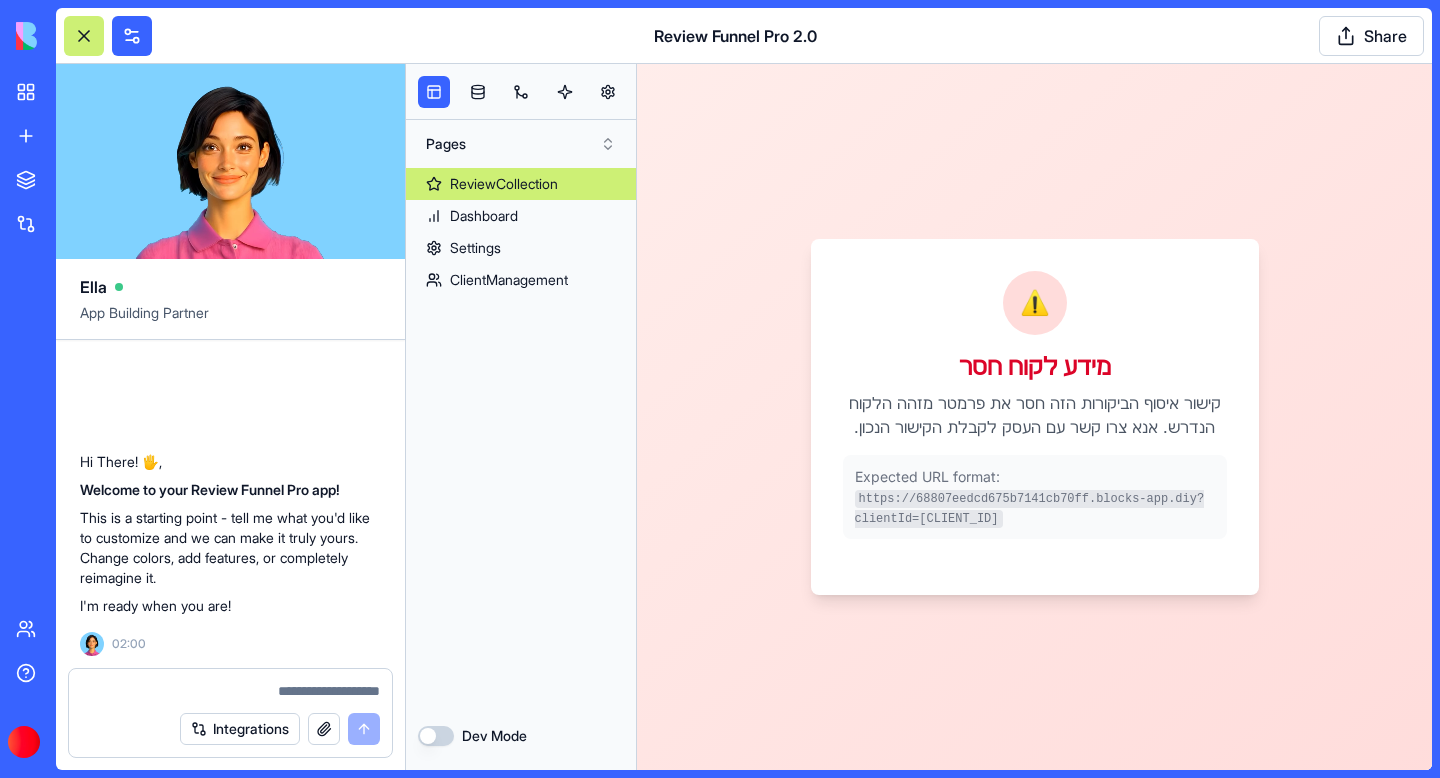 click at bounding box center [230, 685] 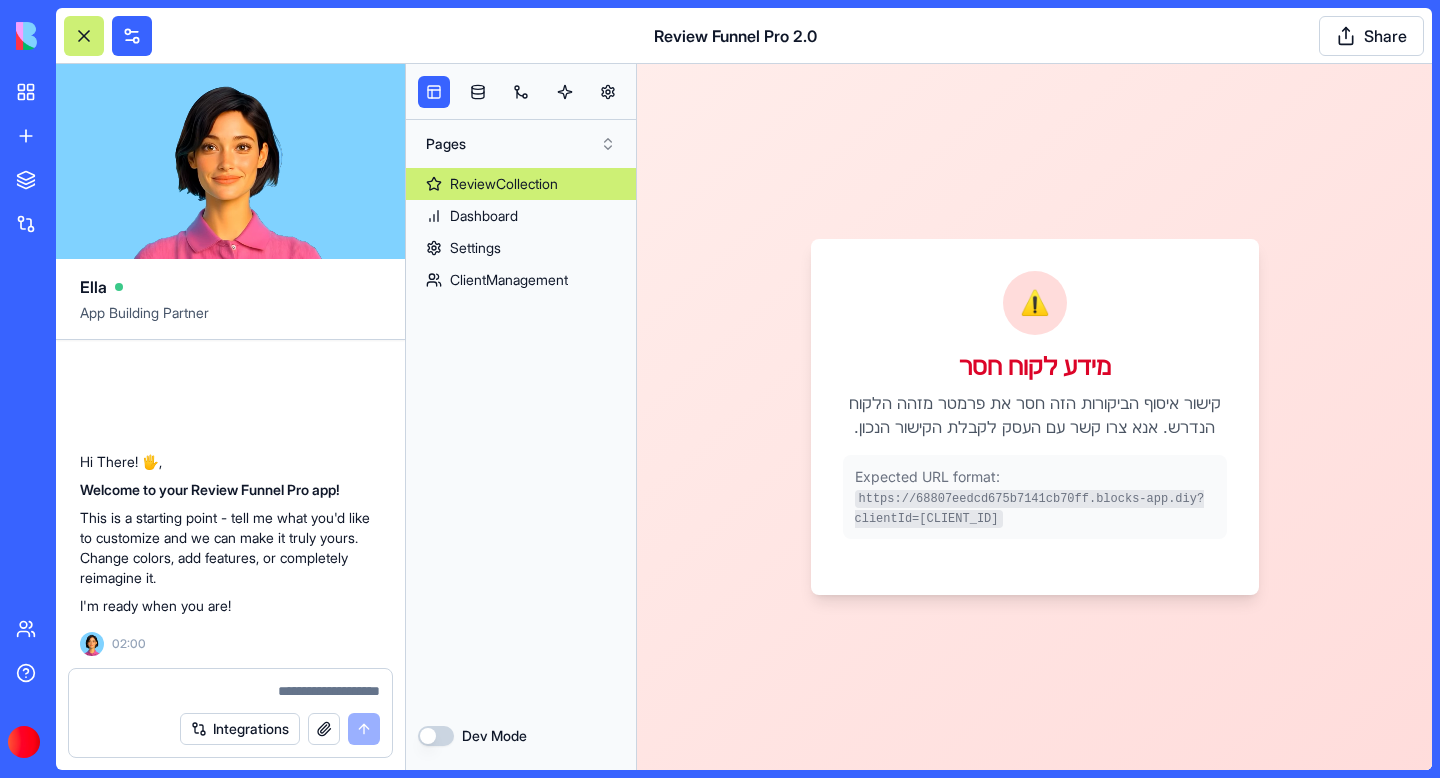 click at bounding box center (230, 691) 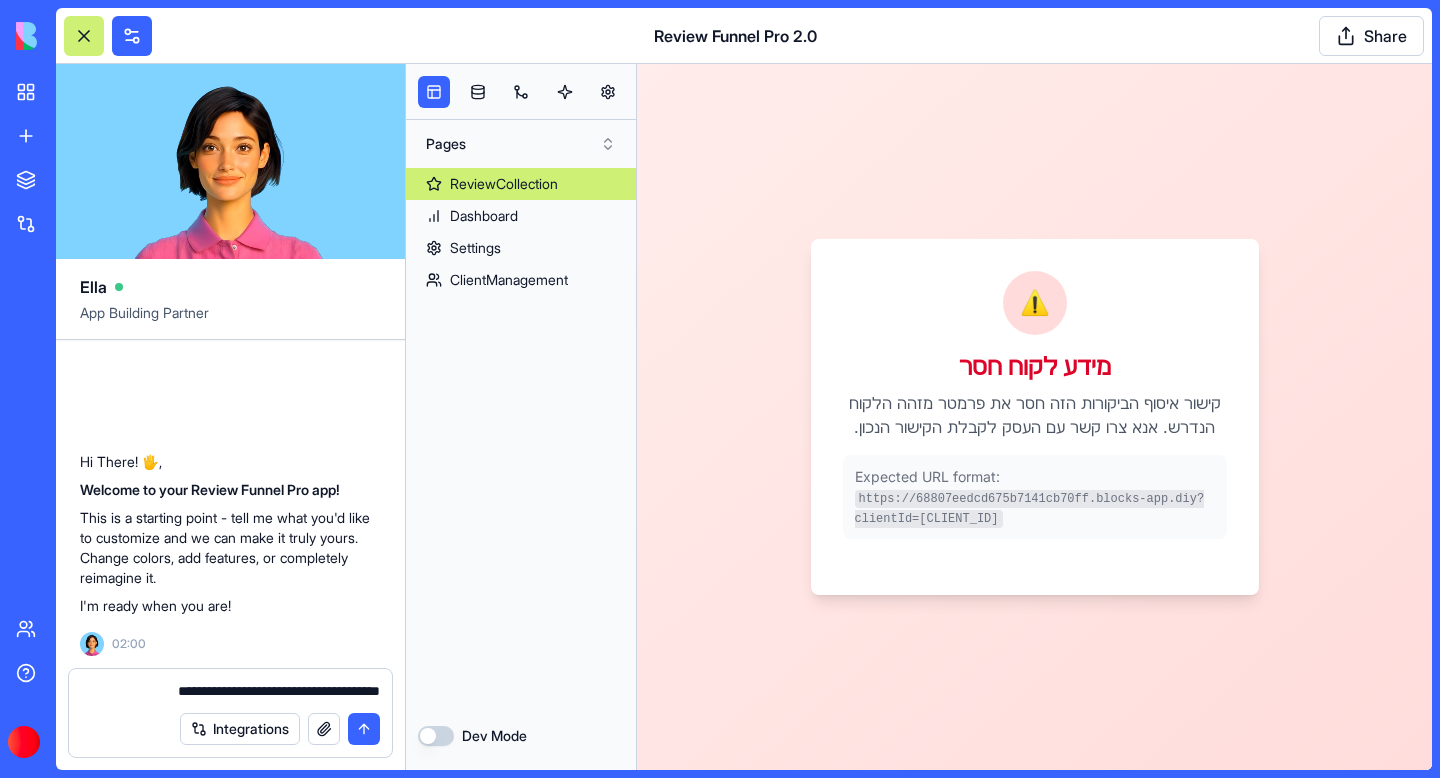 type on "**********" 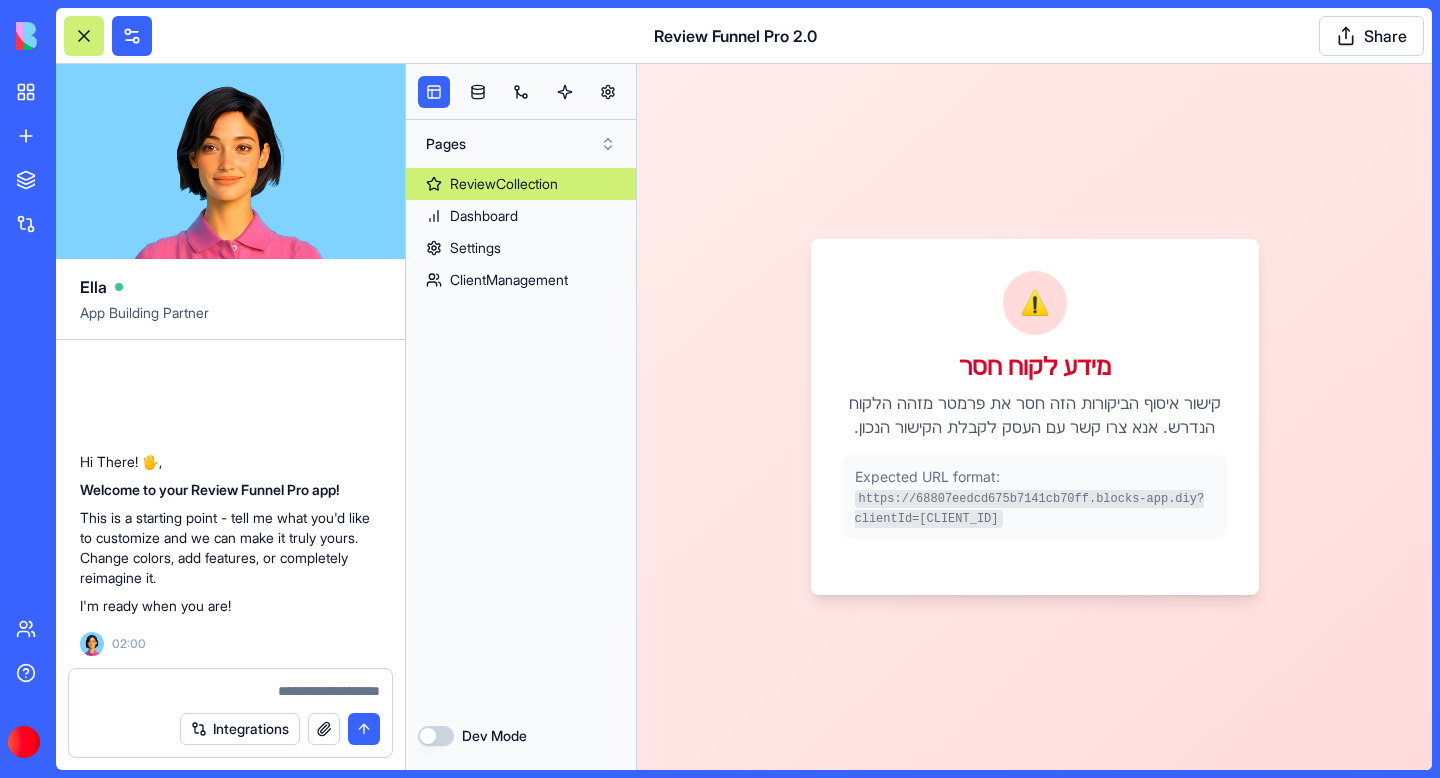 scroll, scrollTop: 3, scrollLeft: 0, axis: vertical 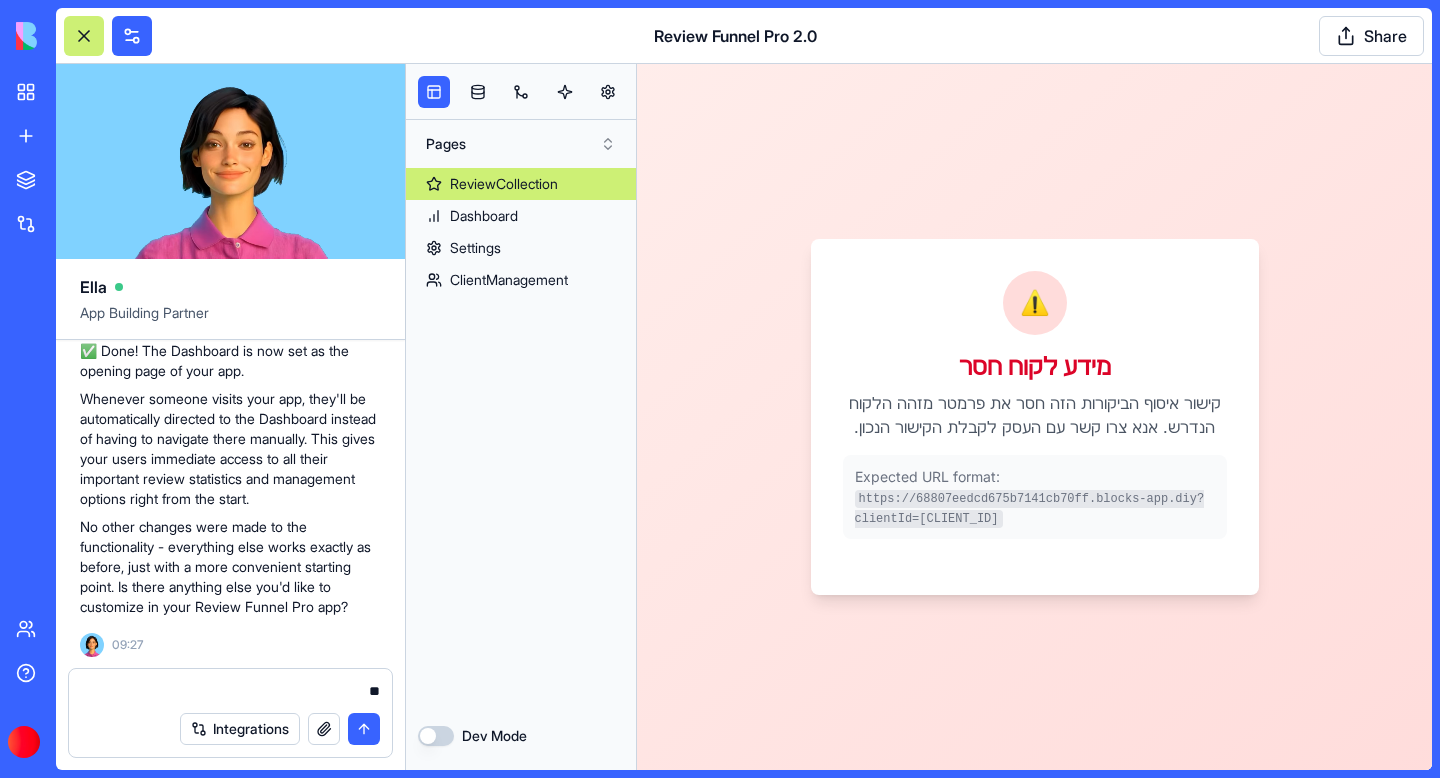 type on "*" 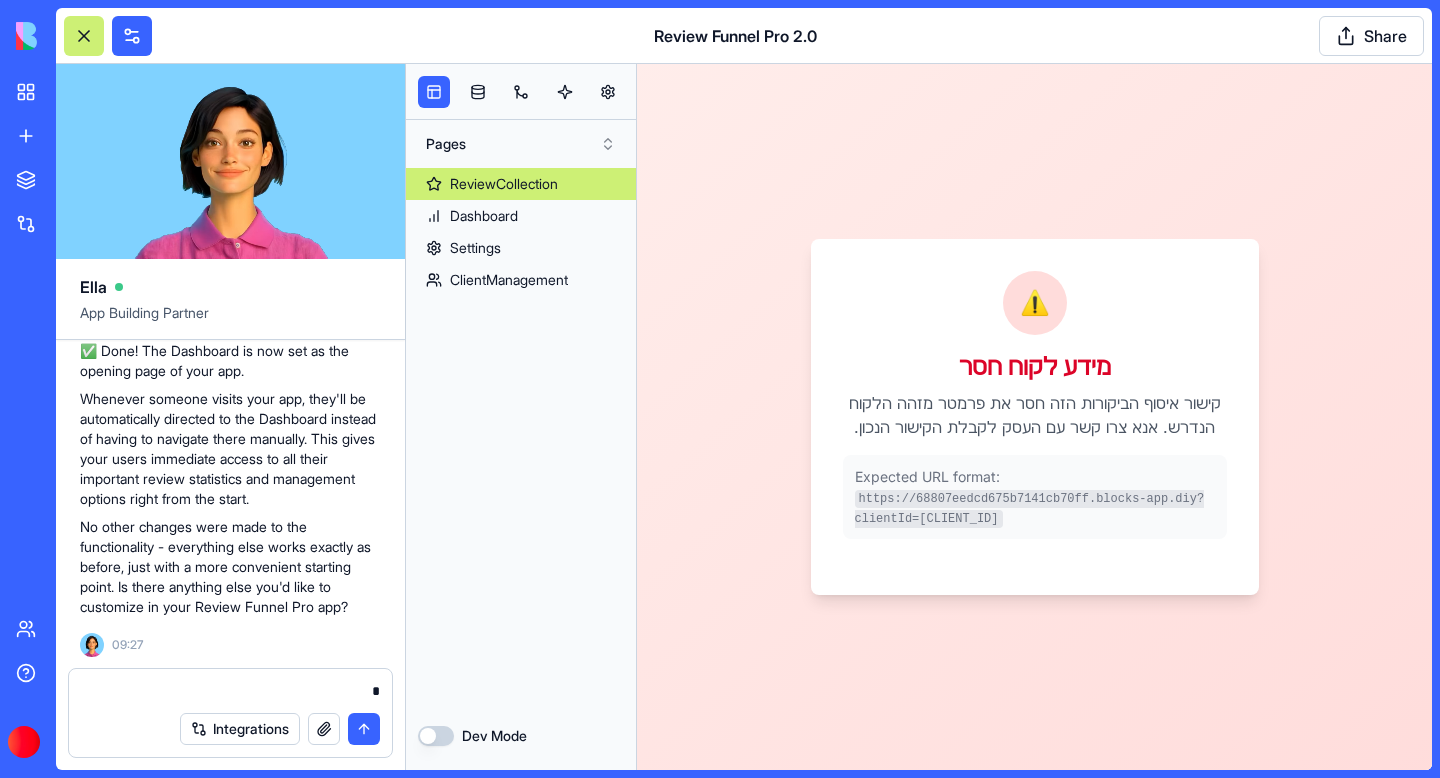 type 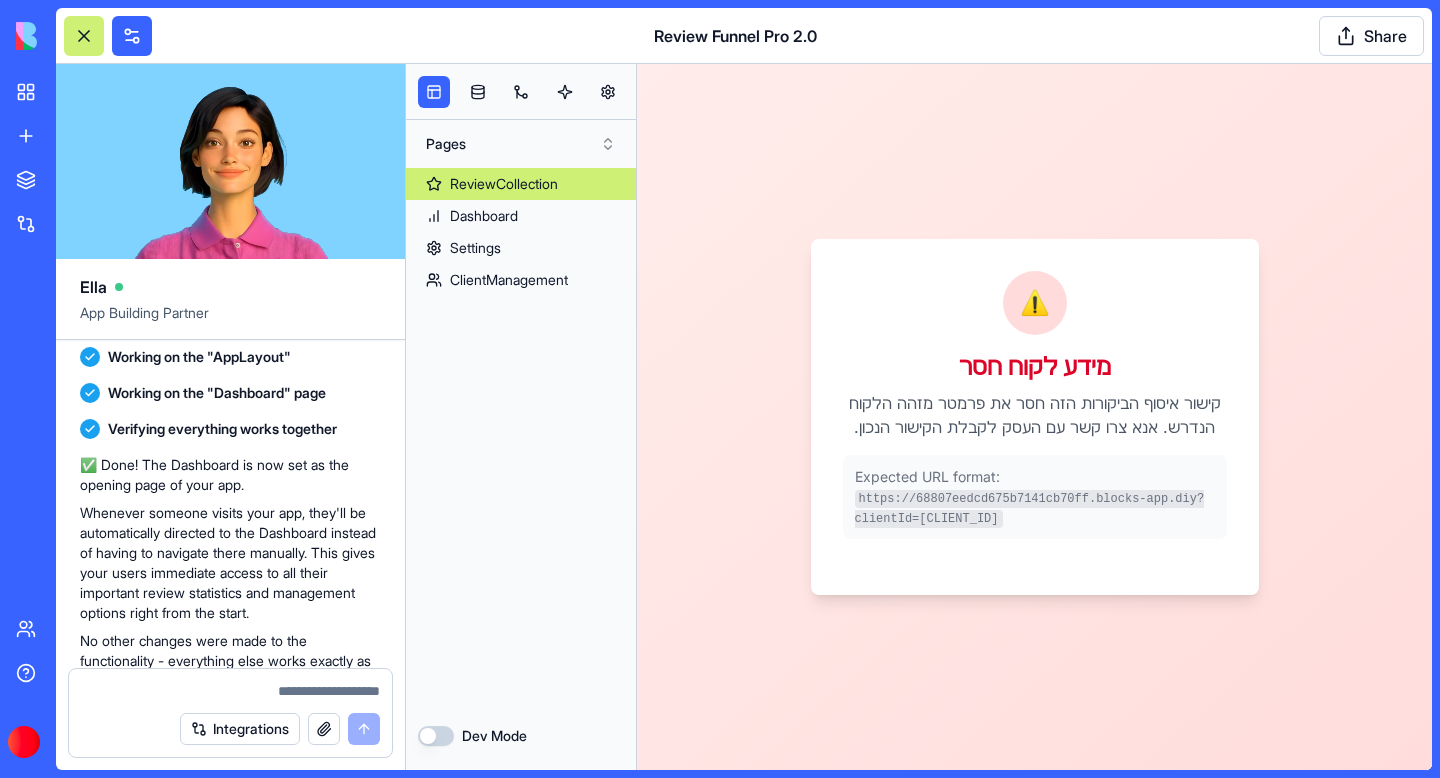scroll, scrollTop: 289, scrollLeft: 0, axis: vertical 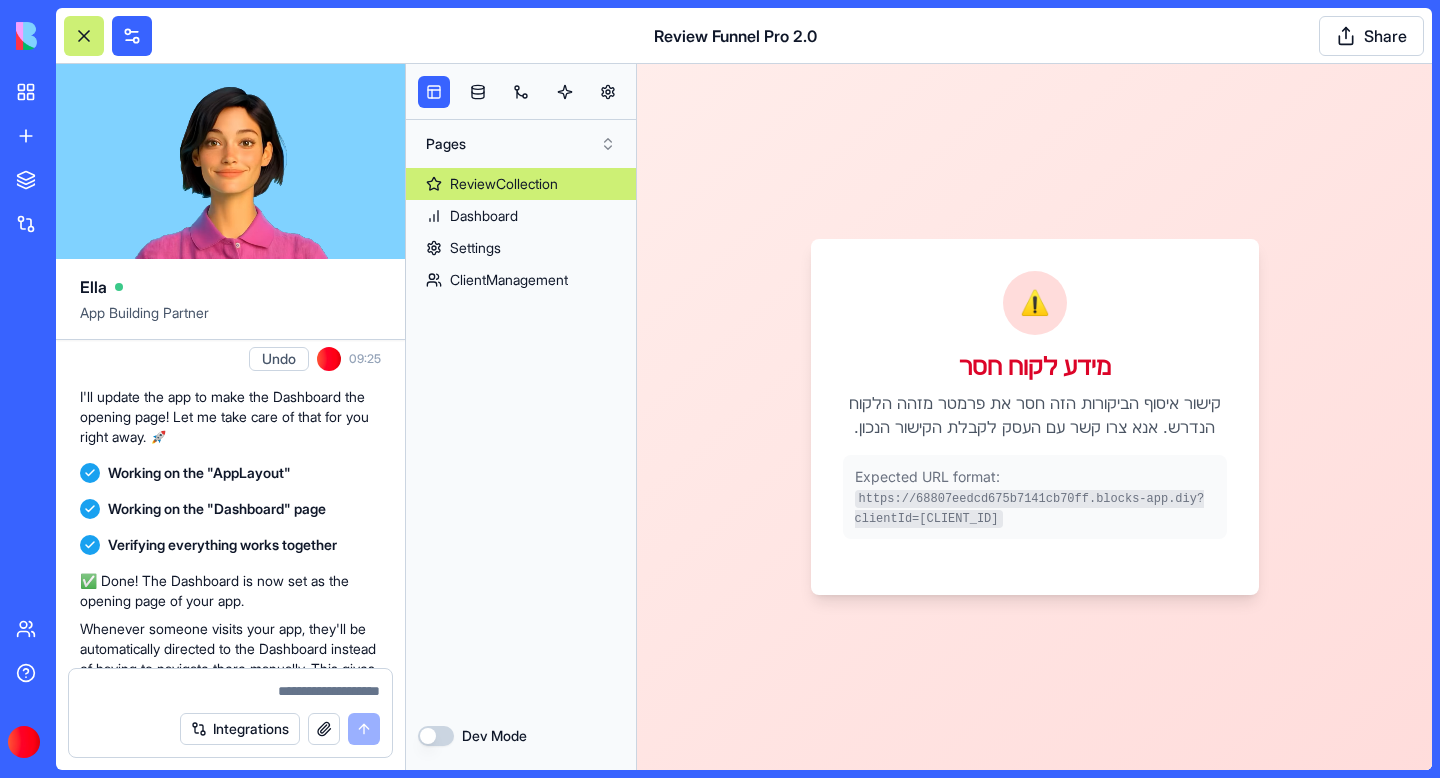 click at bounding box center (84, 36) 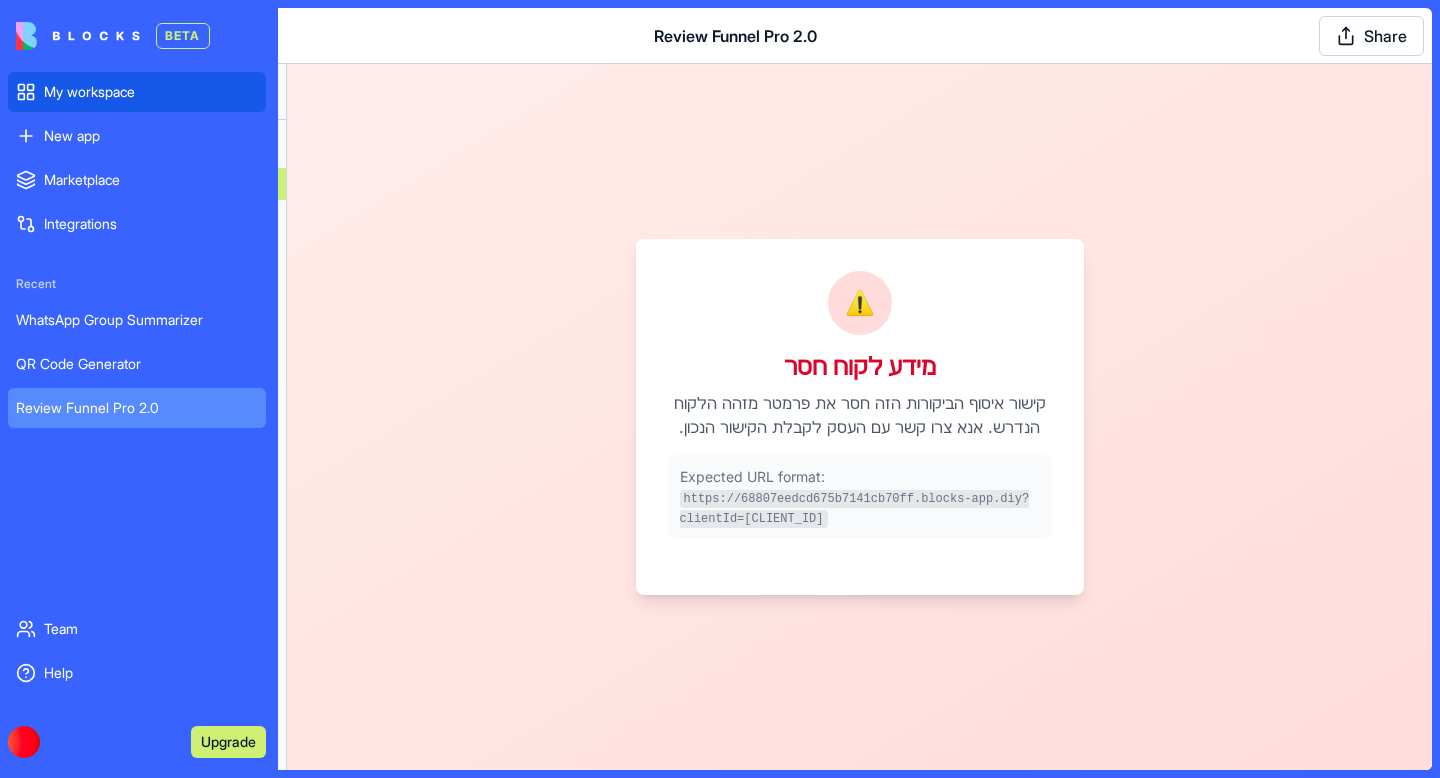 click on "My workspace" at bounding box center [137, 92] 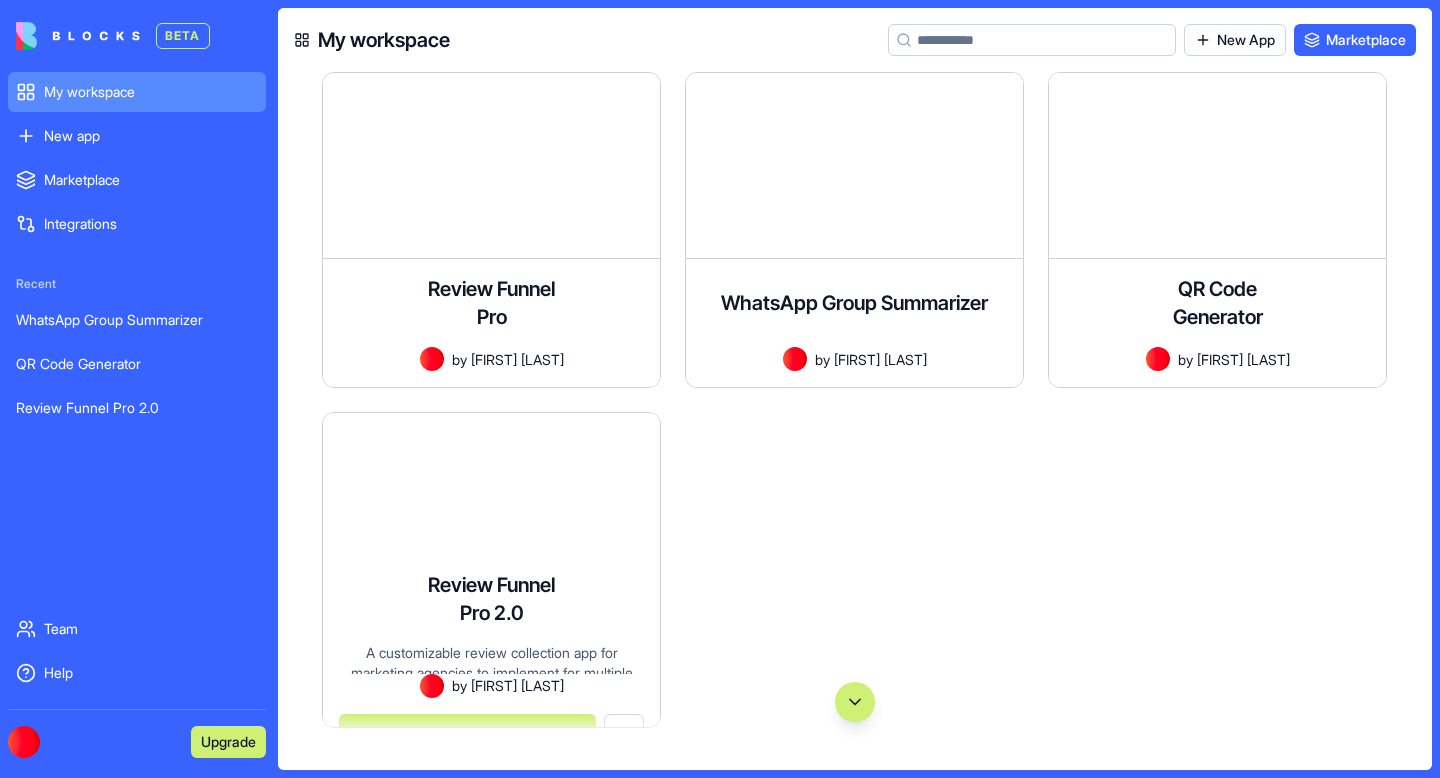 click at bounding box center (855, 702) 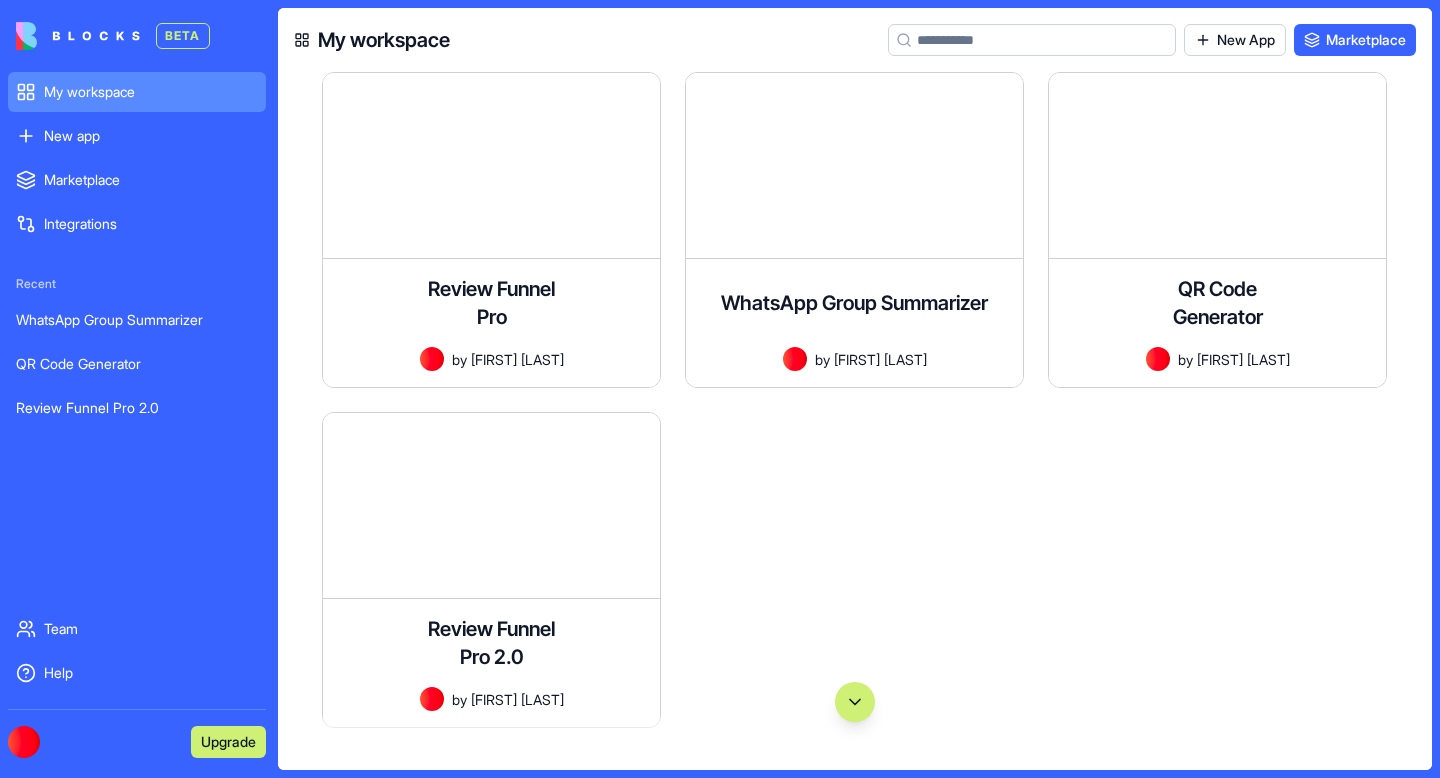scroll, scrollTop: 43, scrollLeft: 0, axis: vertical 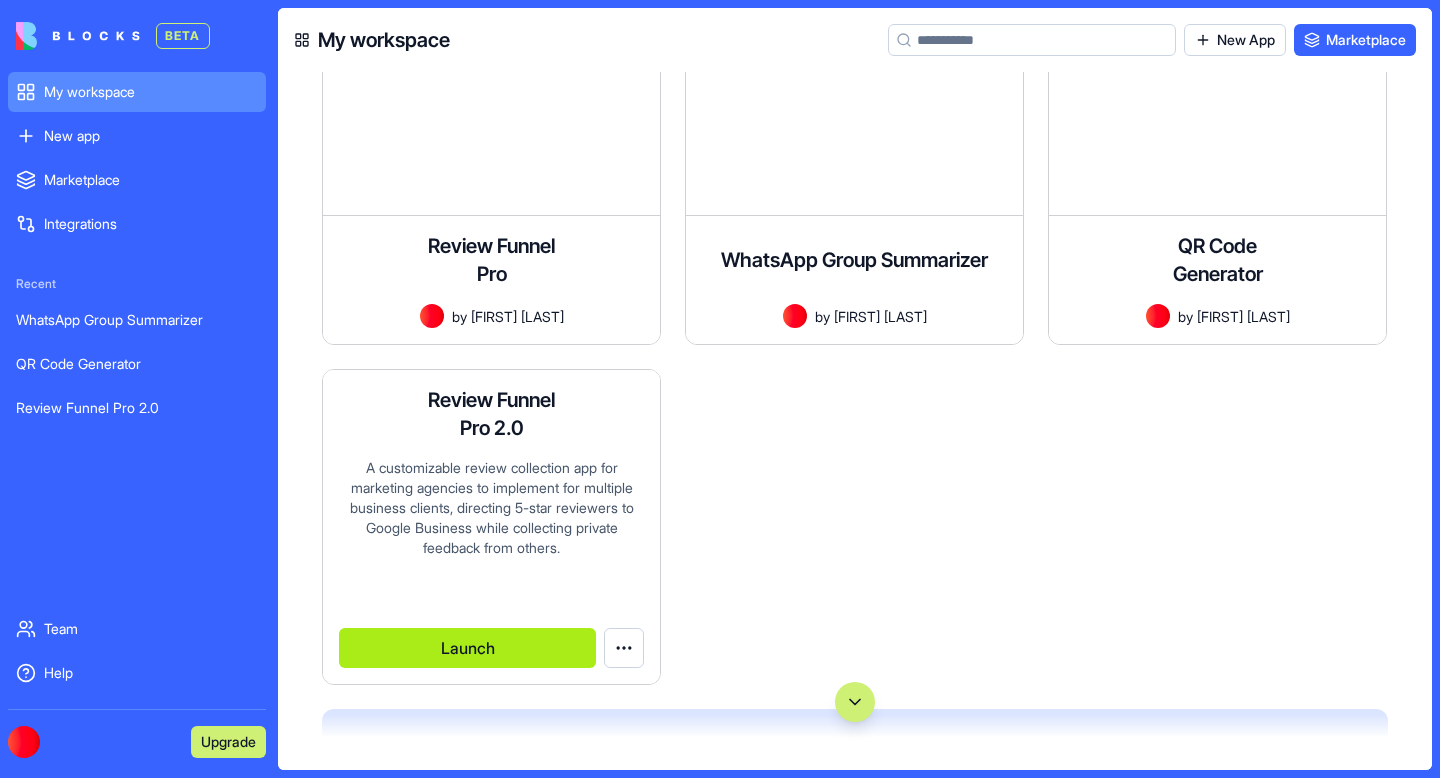 click on "Launch" at bounding box center (467, 648) 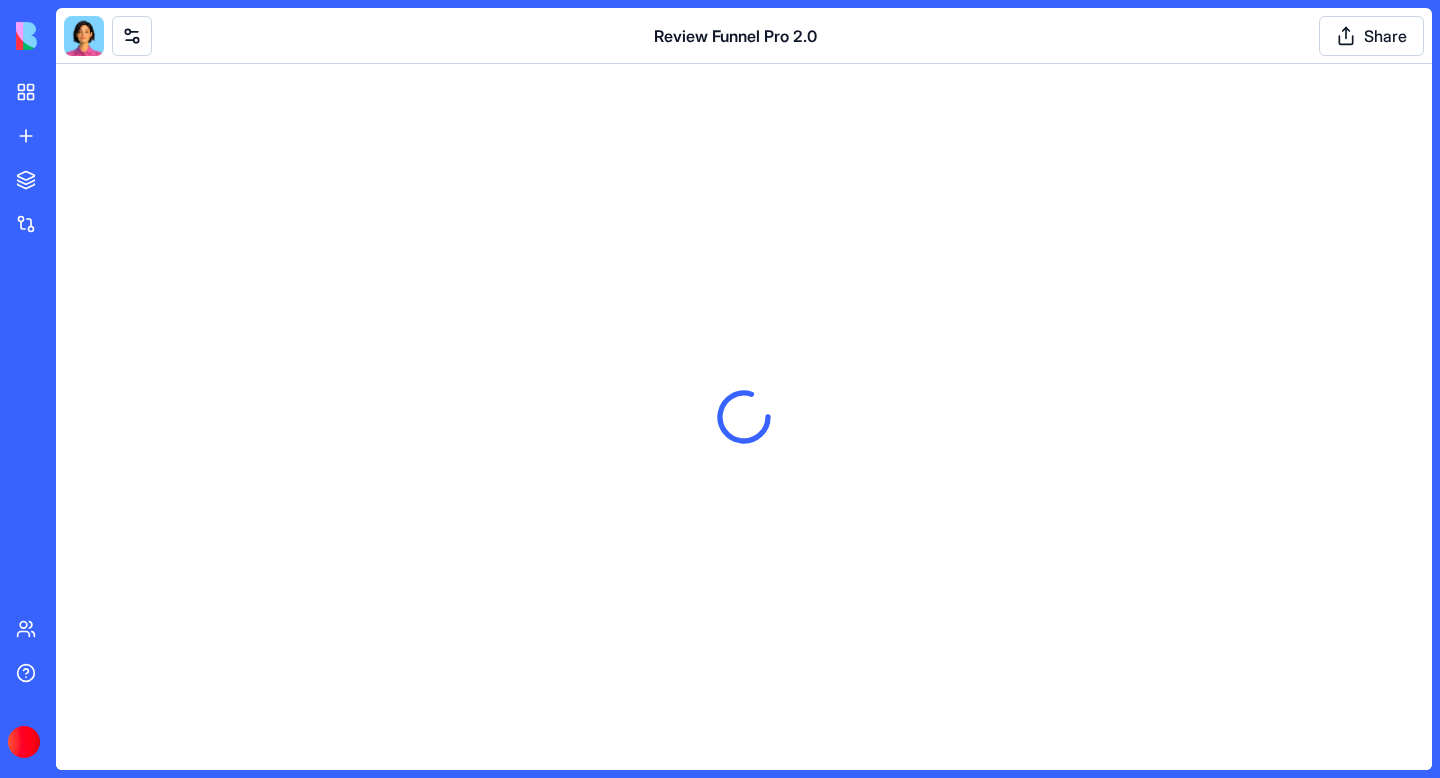 scroll, scrollTop: 0, scrollLeft: 0, axis: both 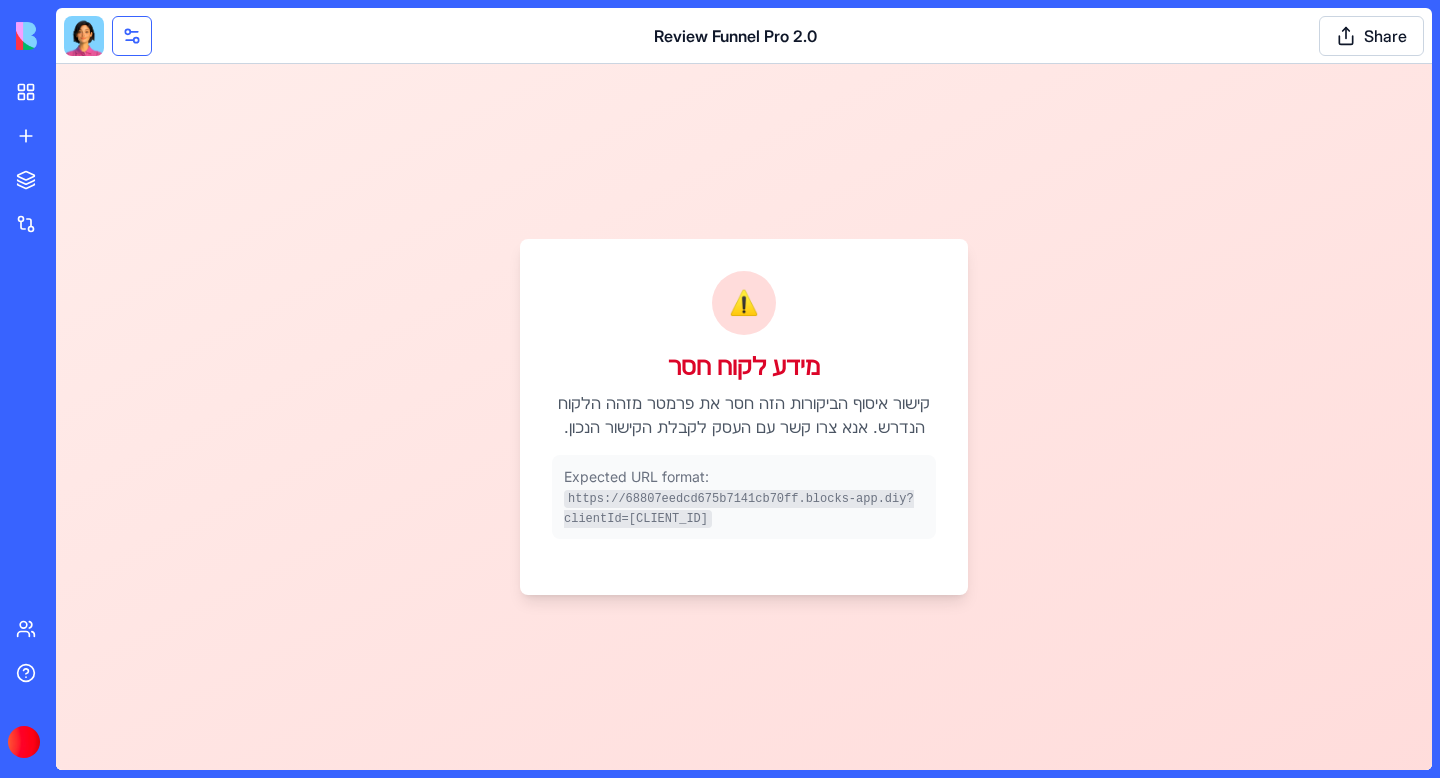 click at bounding box center [132, 36] 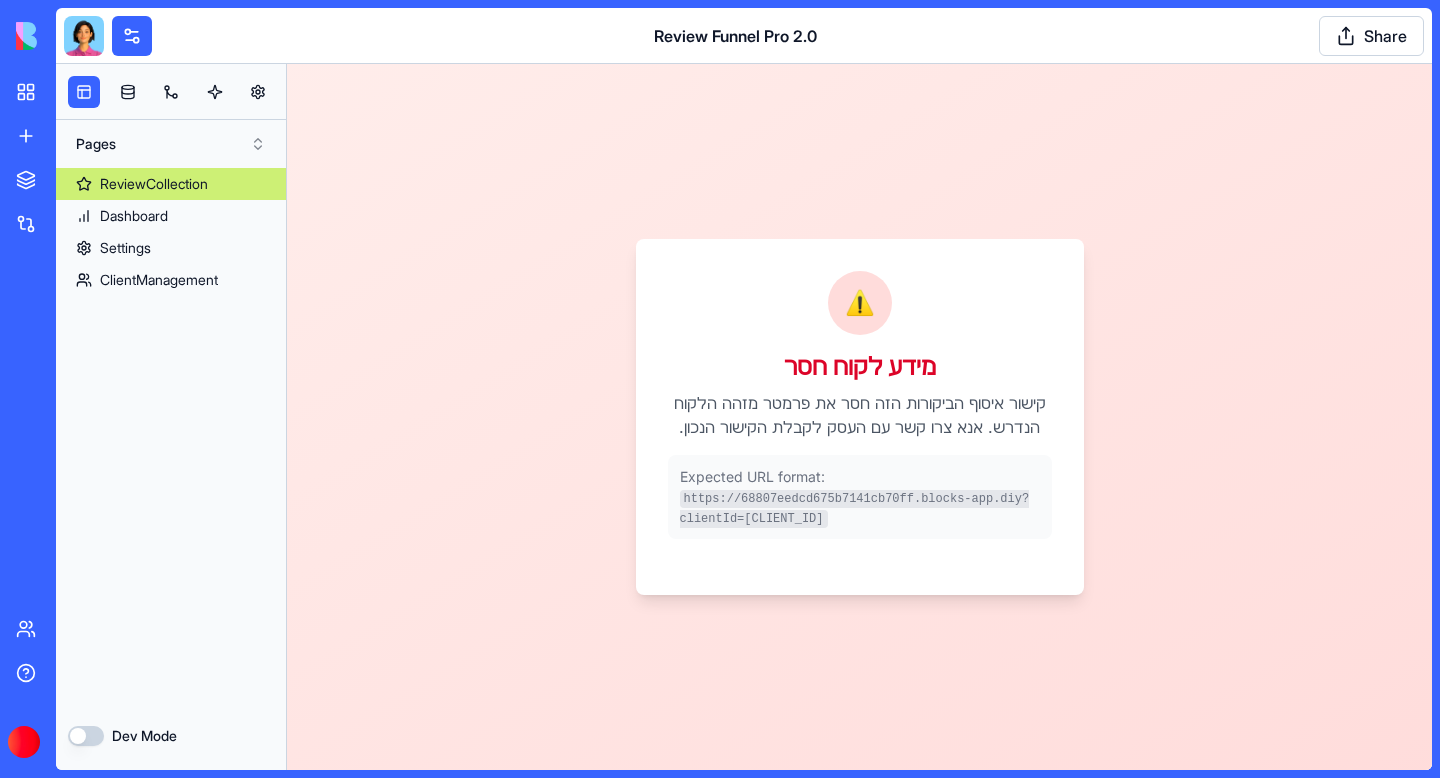 click at bounding box center [84, 36] 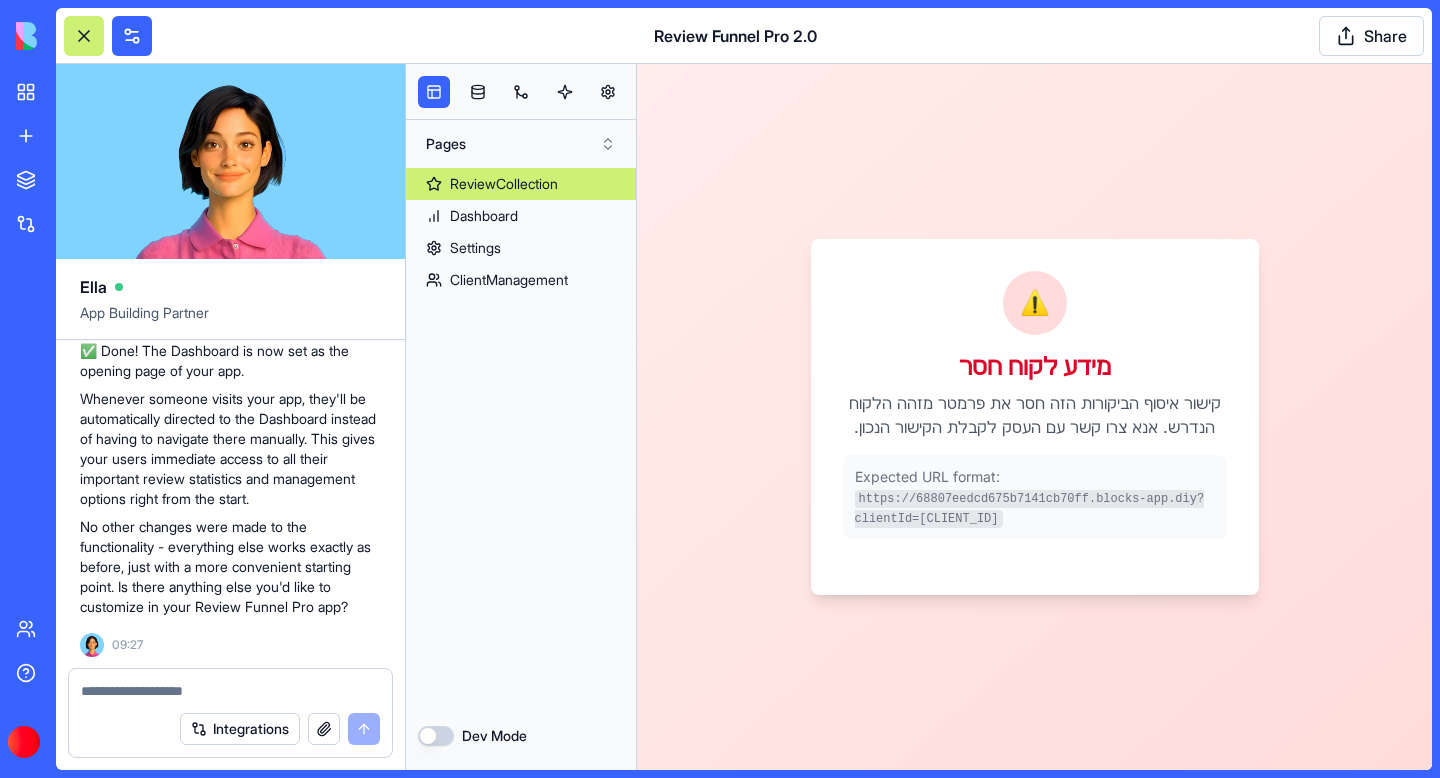 scroll, scrollTop: 719, scrollLeft: 0, axis: vertical 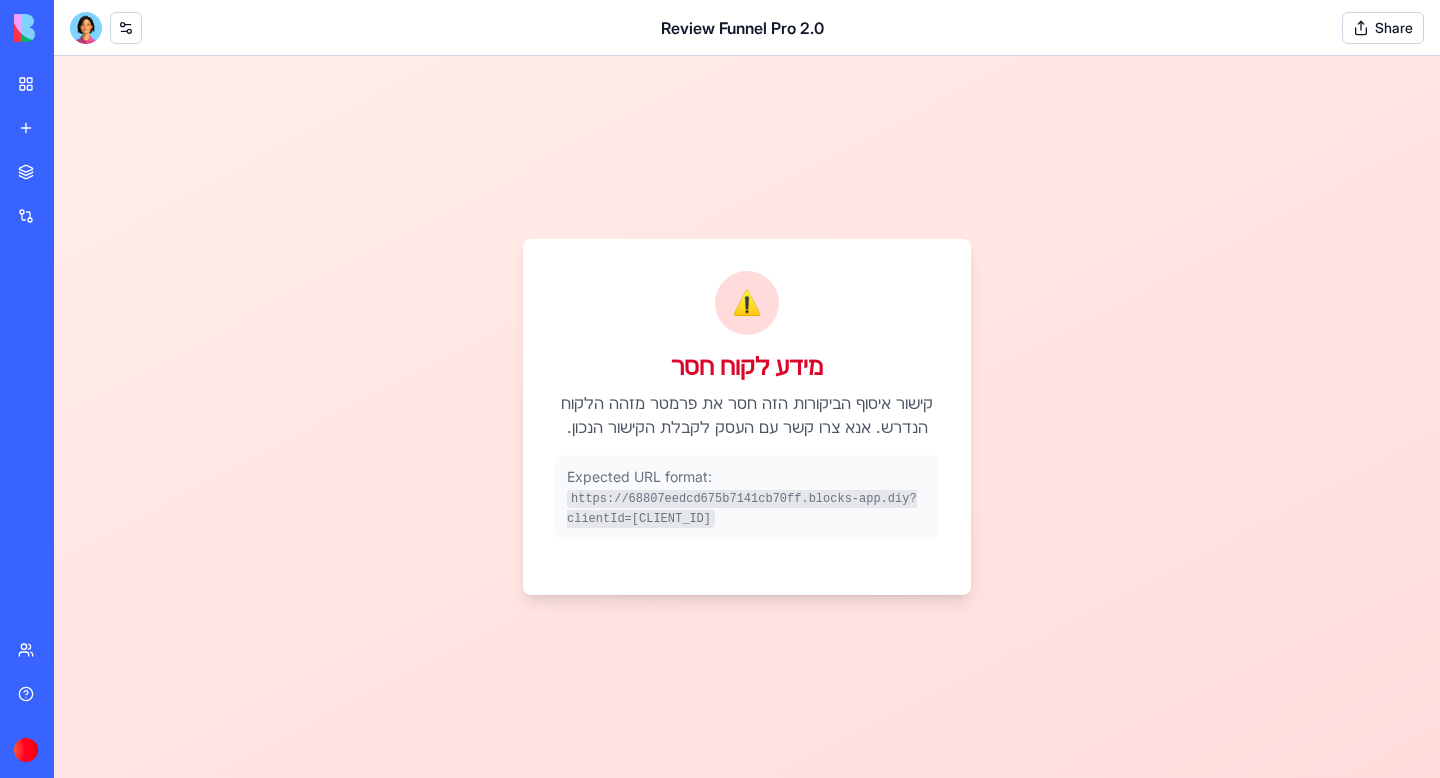 click at bounding box center (86, 28) 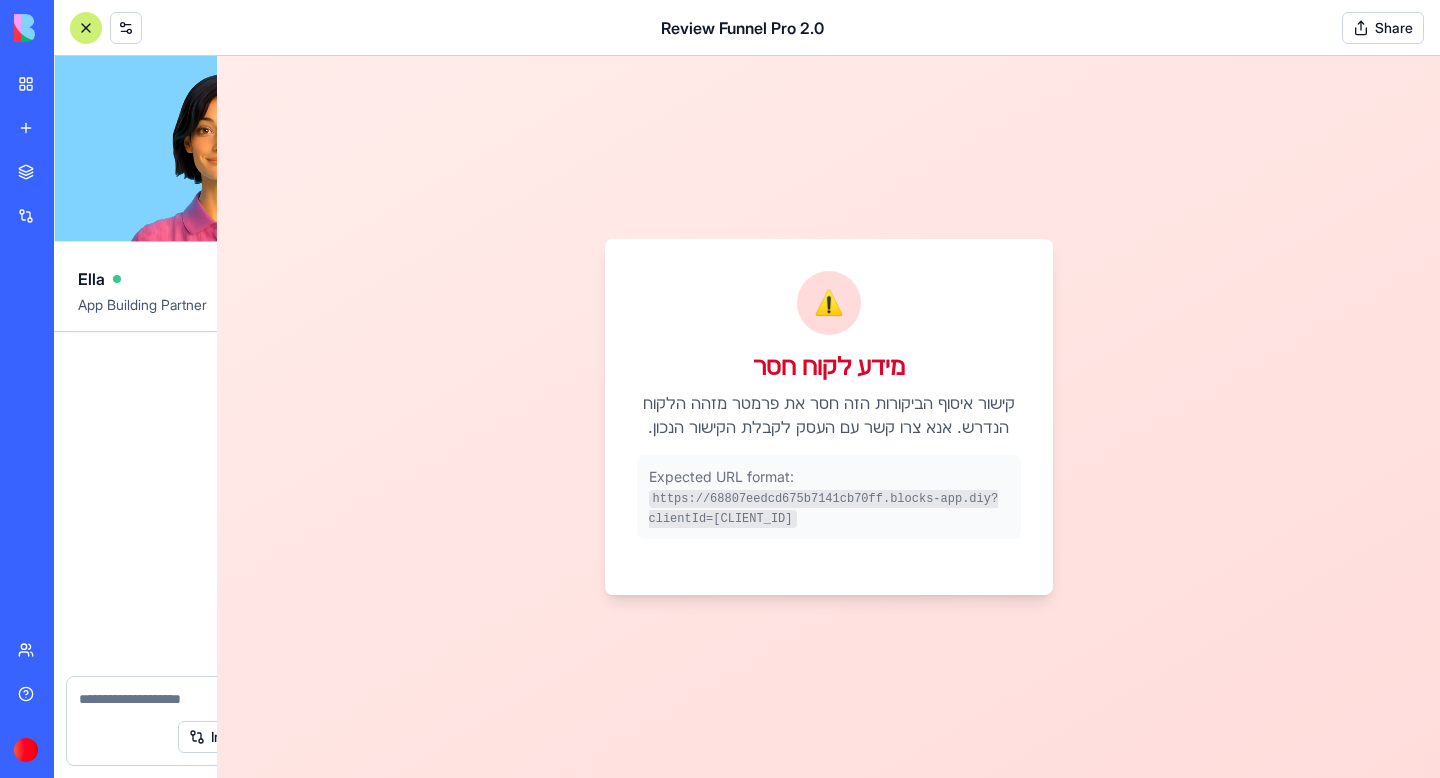 scroll, scrollTop: 303, scrollLeft: 0, axis: vertical 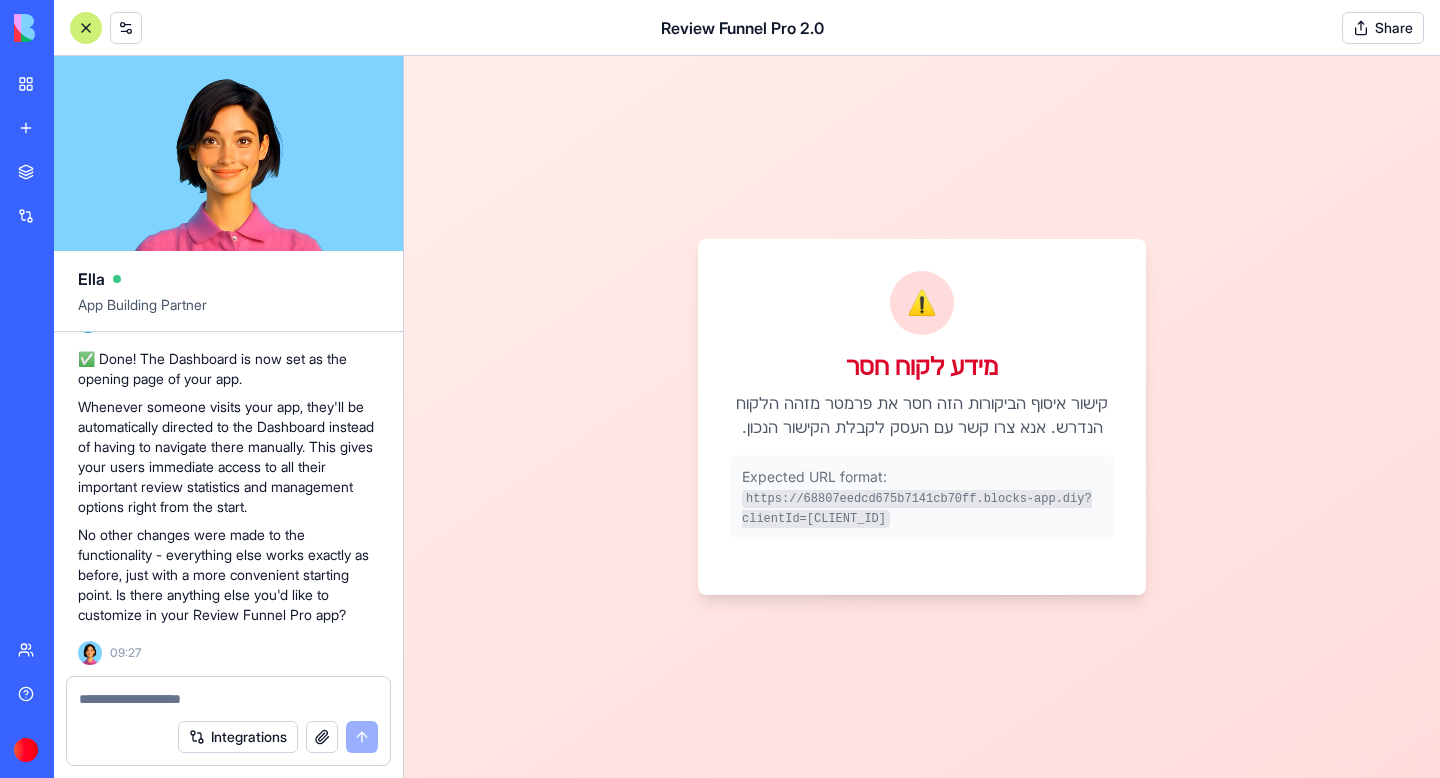 click on "Integrations" at bounding box center (228, 737) 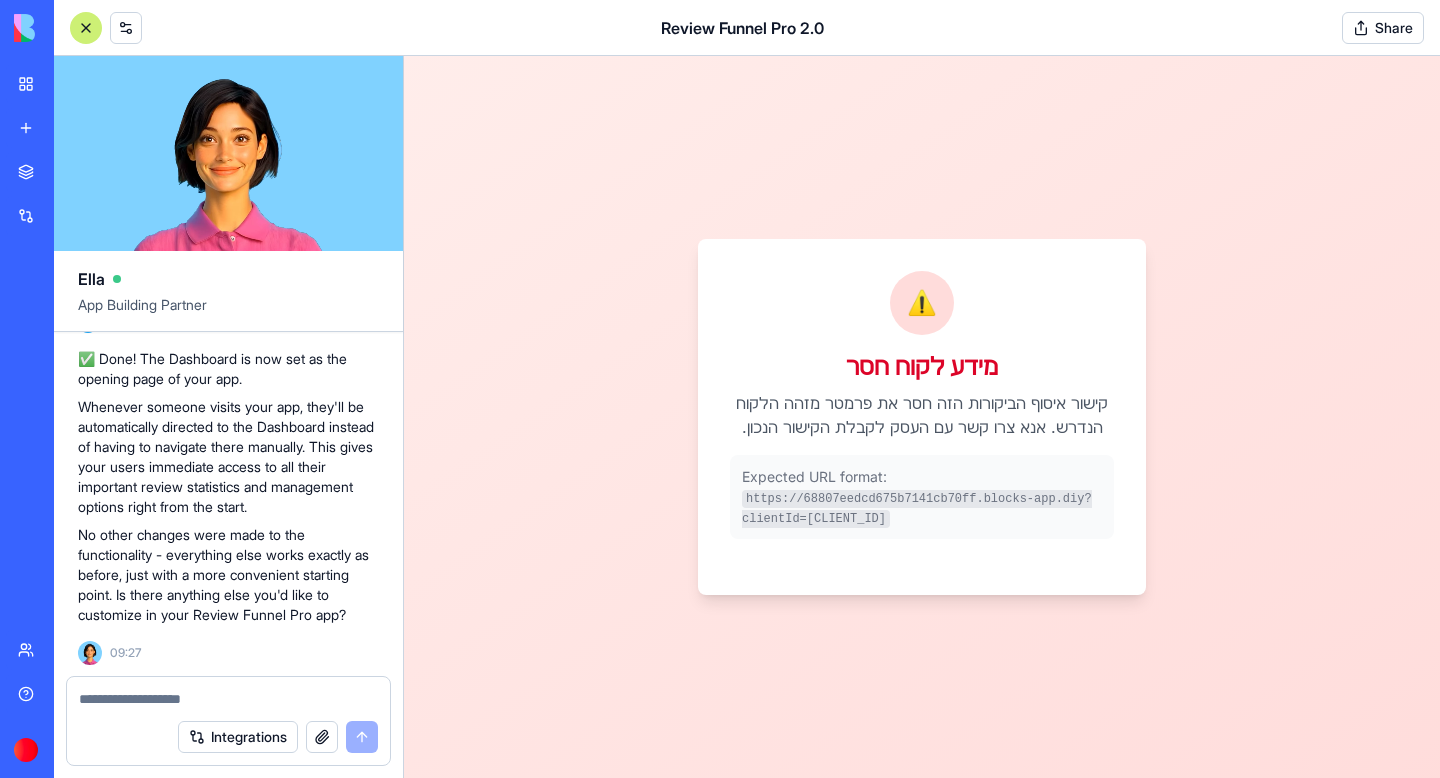 click at bounding box center [228, 699] 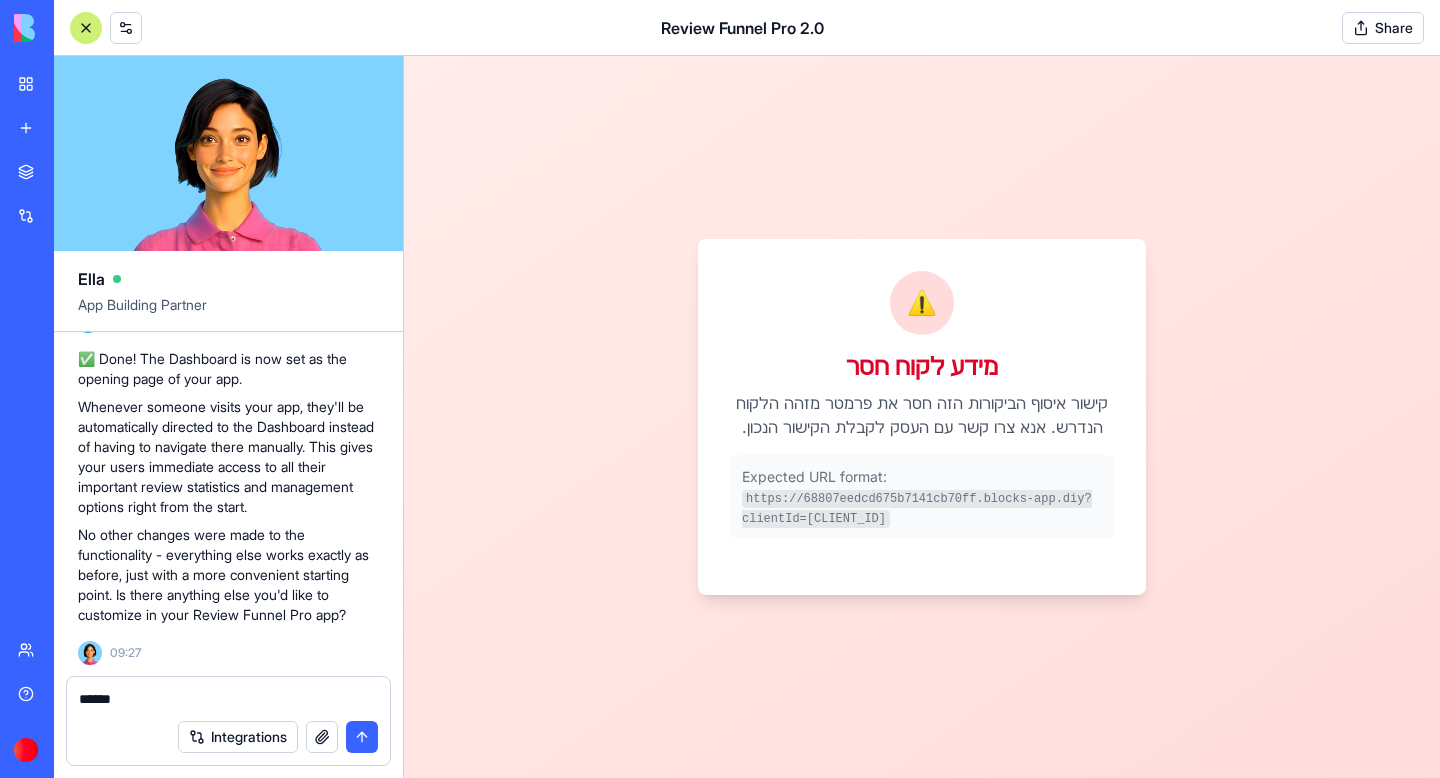 type on "*******" 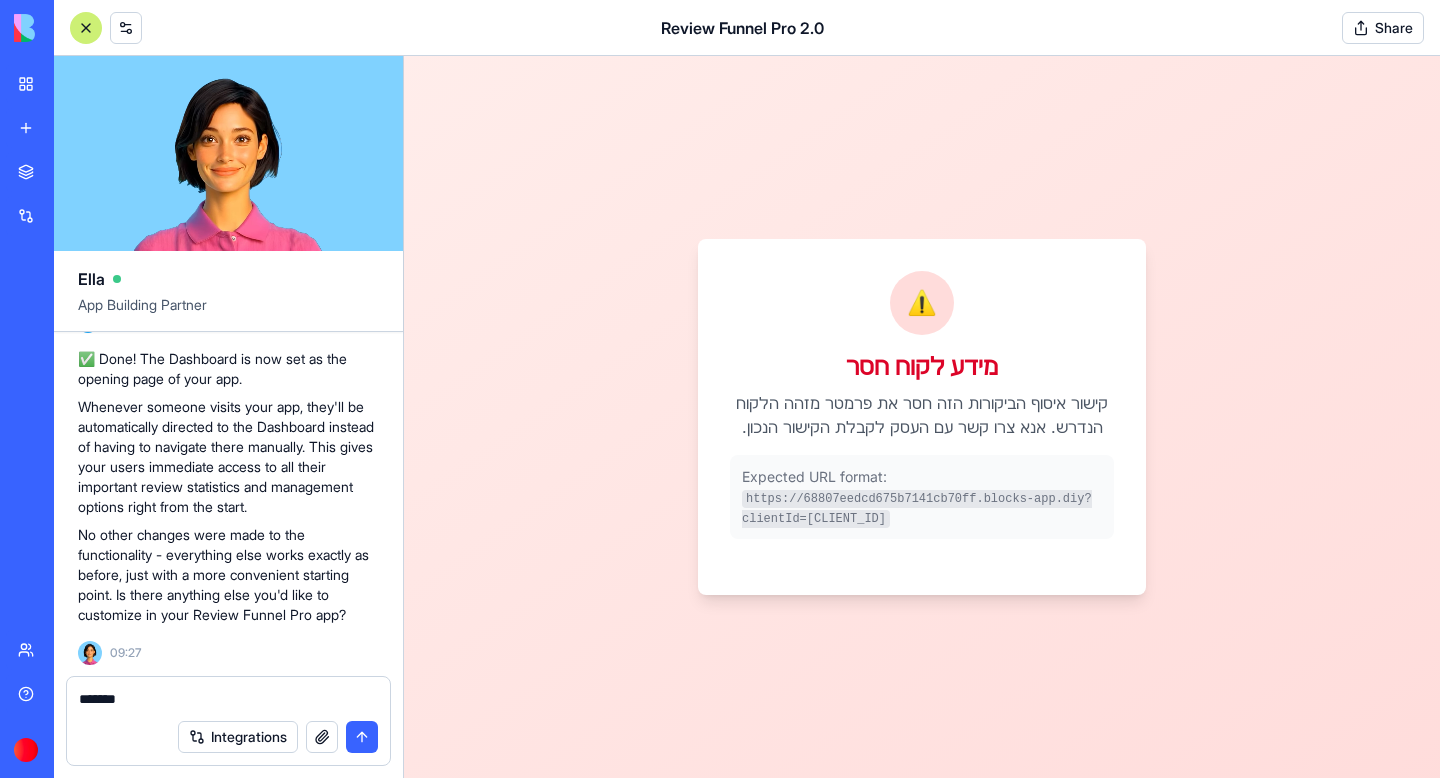 type 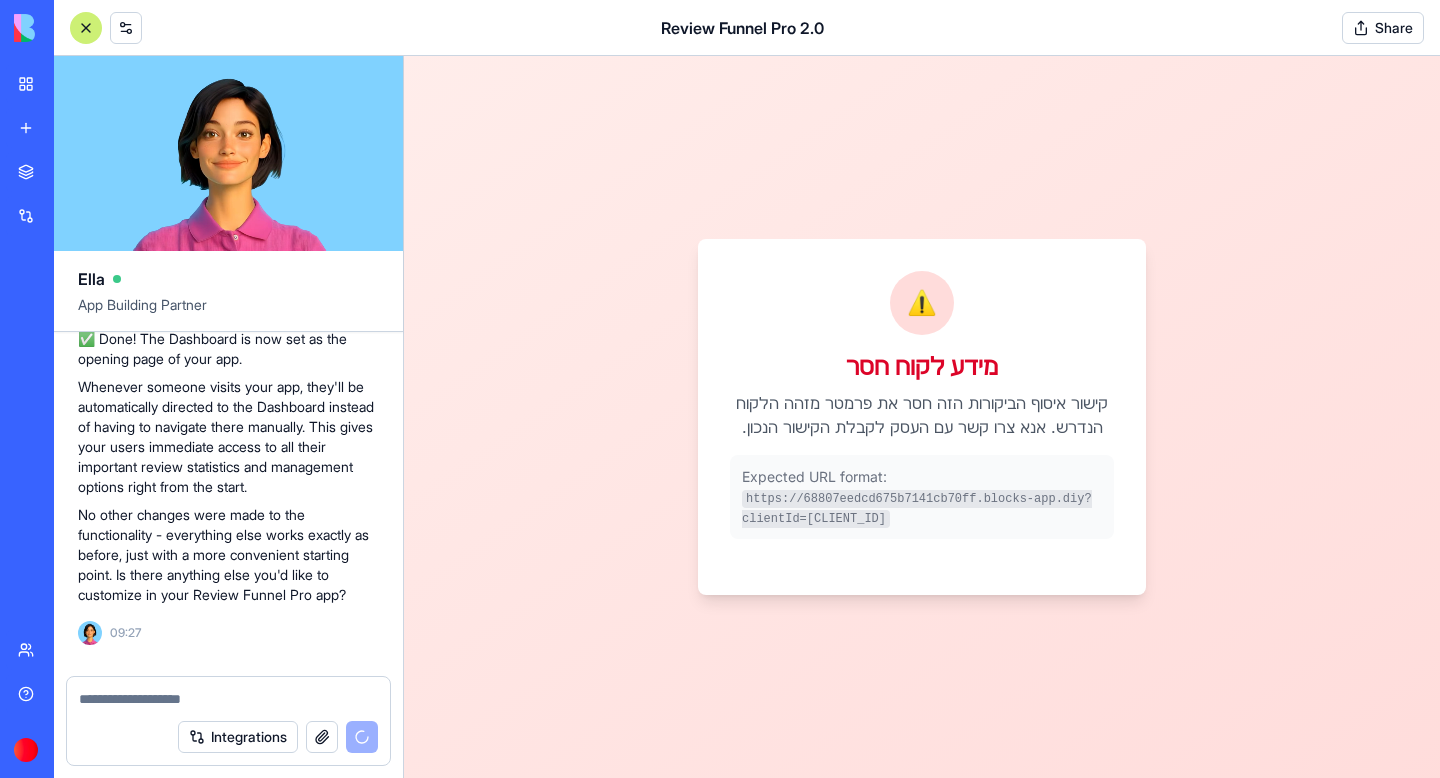 scroll, scrollTop: 379, scrollLeft: 0, axis: vertical 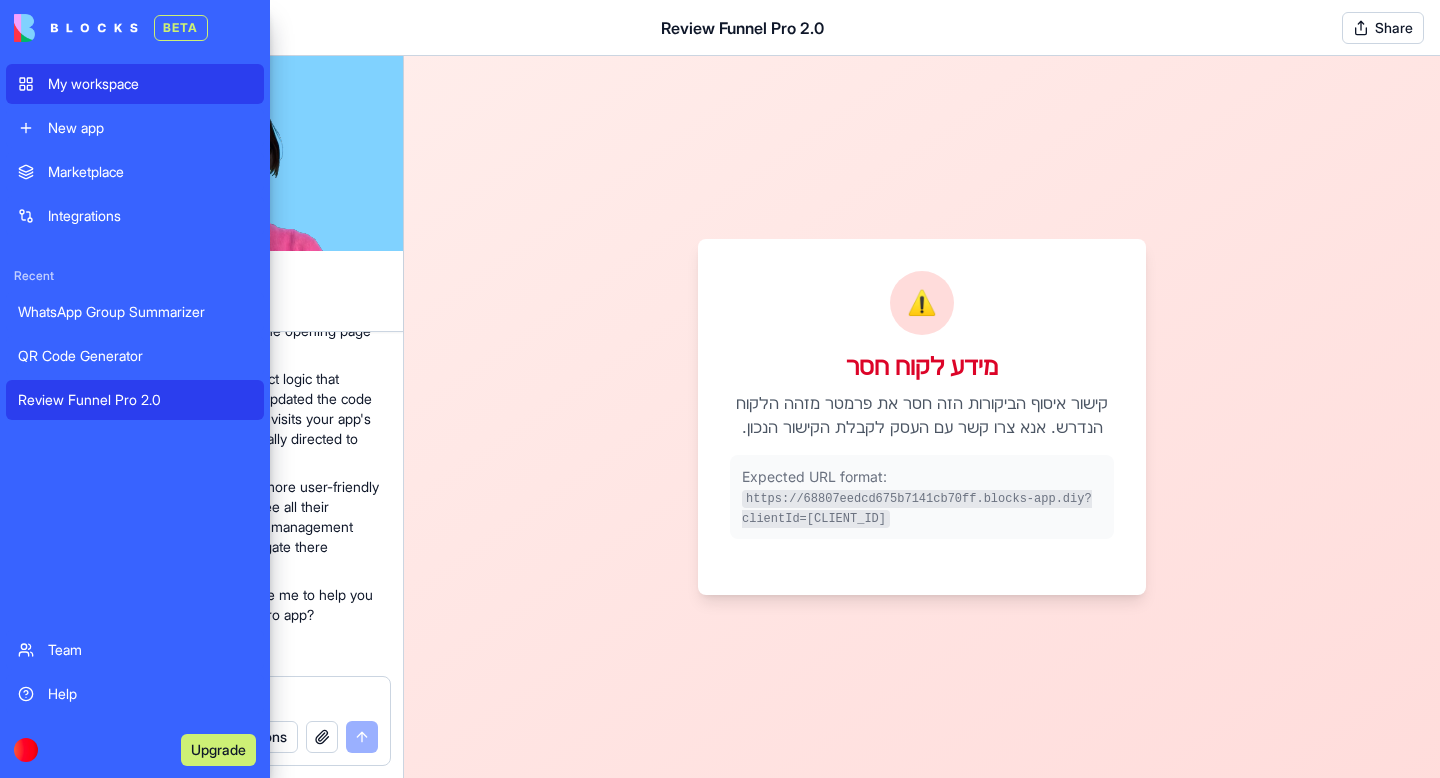 click on "My workspace" at bounding box center [135, 84] 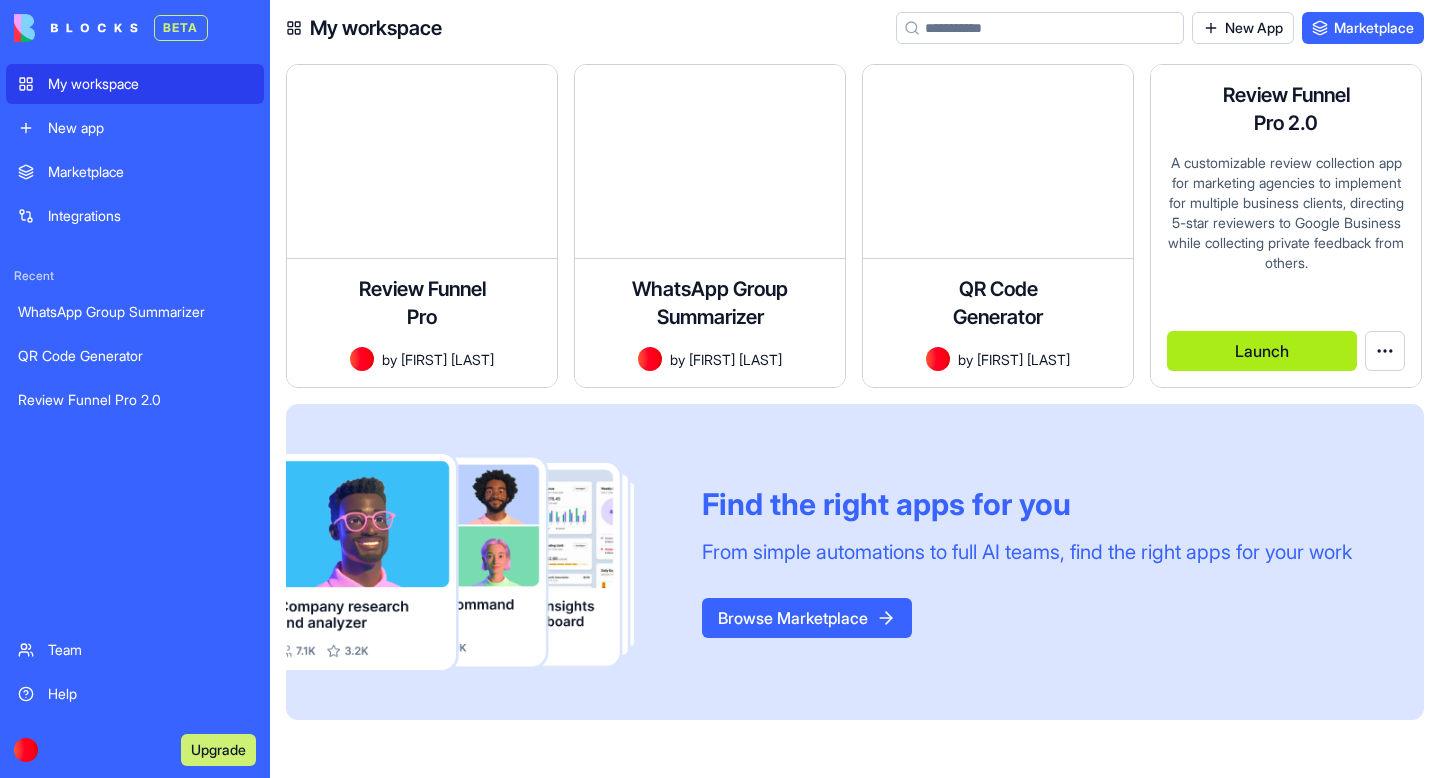 click on "Launch" at bounding box center [1262, 351] 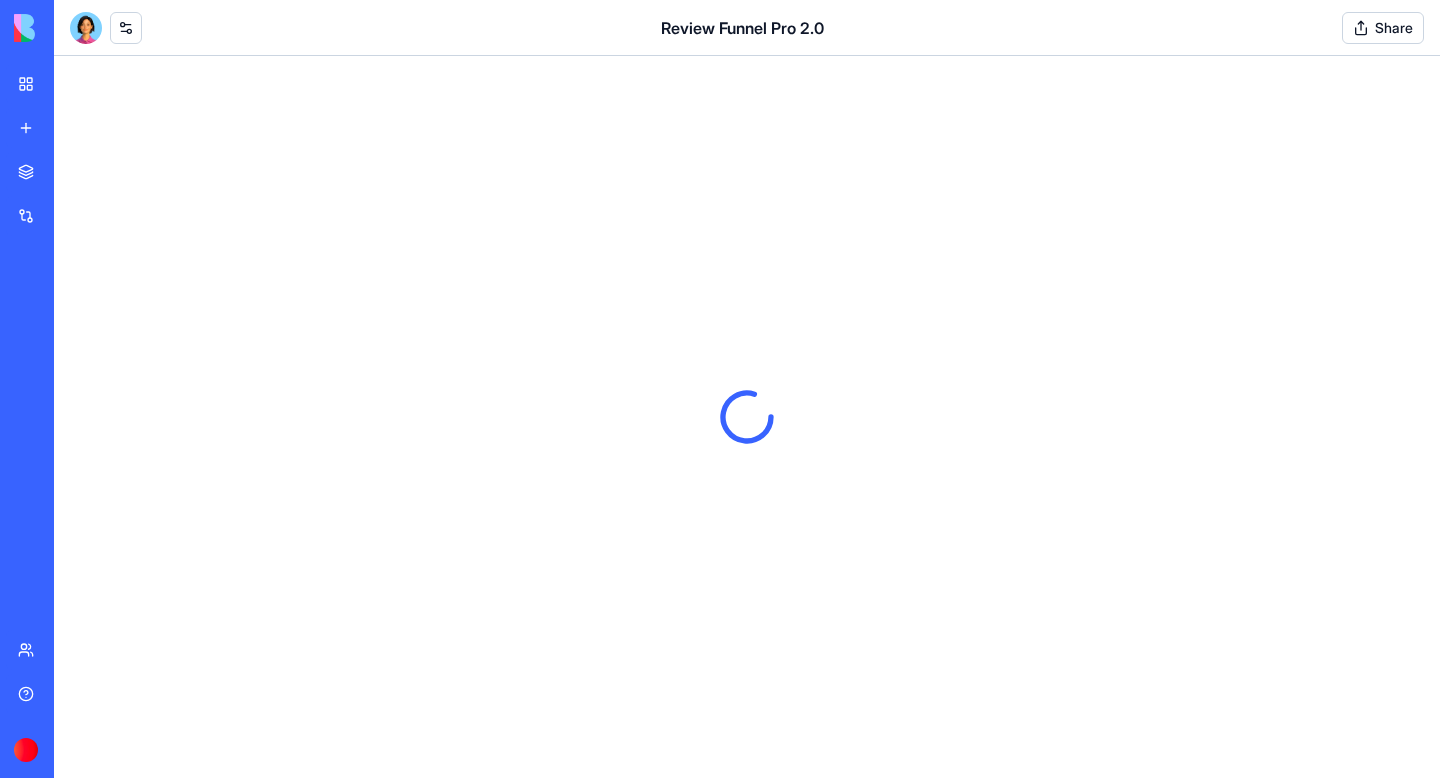 scroll, scrollTop: 0, scrollLeft: 0, axis: both 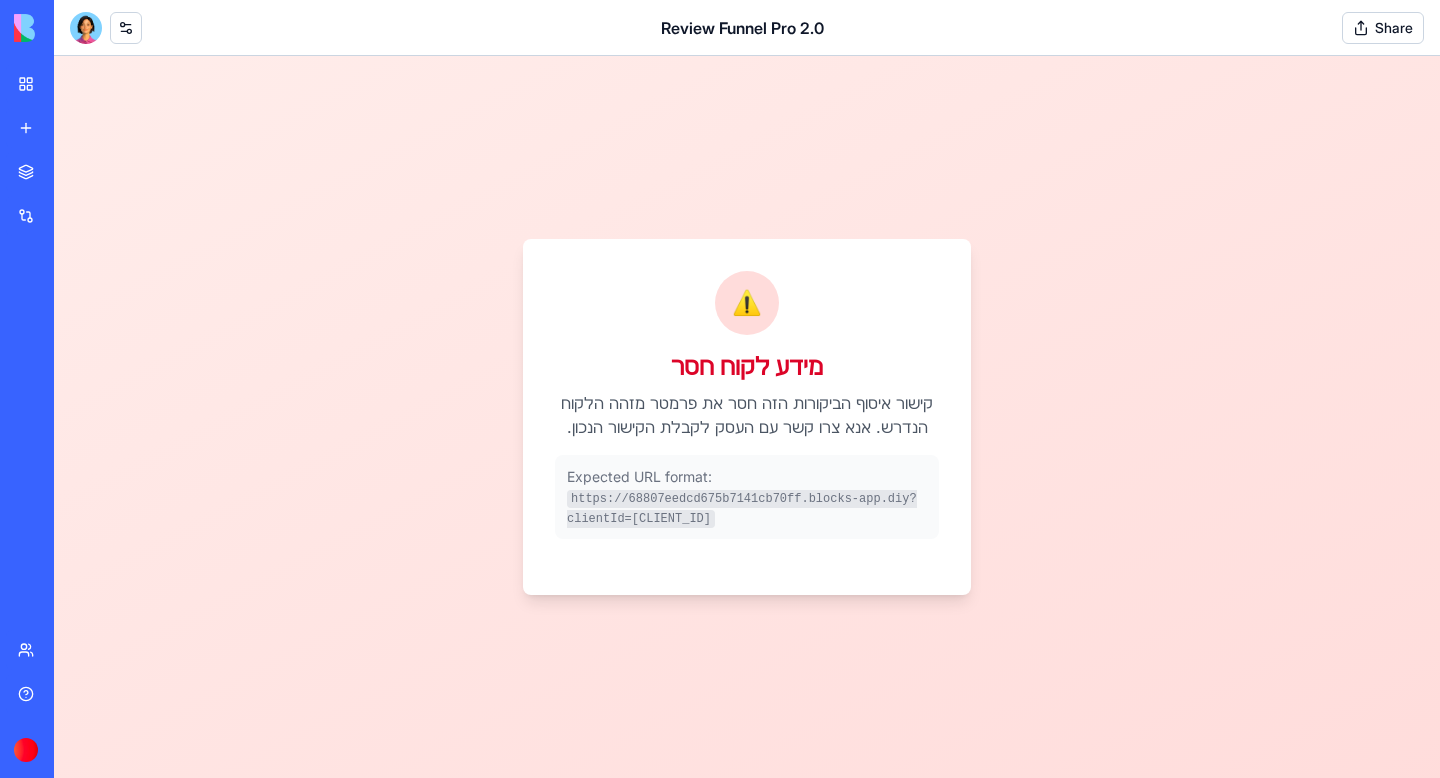 click at bounding box center [86, 28] 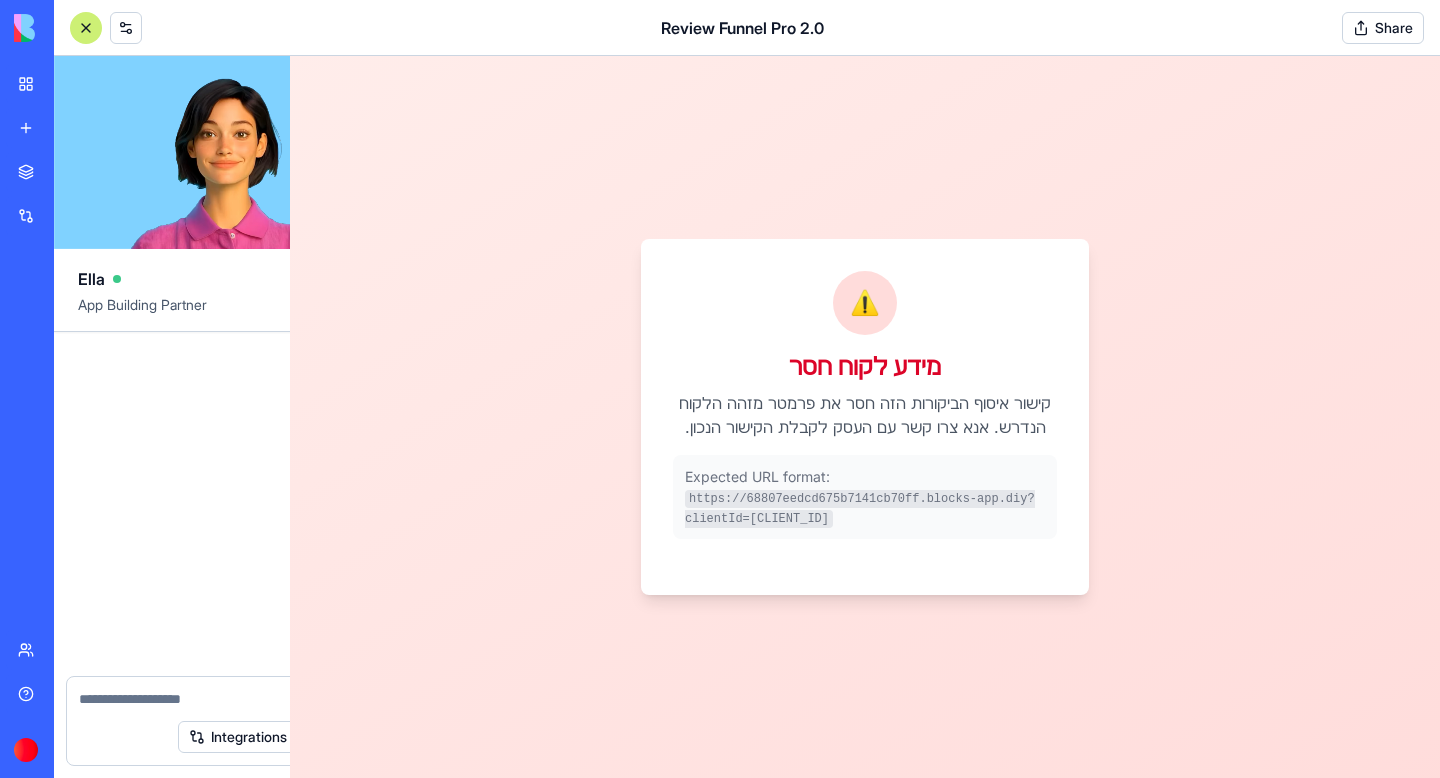 scroll, scrollTop: 1199, scrollLeft: 0, axis: vertical 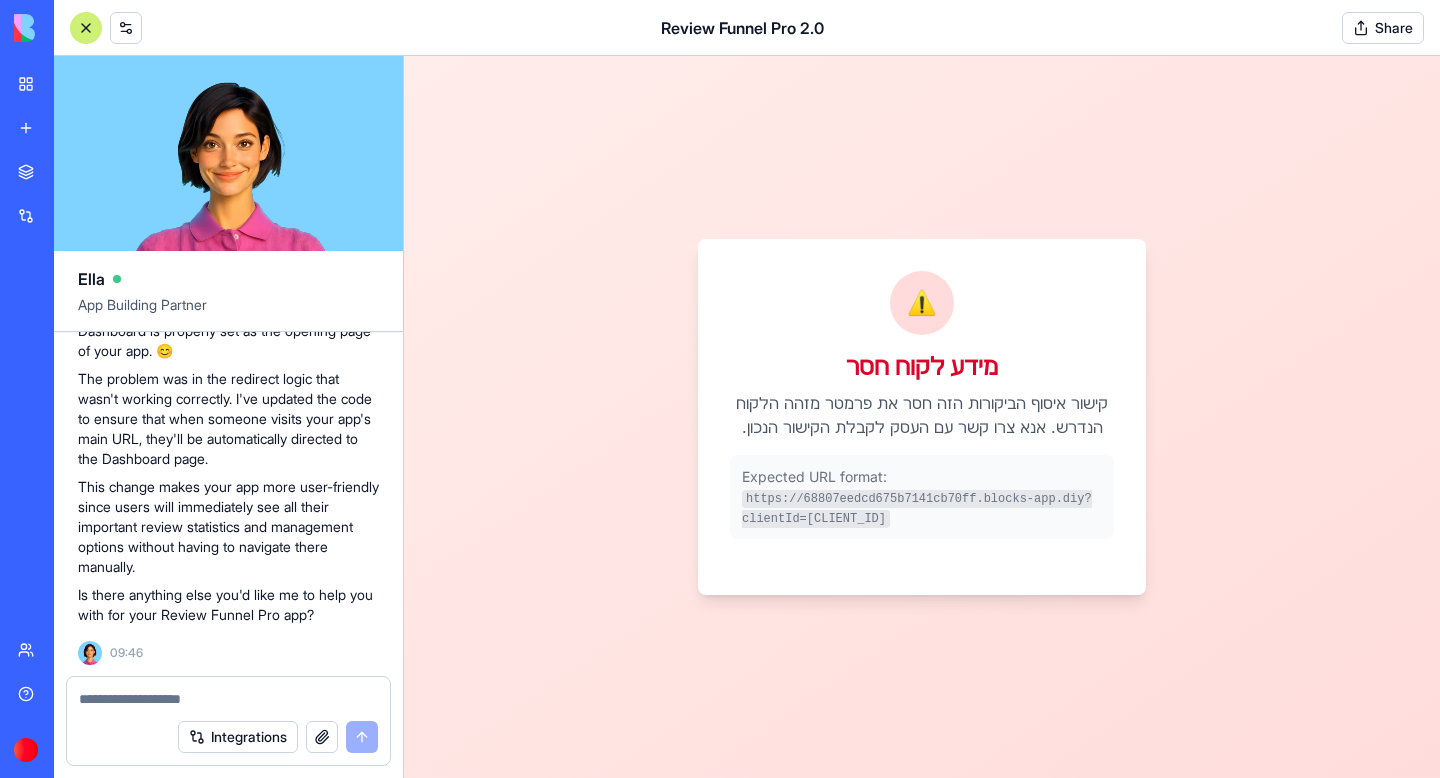 click on "Review Funnel Pro 2.0 Share" at bounding box center (747, 28) 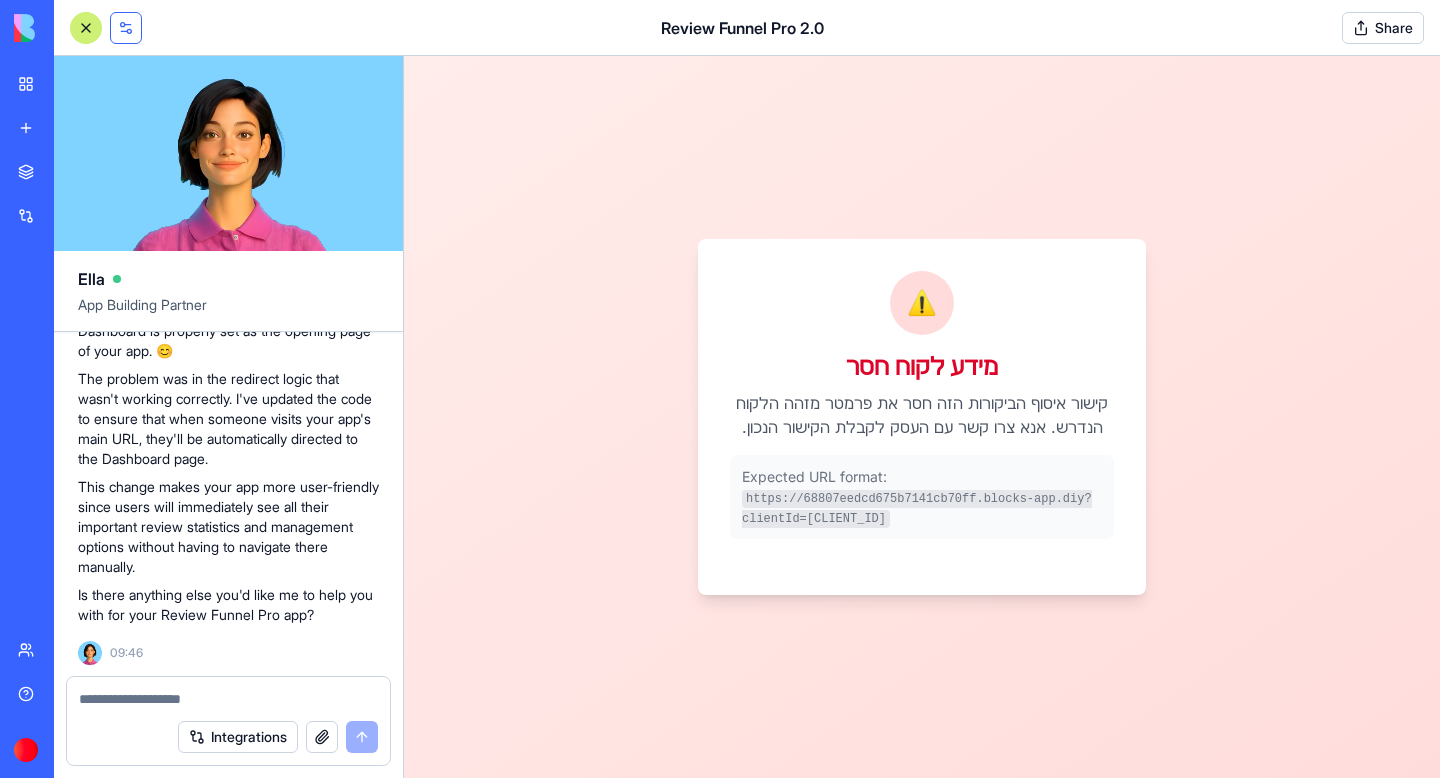 click at bounding box center [126, 28] 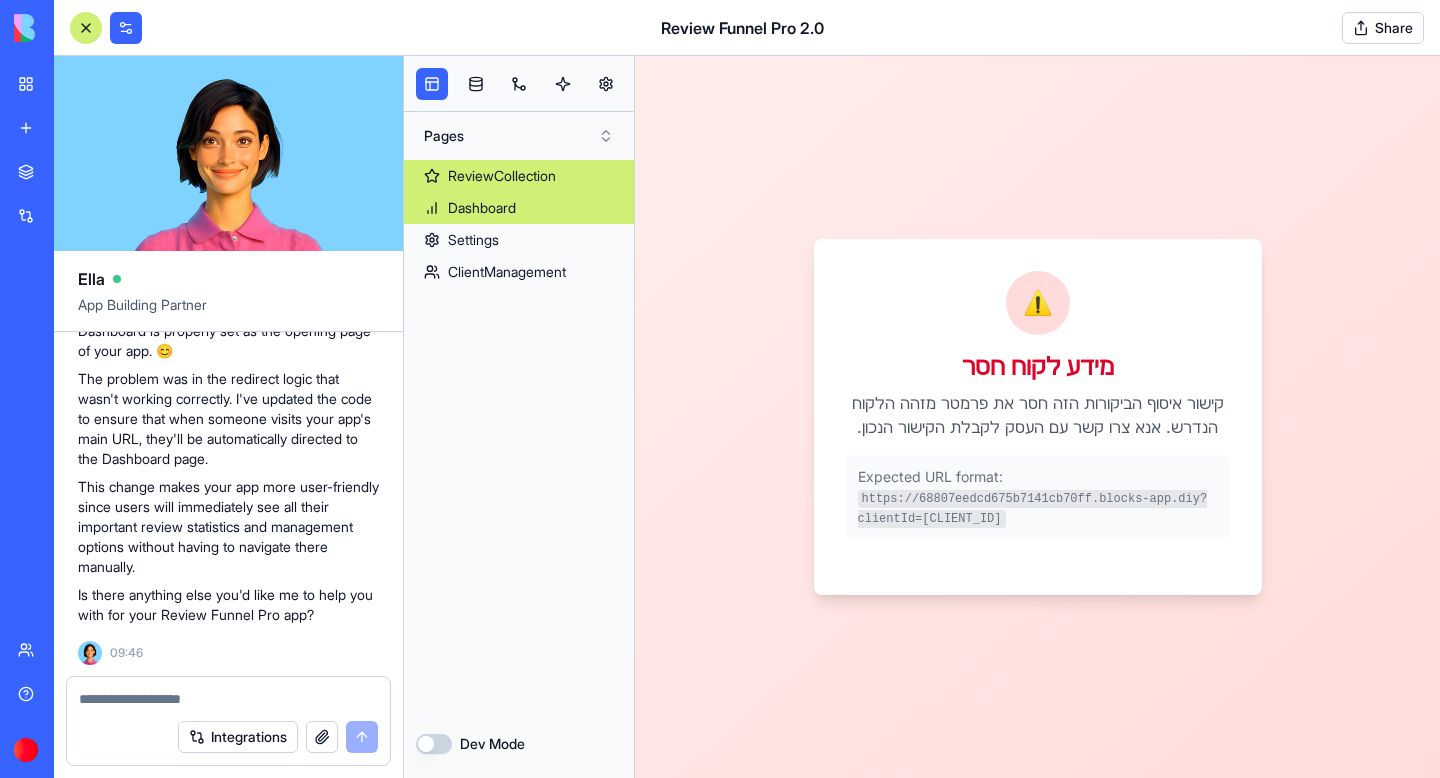 click on "Dashboard" at bounding box center (482, 208) 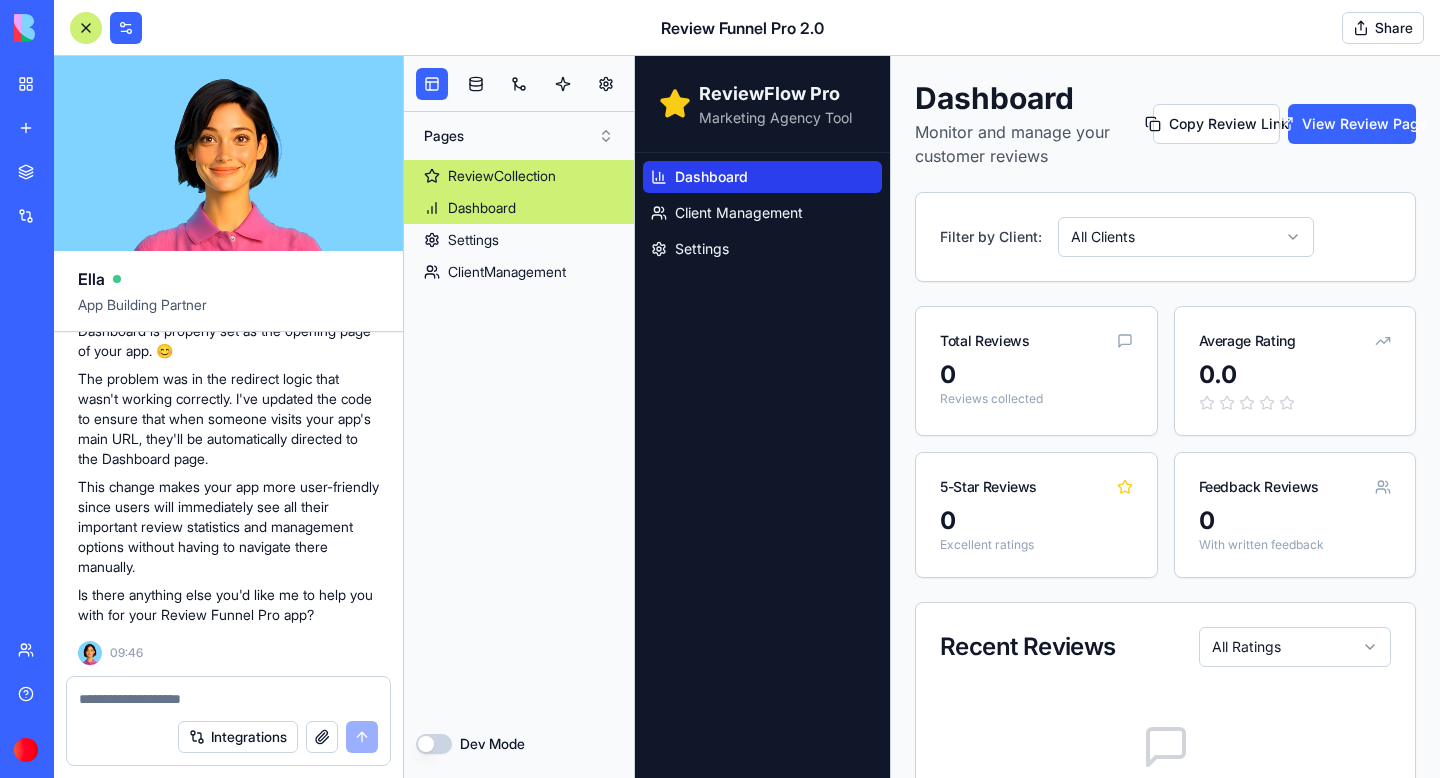 click on "ReviewCollection" at bounding box center (502, 176) 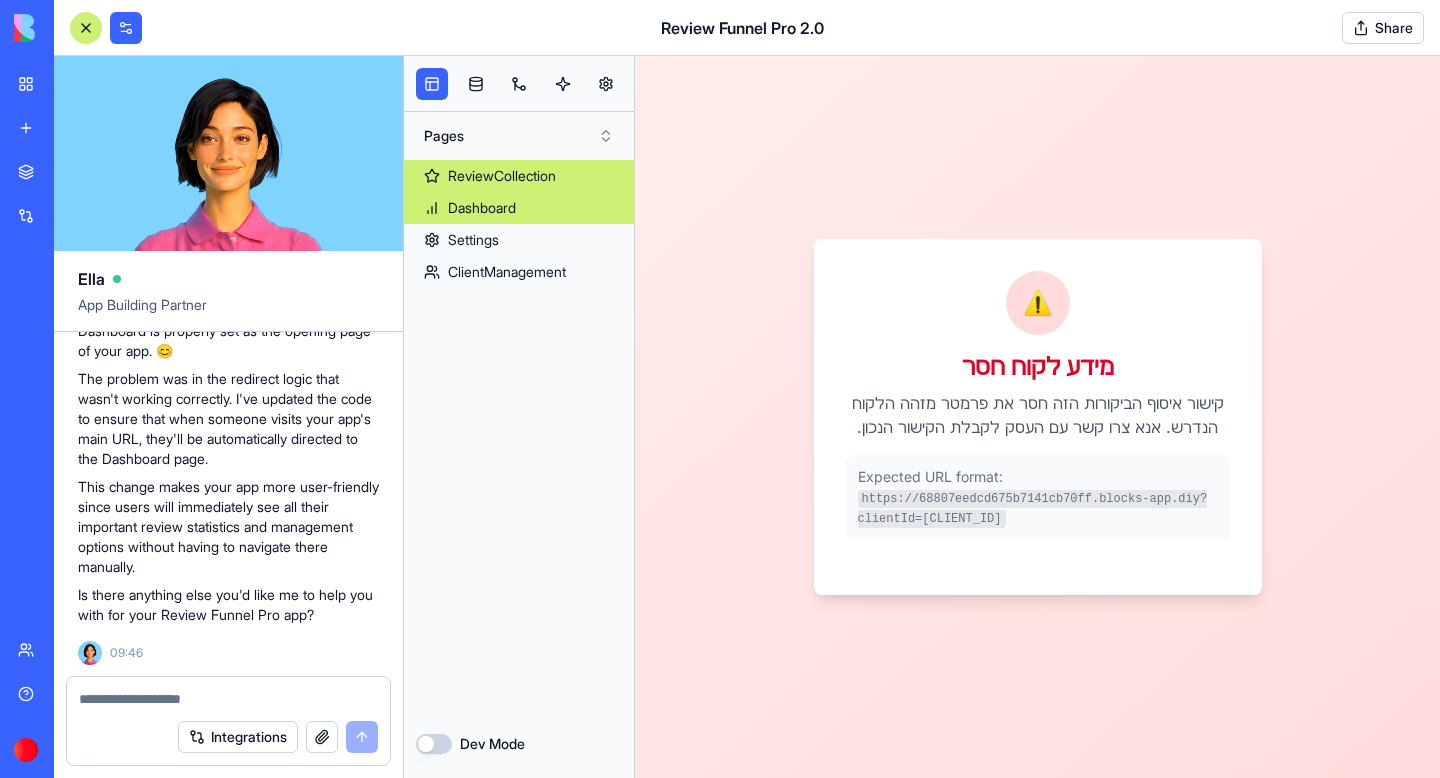 click on "Dashboard" at bounding box center [482, 208] 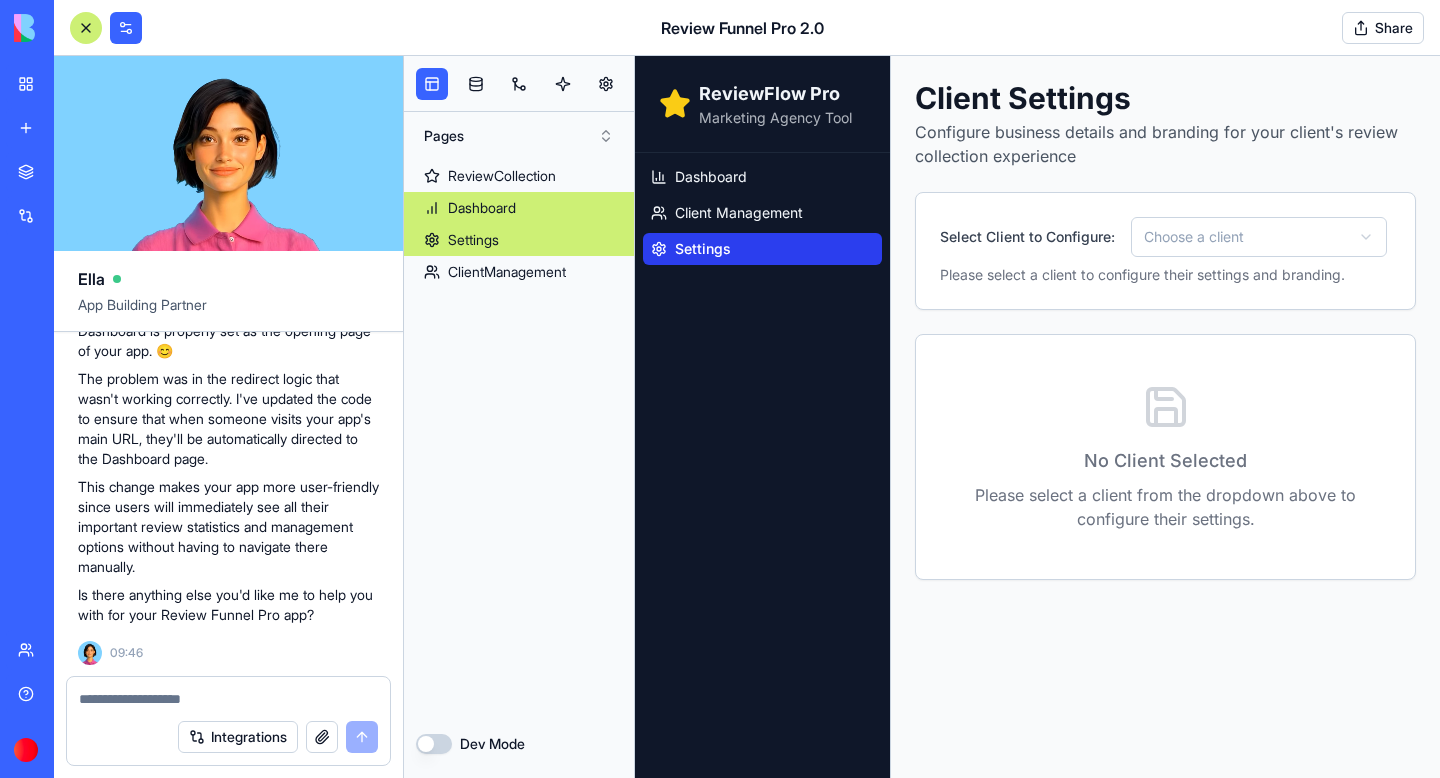 click on "Settings" at bounding box center (519, 240) 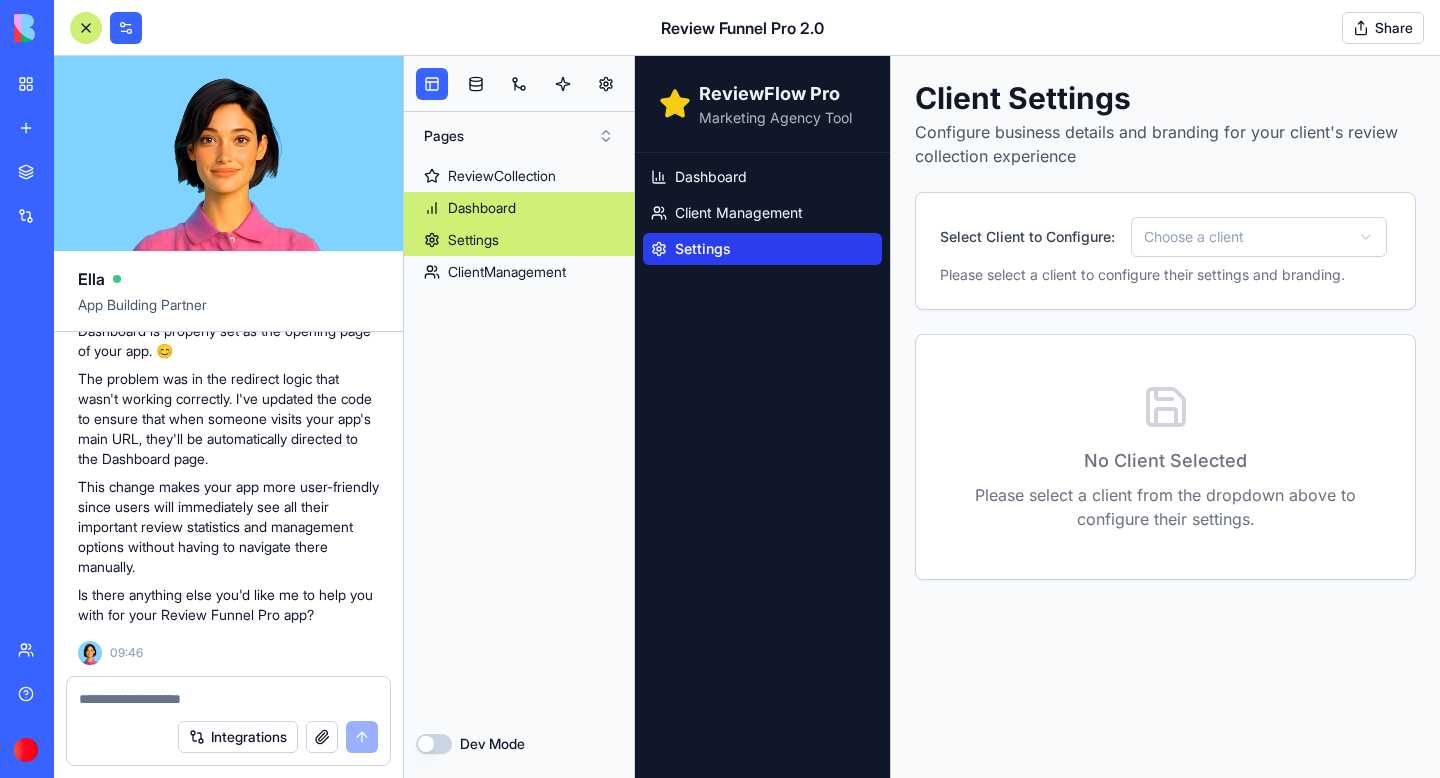 click on "Dashboard" at bounding box center (482, 208) 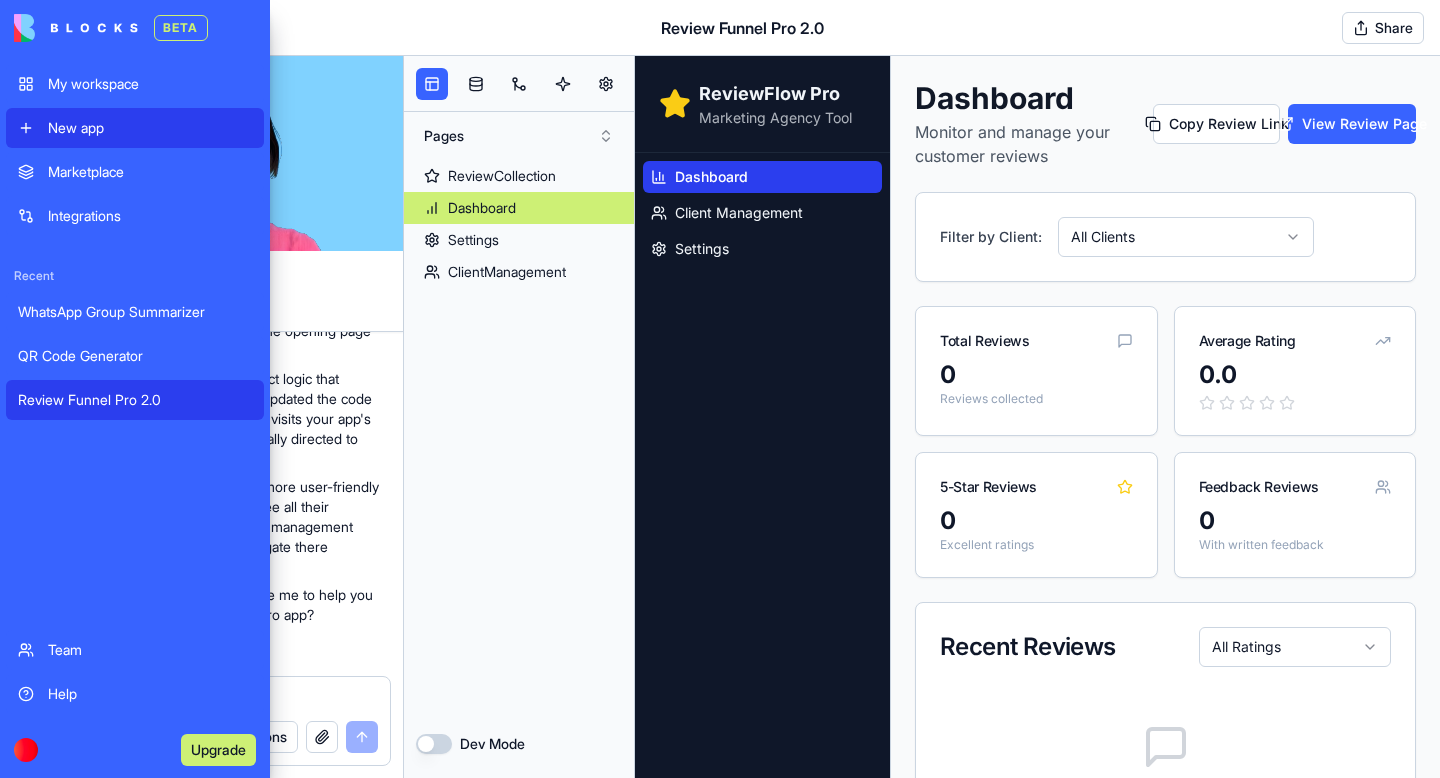 click on "New app" at bounding box center (135, 128) 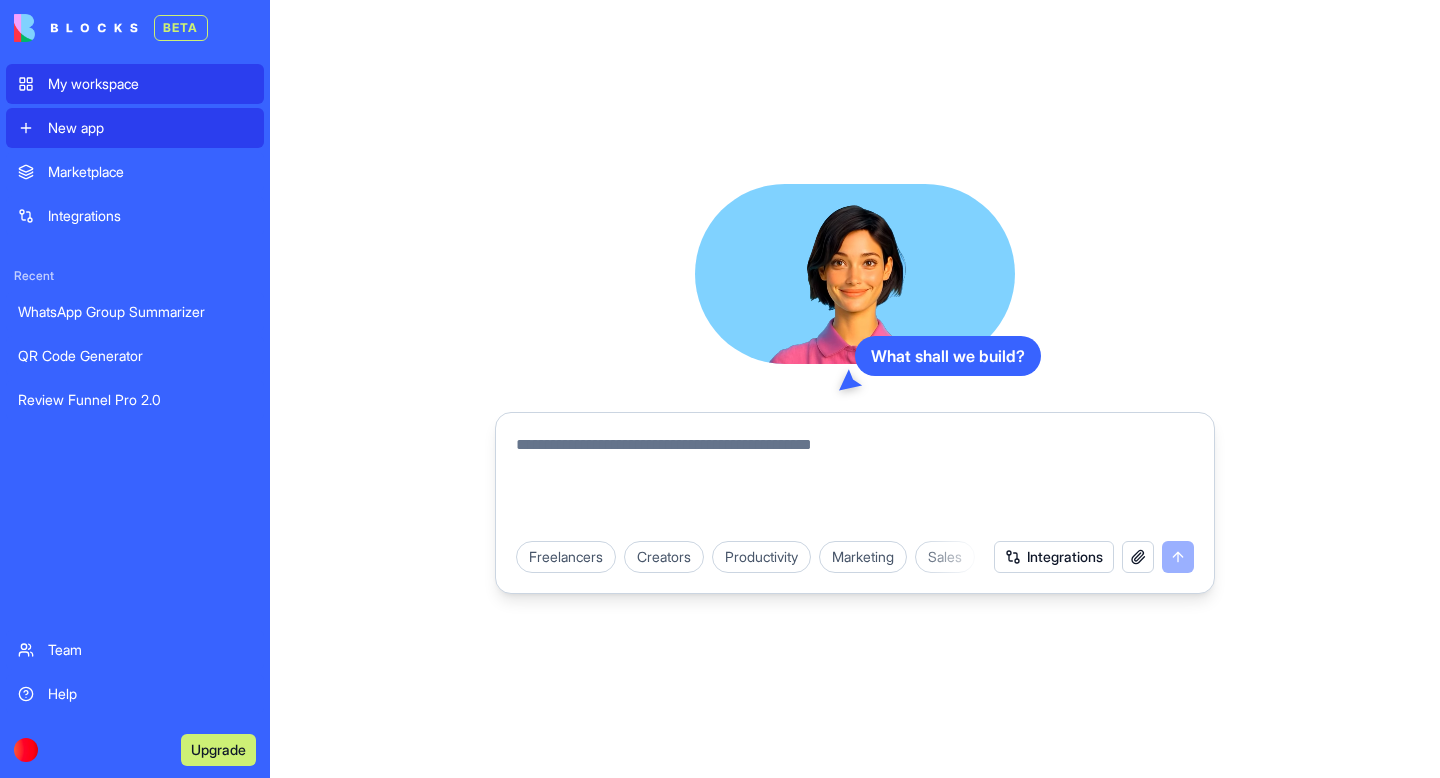 click on "My workspace" at bounding box center [150, 84] 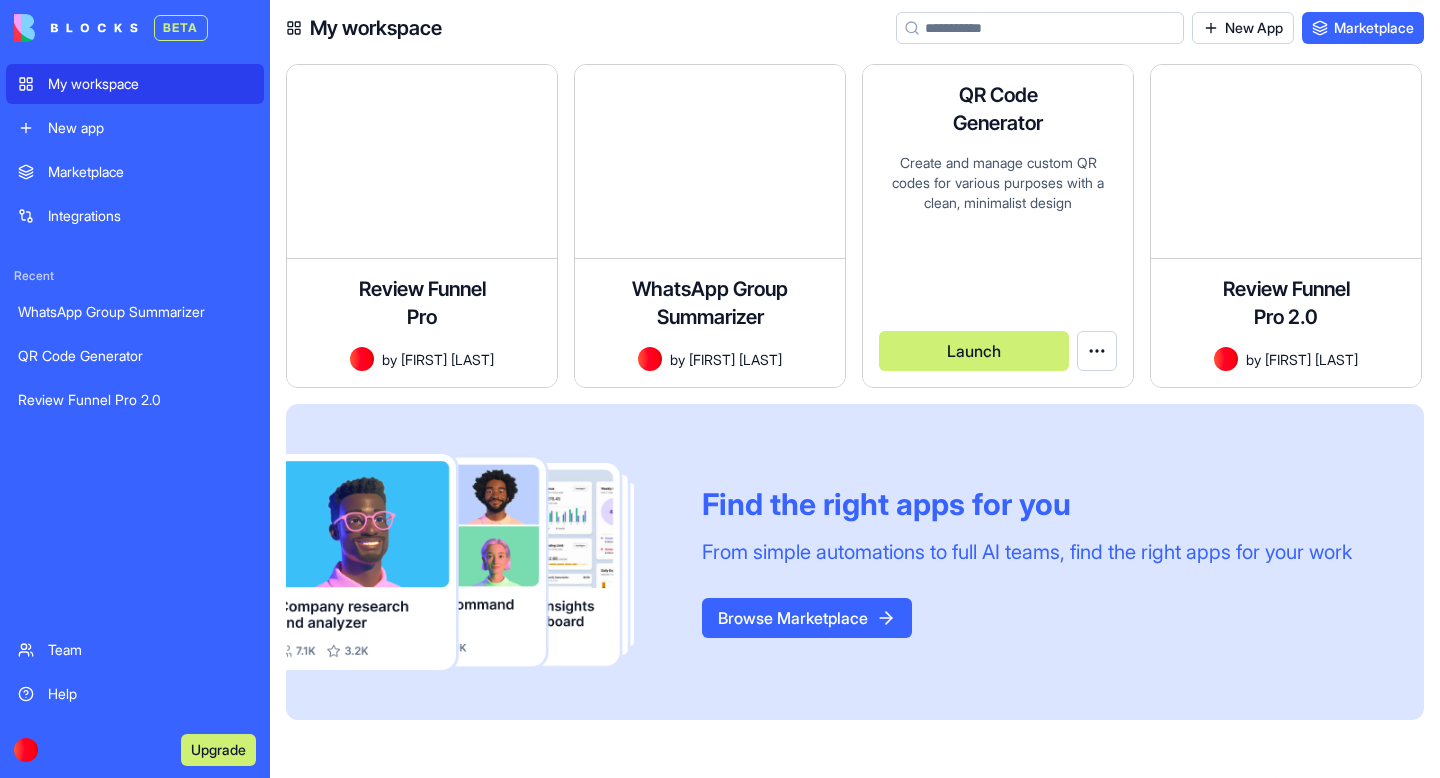 click on "Create and manage custom QR codes for various purposes with a clean, minimalist design" at bounding box center (998, 222) 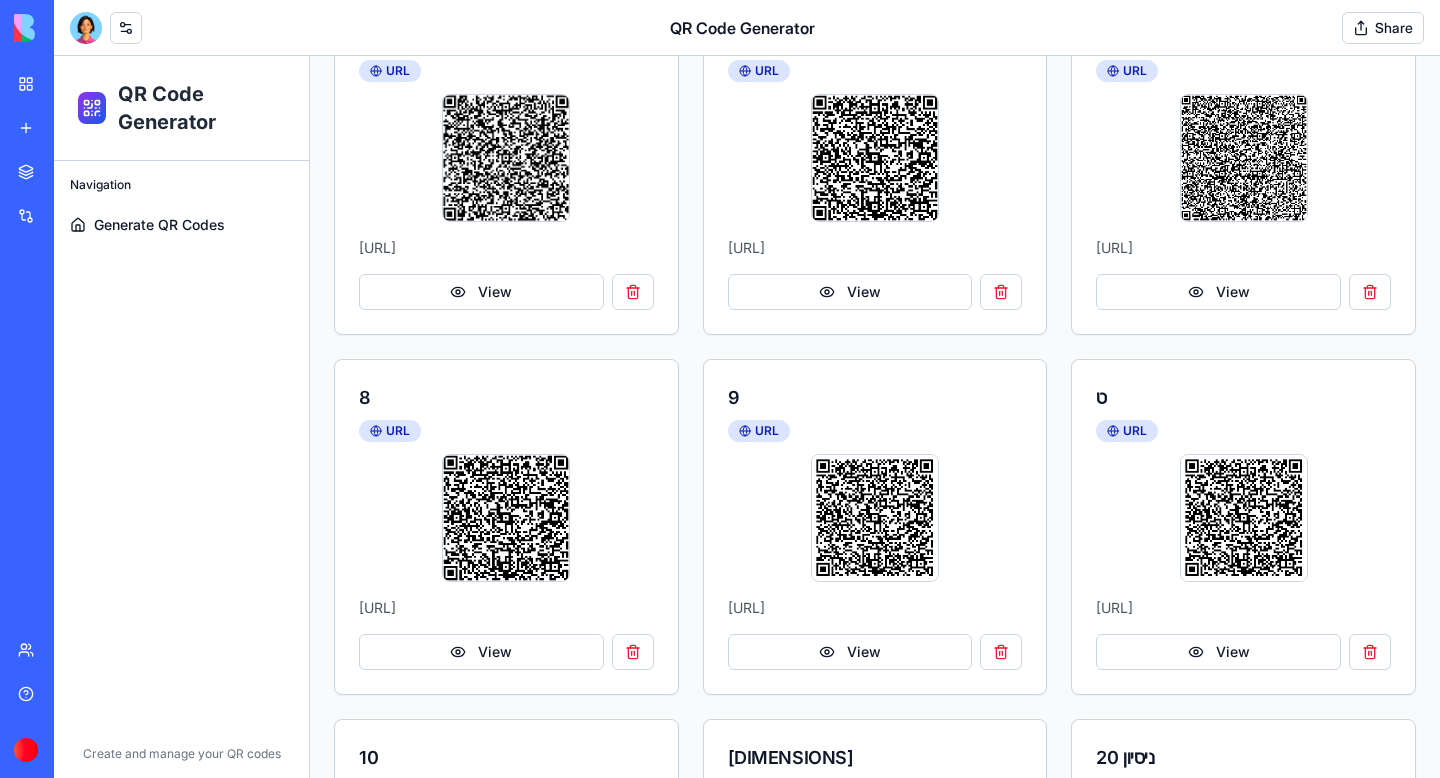 scroll, scrollTop: 0, scrollLeft: 0, axis: both 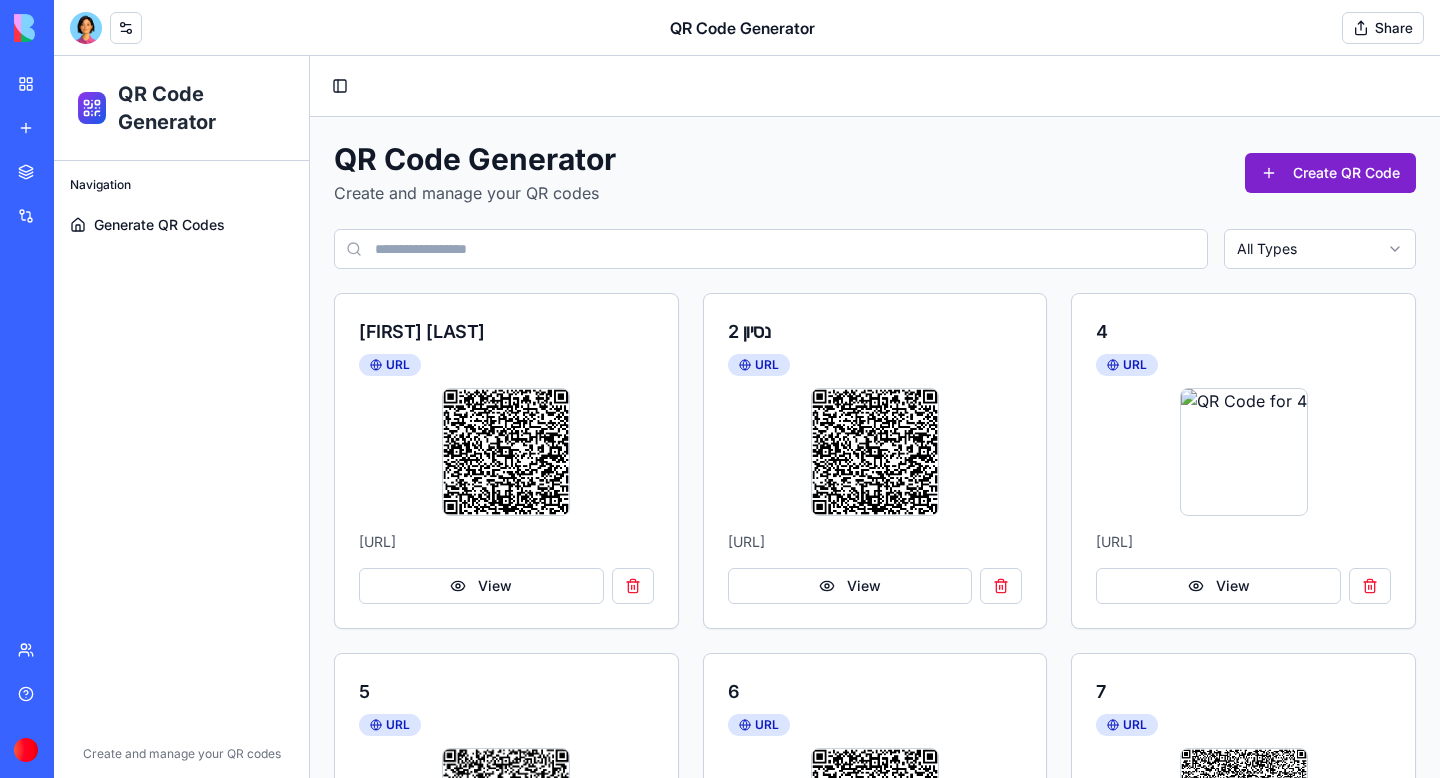 click on "Create QR Code" at bounding box center (1330, 173) 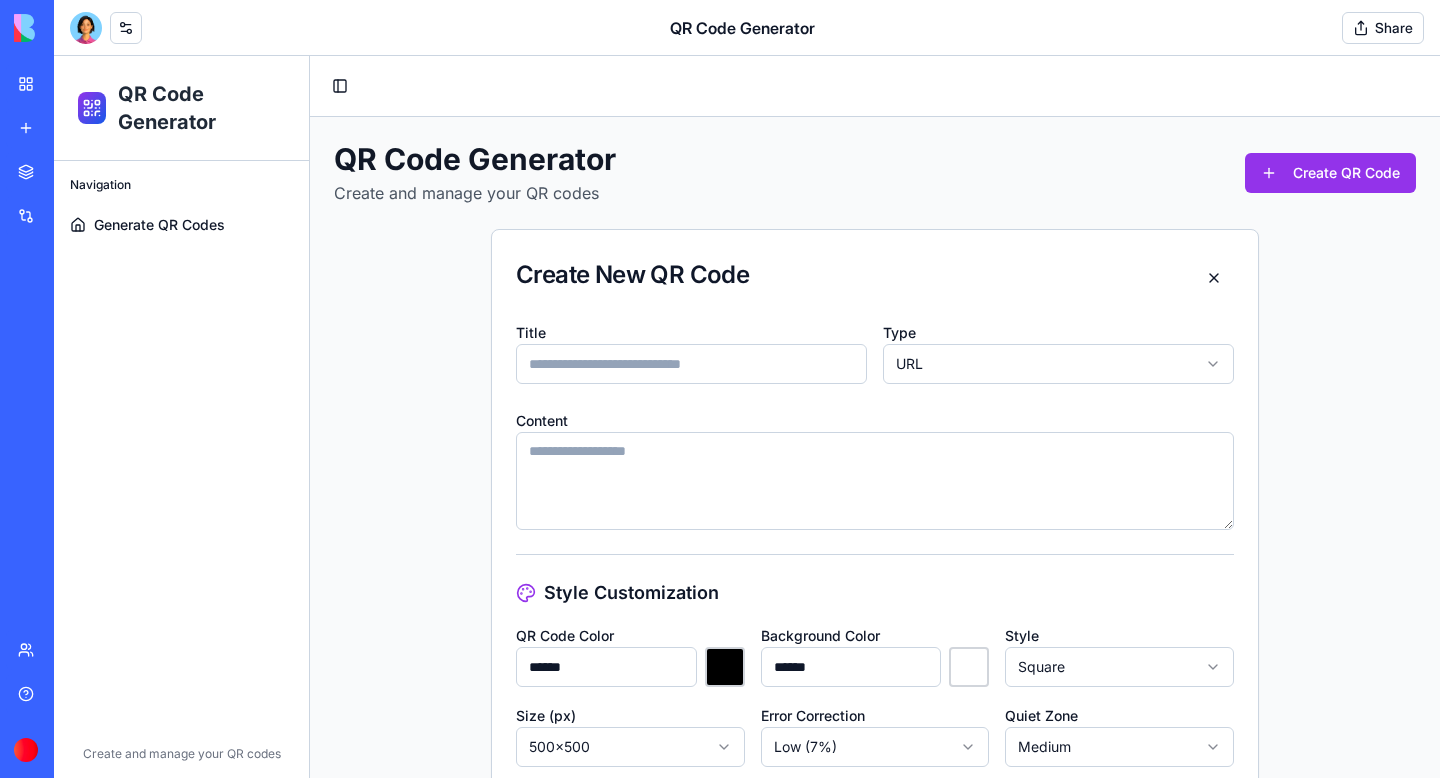 click on "Title" at bounding box center (691, 364) 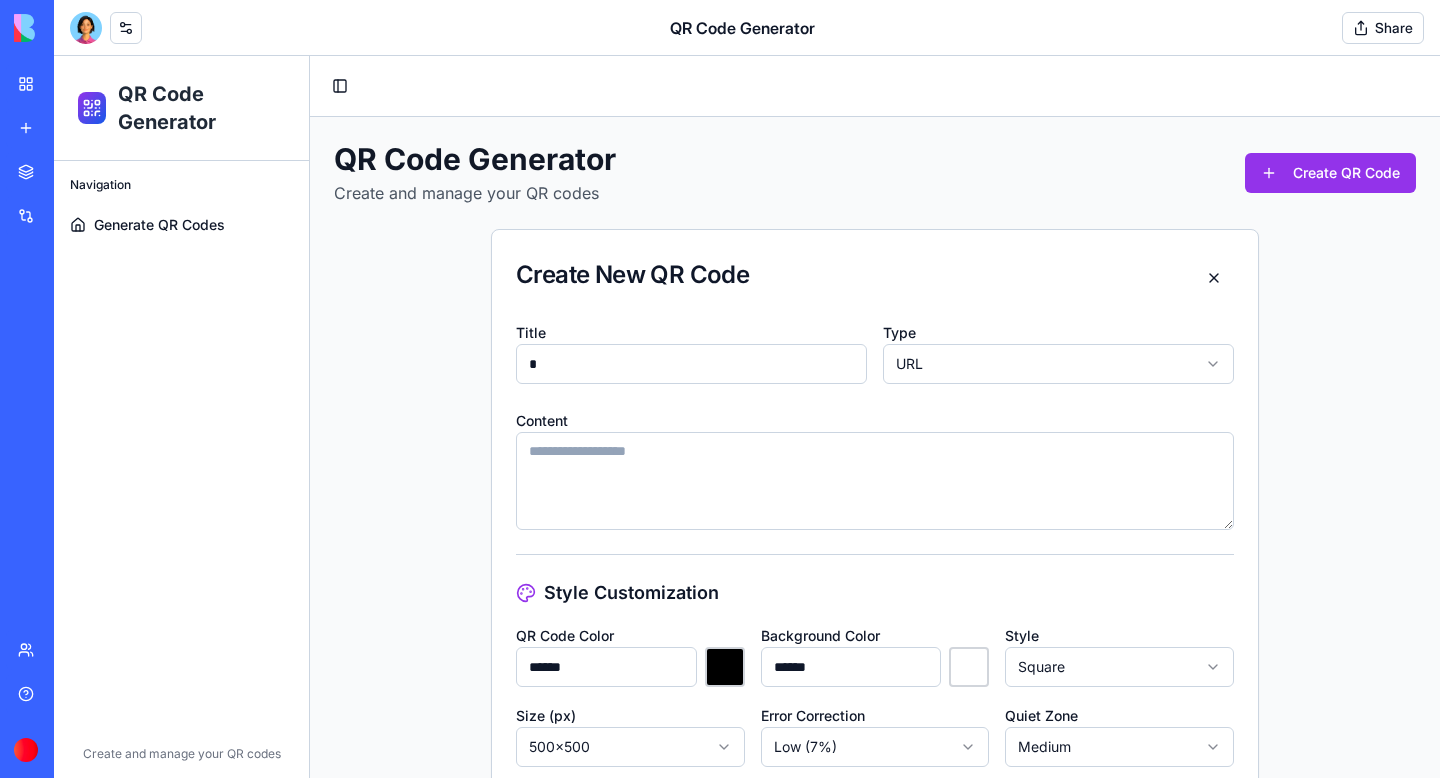 type on "*" 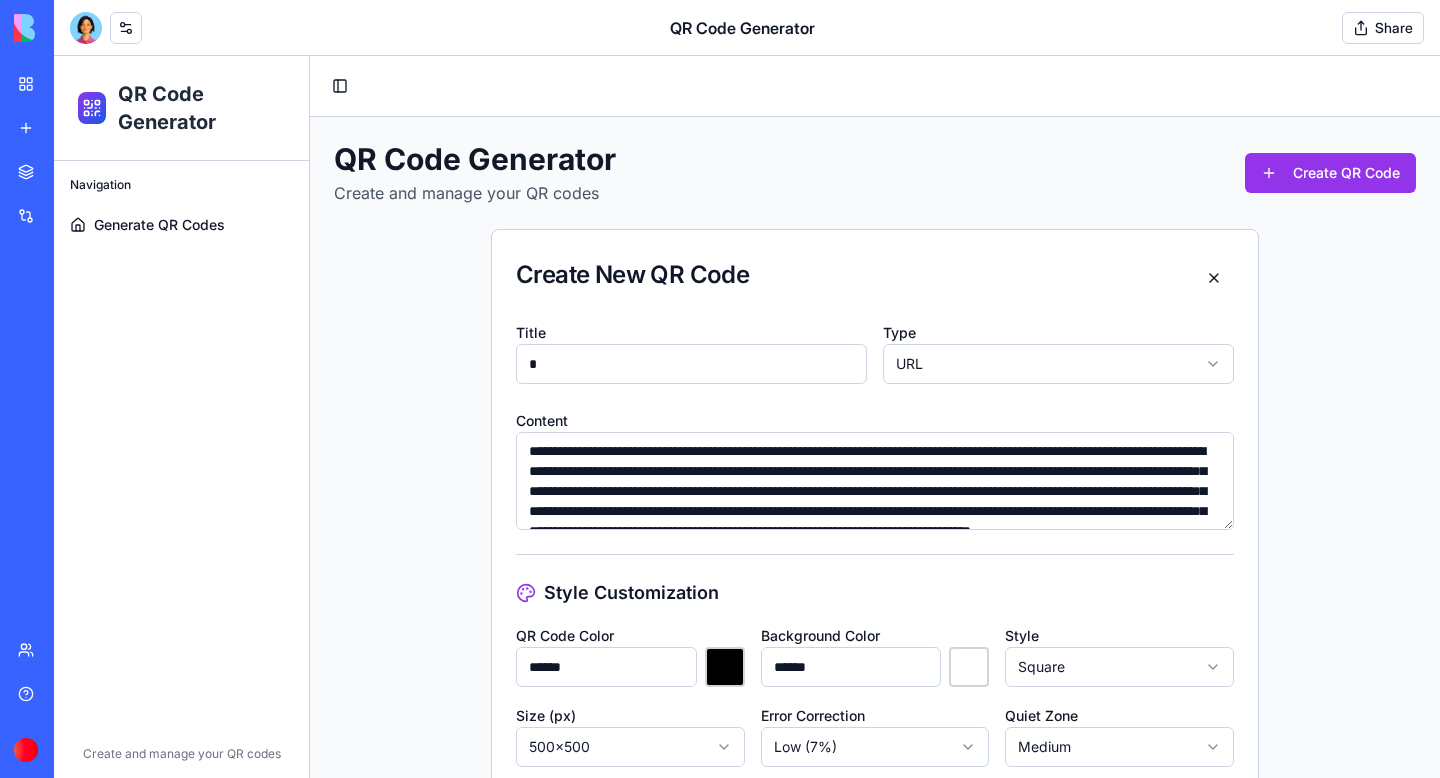 scroll, scrollTop: 90, scrollLeft: 0, axis: vertical 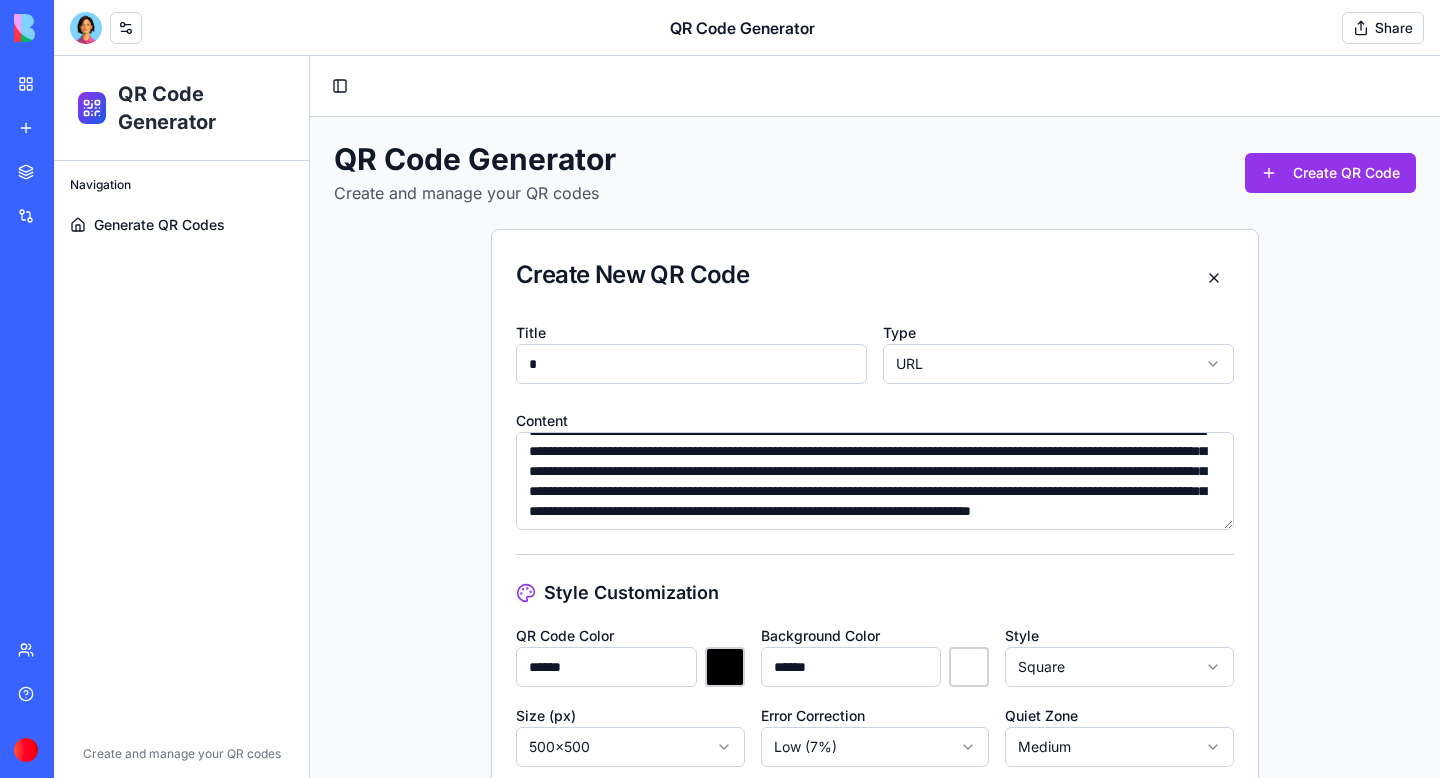 type on "**********" 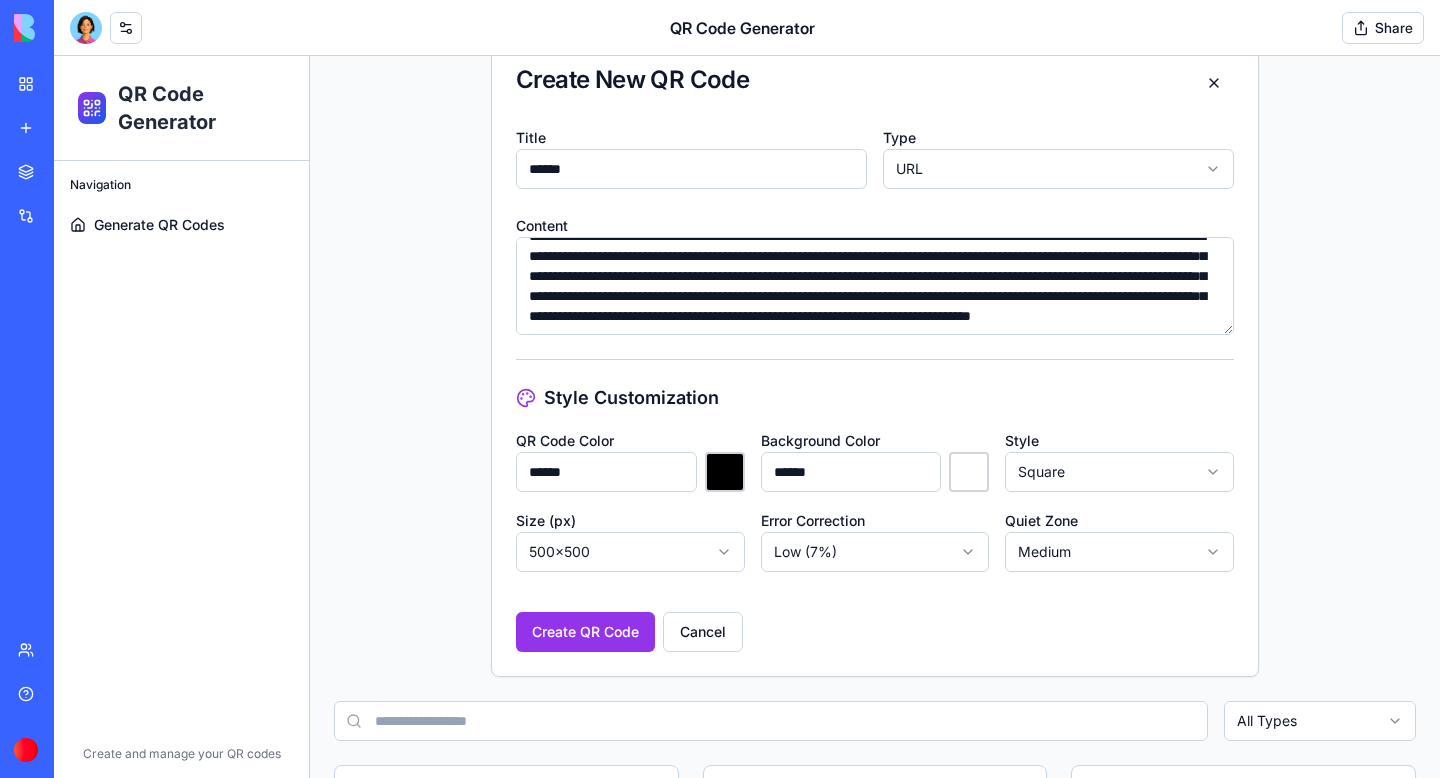 scroll, scrollTop: 227, scrollLeft: 0, axis: vertical 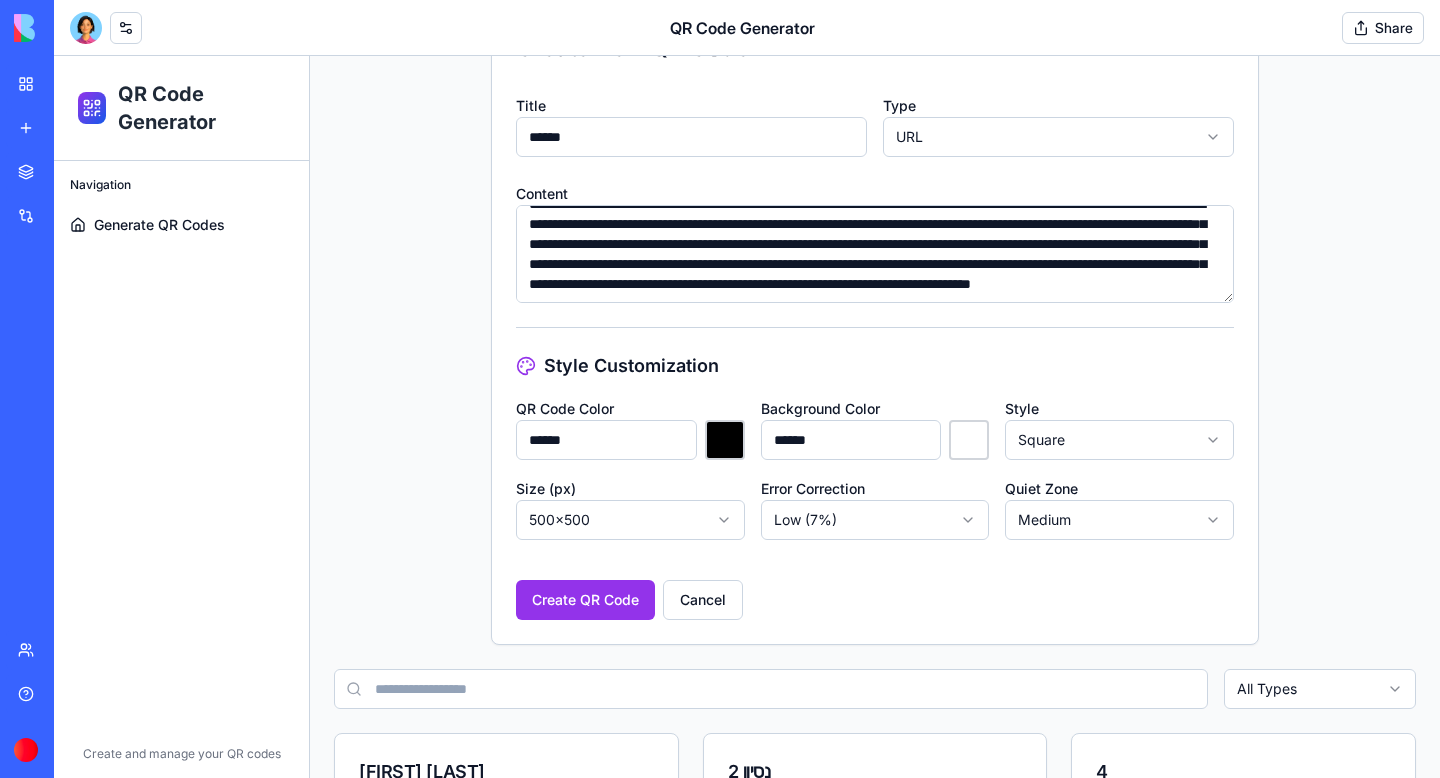 type on "******" 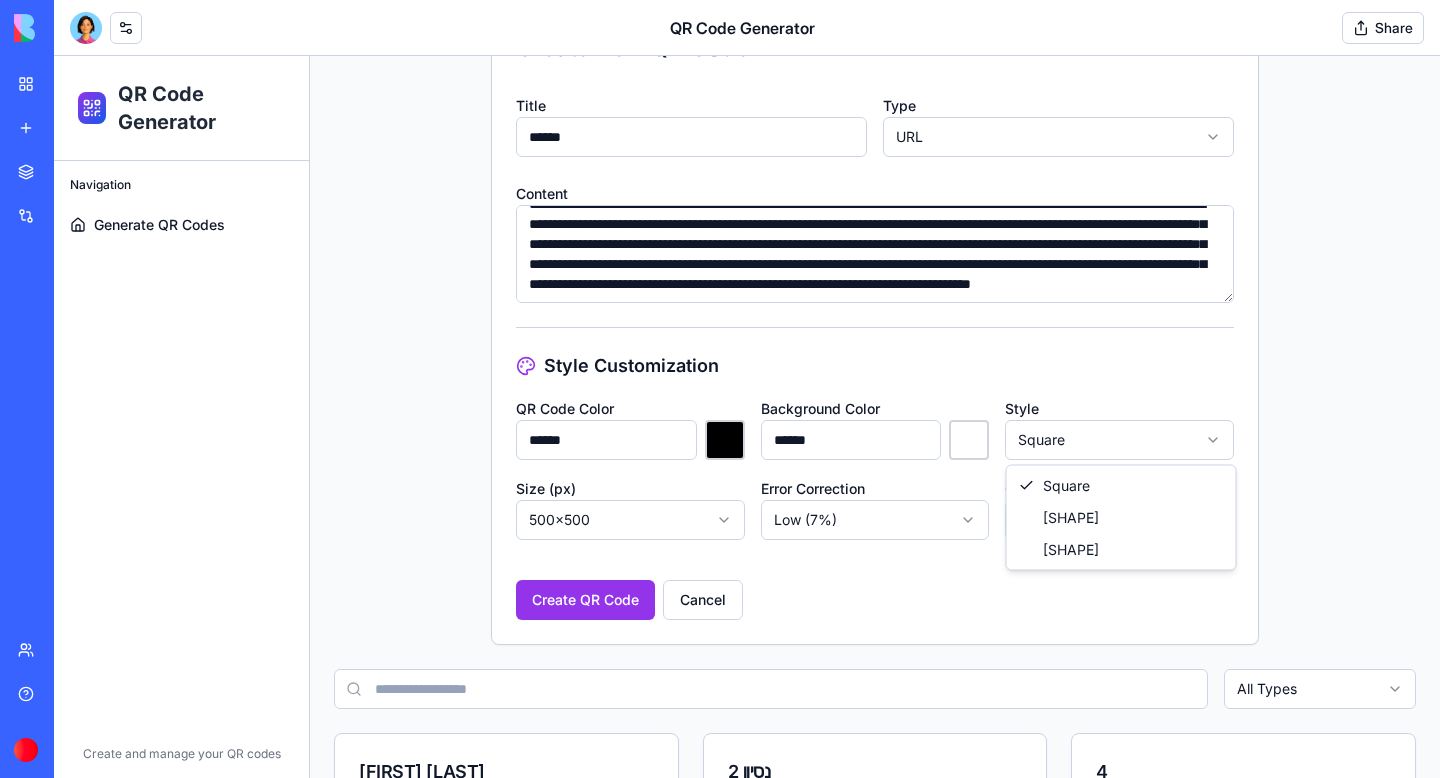select on "***" 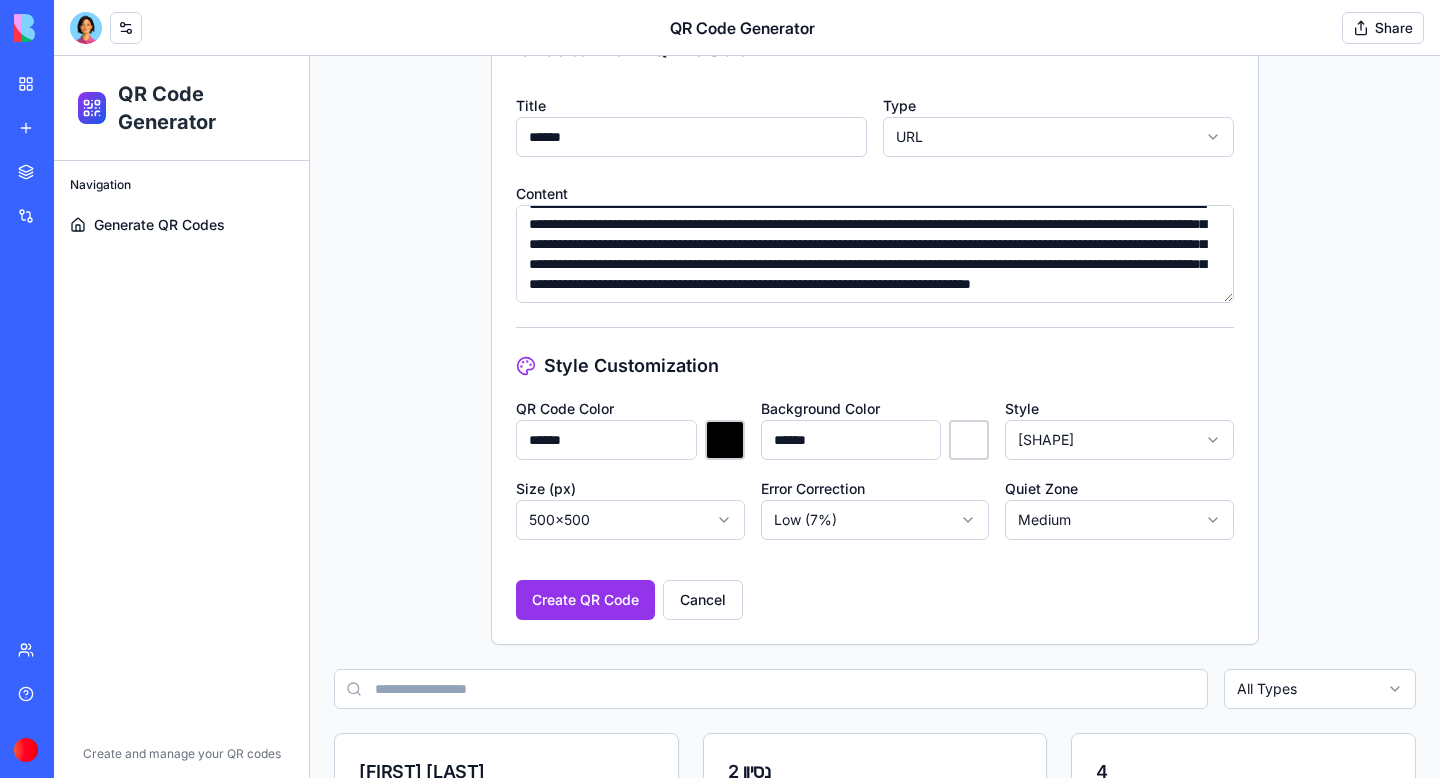 click on "**********" at bounding box center [747, 1541] 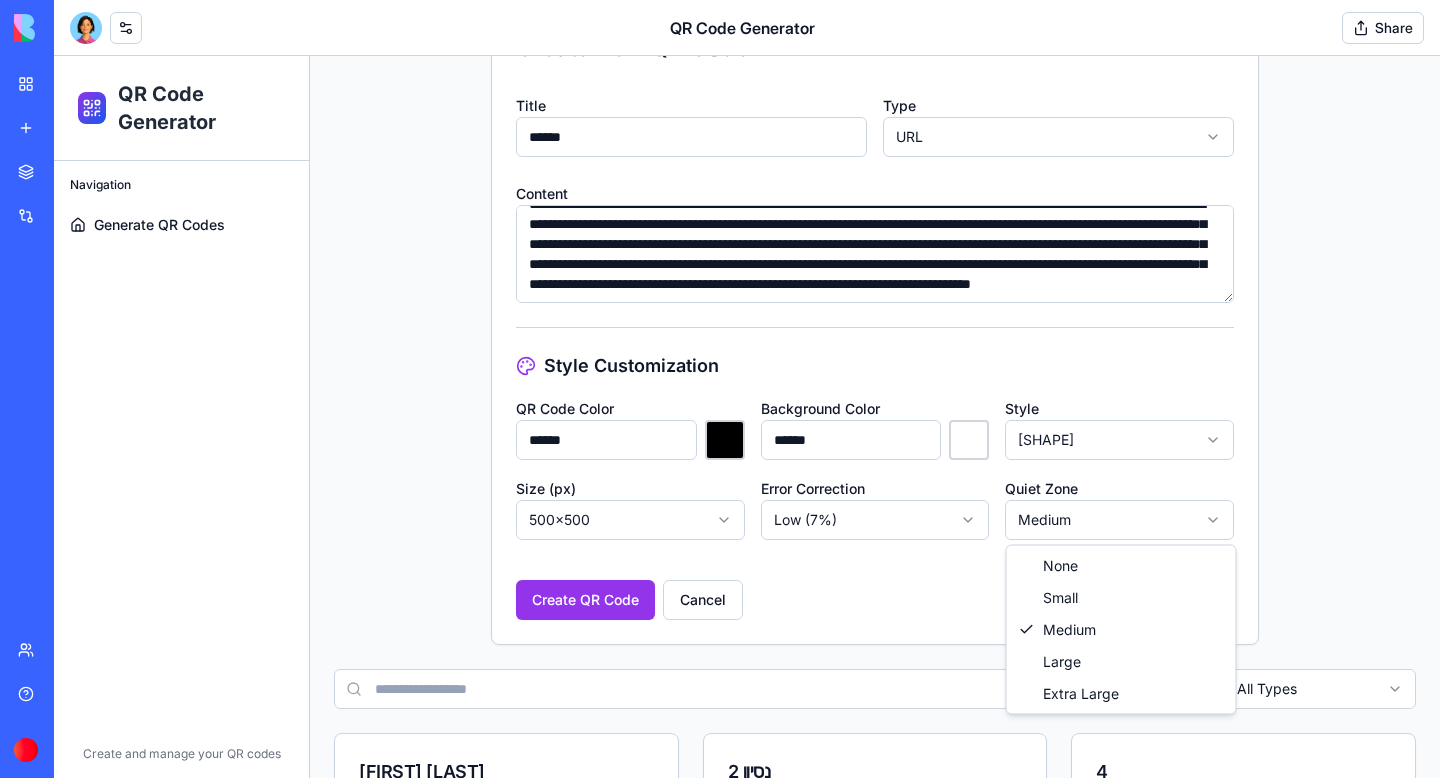select on "*" 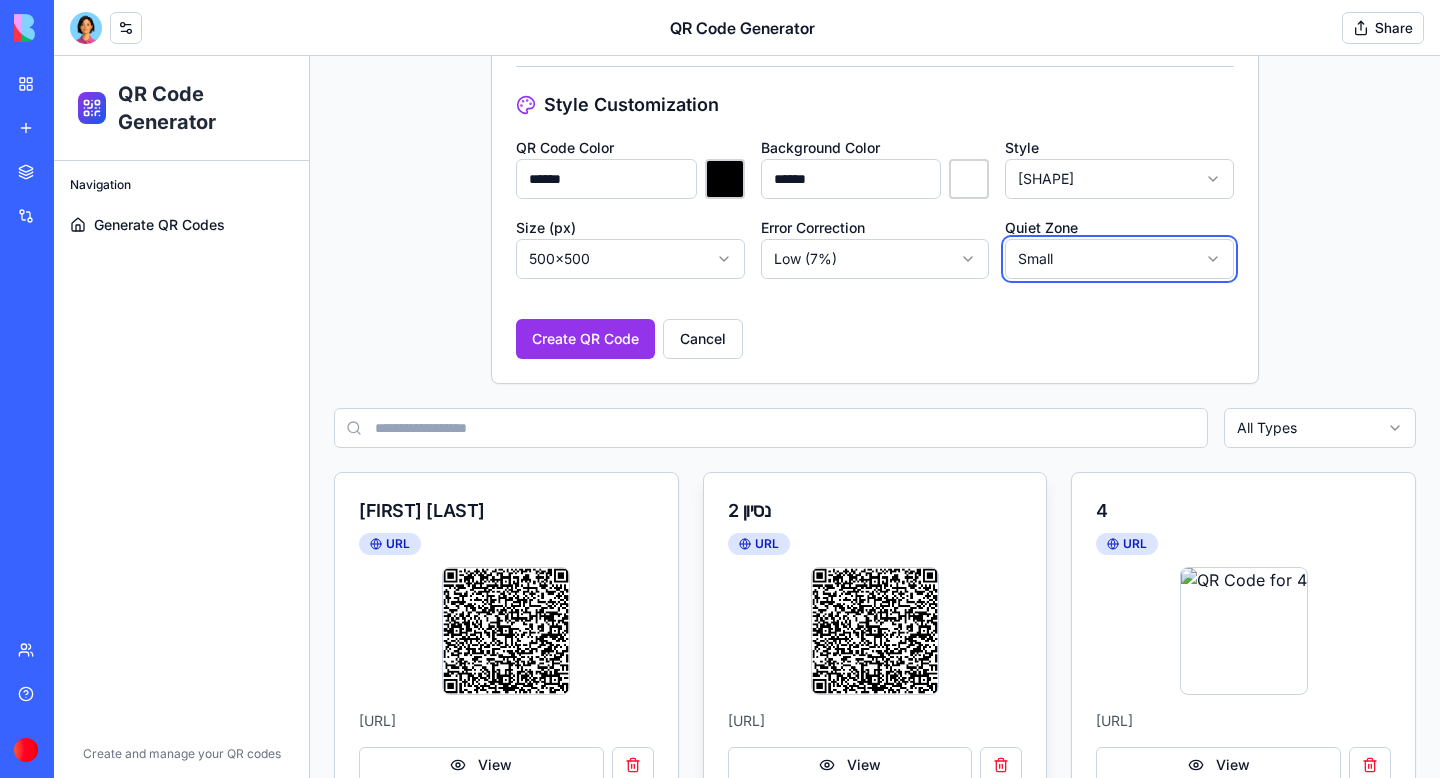scroll, scrollTop: 479, scrollLeft: 0, axis: vertical 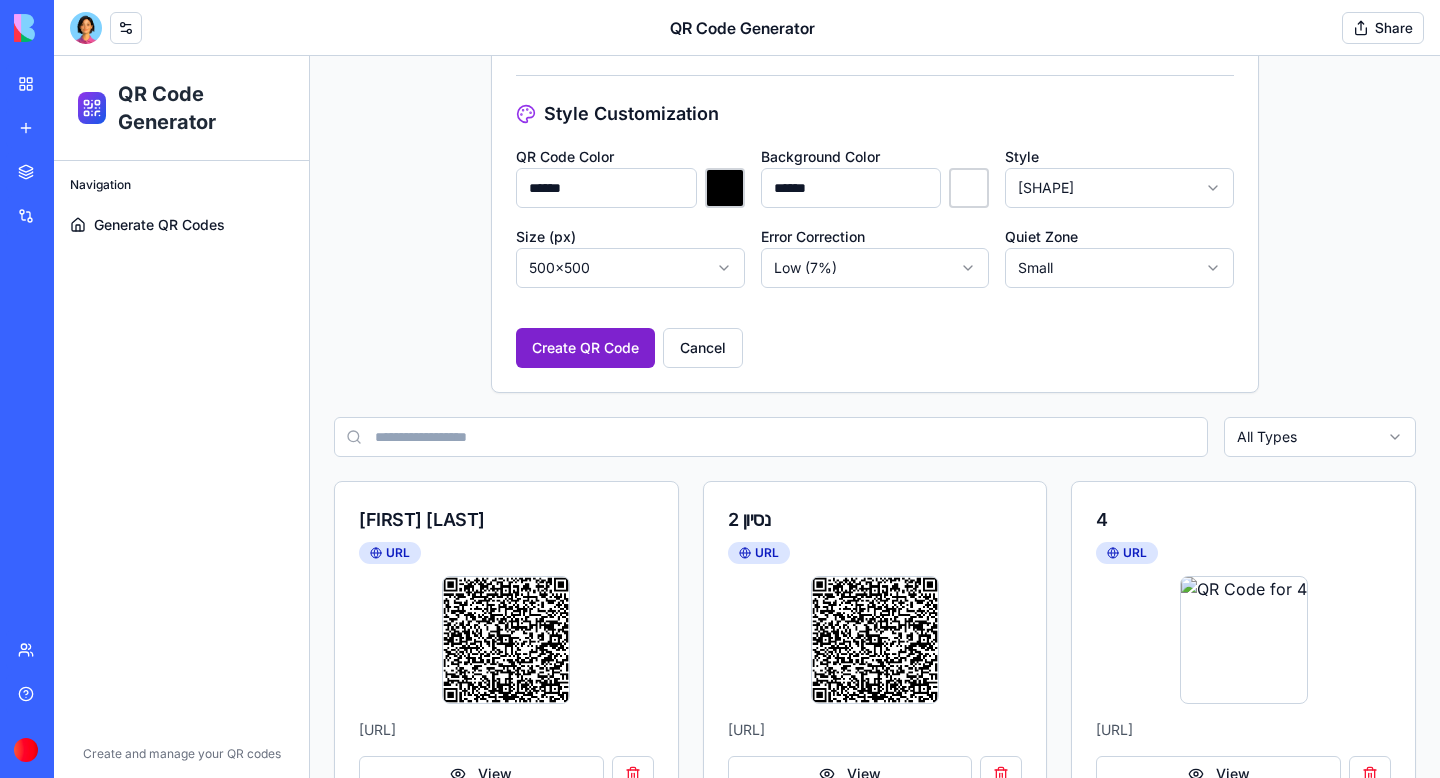 click on "Create QR Code" at bounding box center (585, 348) 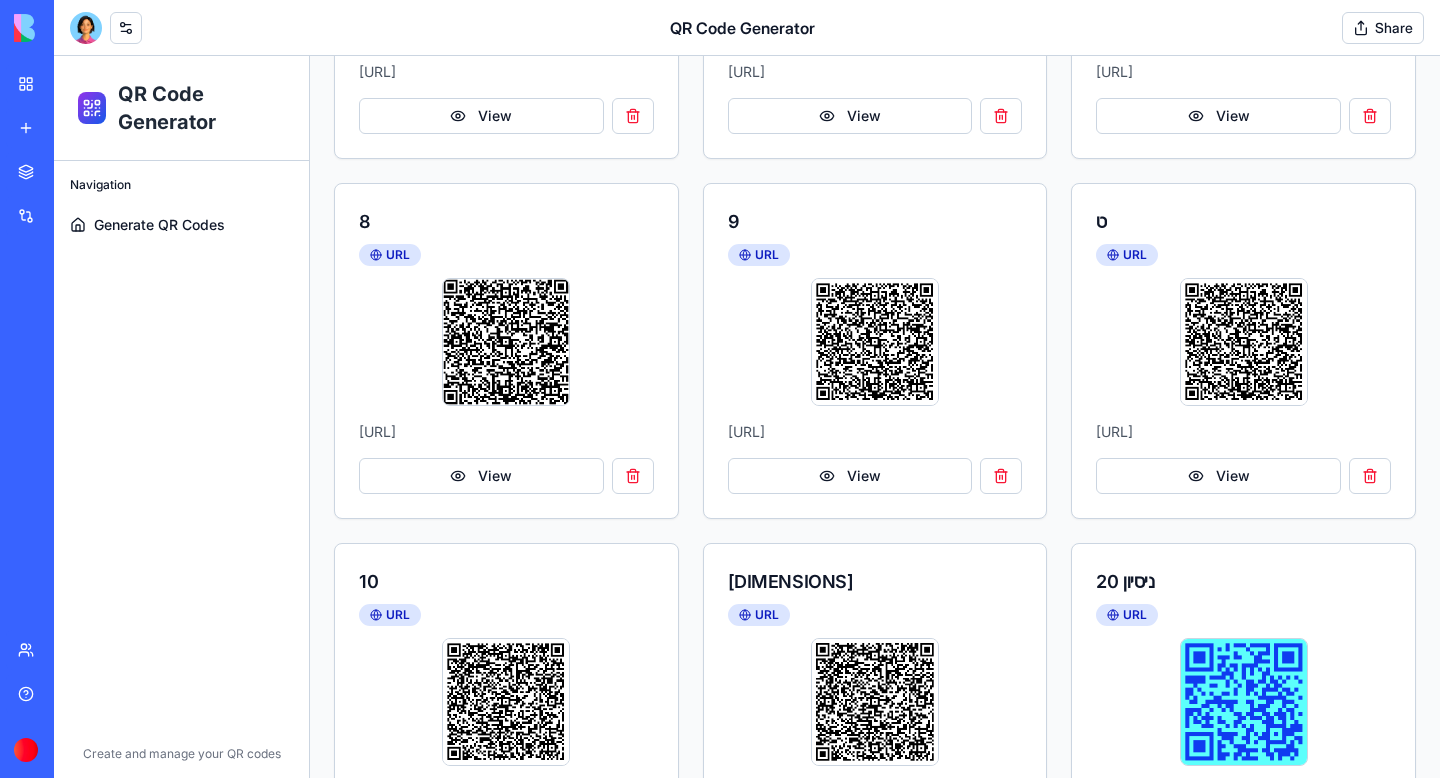 scroll, scrollTop: 2035, scrollLeft: 0, axis: vertical 